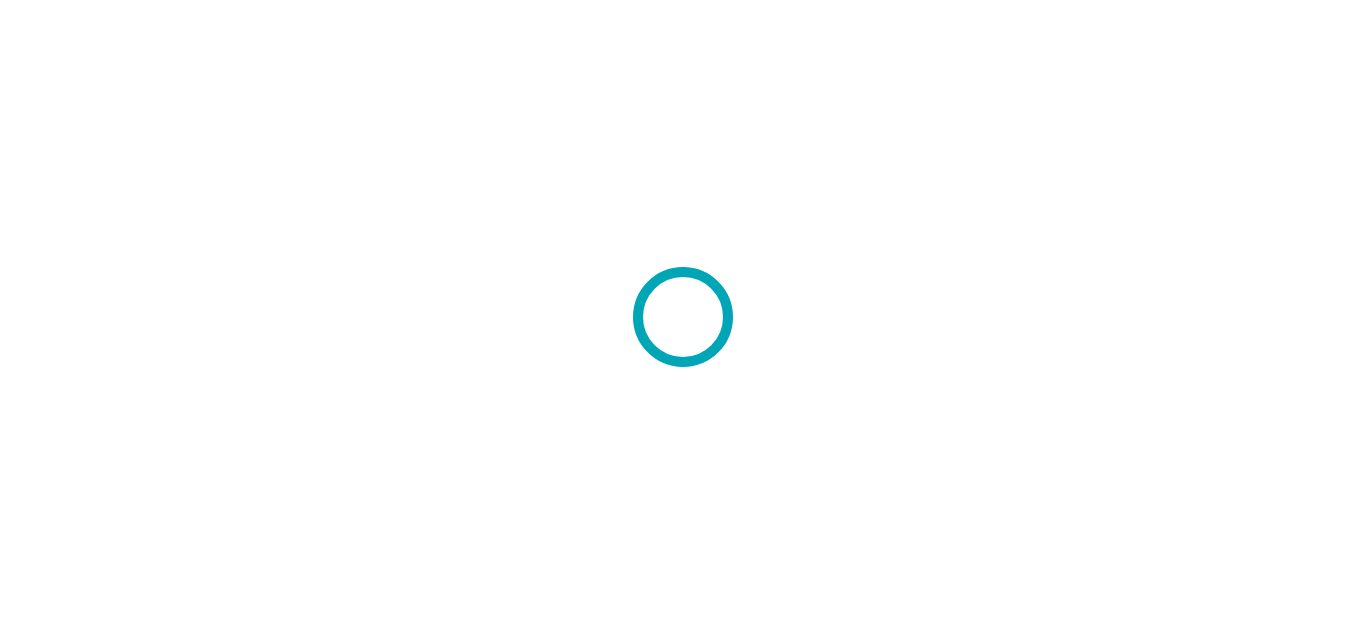 scroll, scrollTop: 0, scrollLeft: 0, axis: both 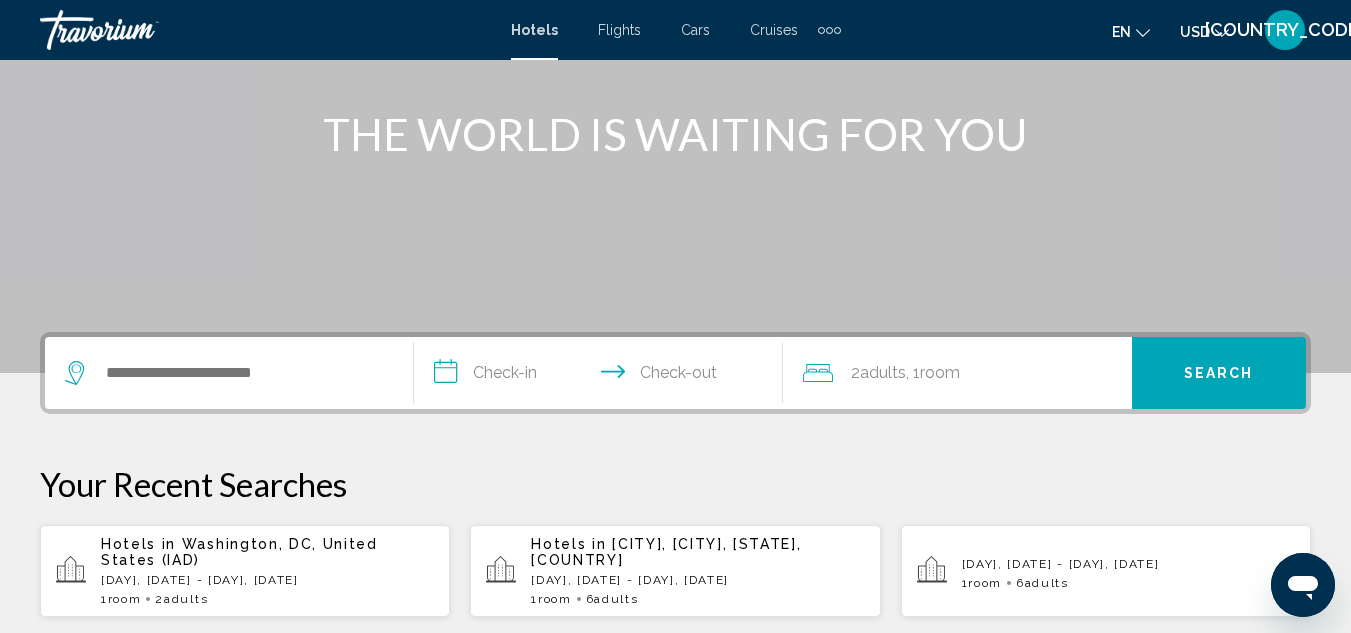 click 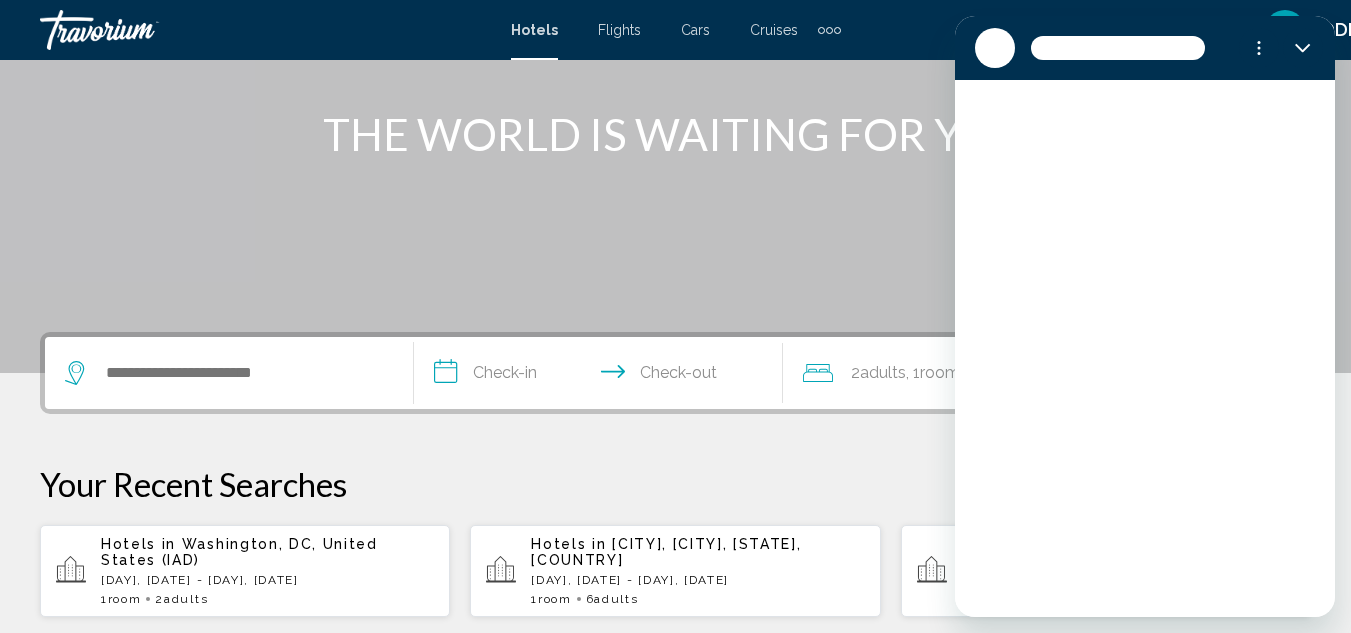scroll, scrollTop: 0, scrollLeft: 0, axis: both 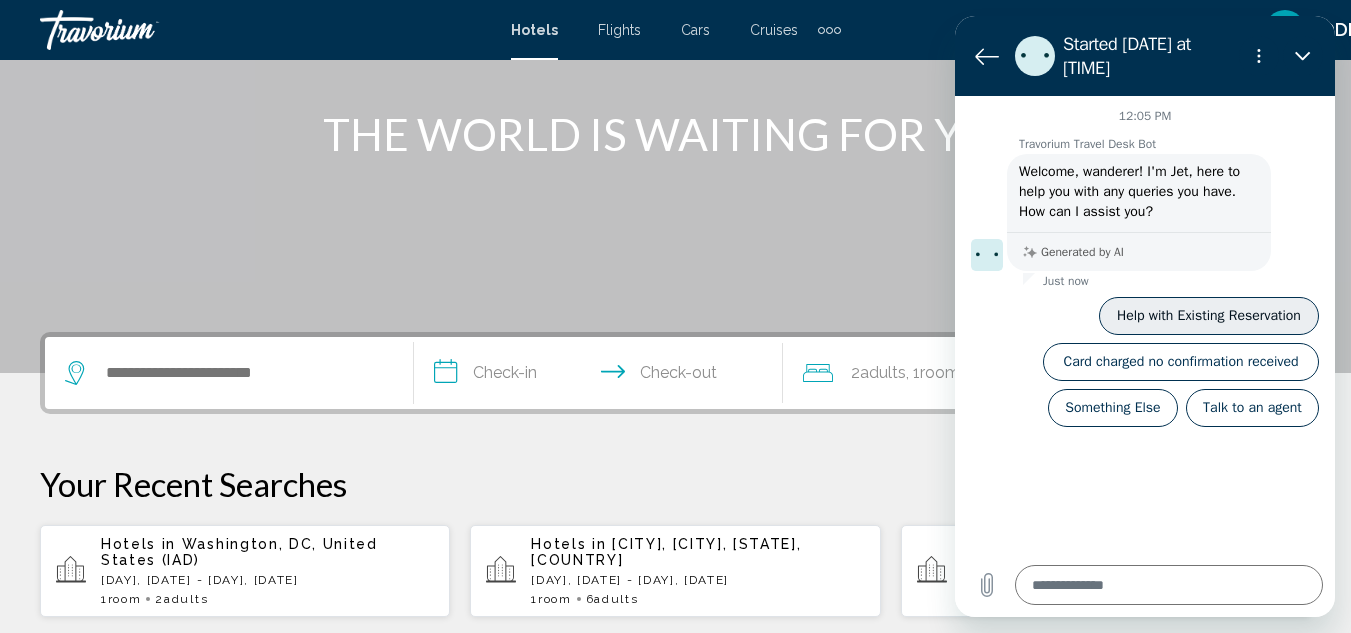click on "Help with Existing Reservation" at bounding box center [1209, 316] 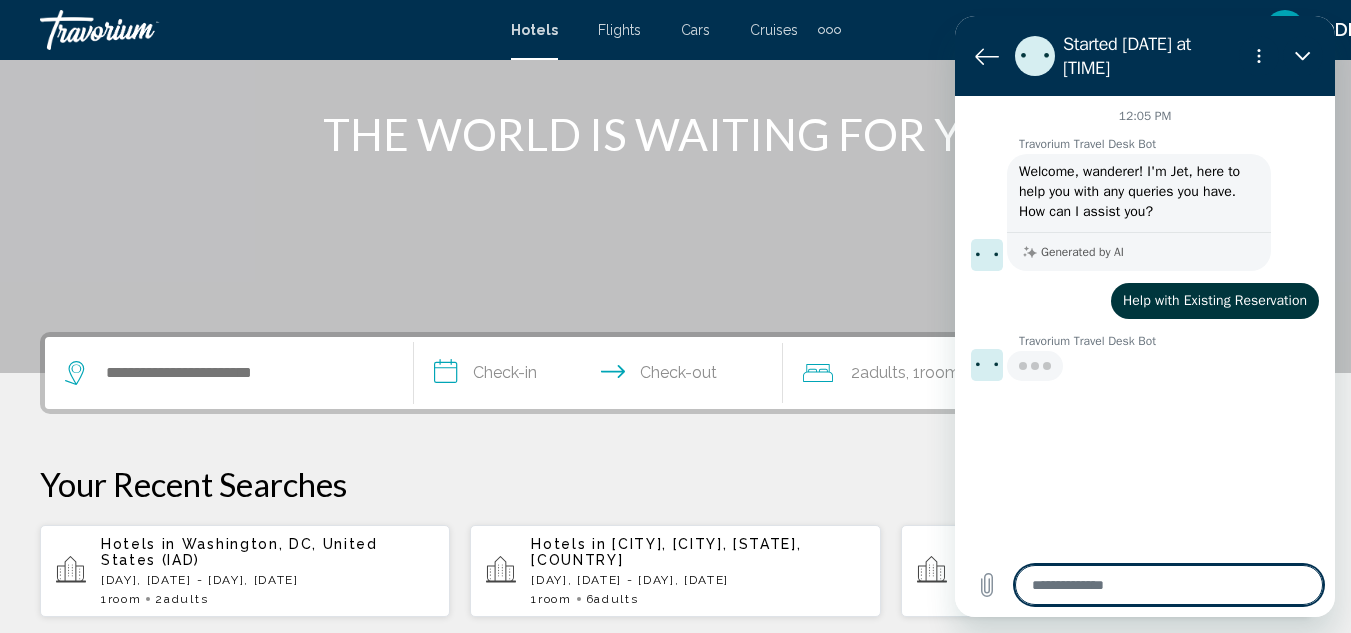 click at bounding box center [1169, 585] 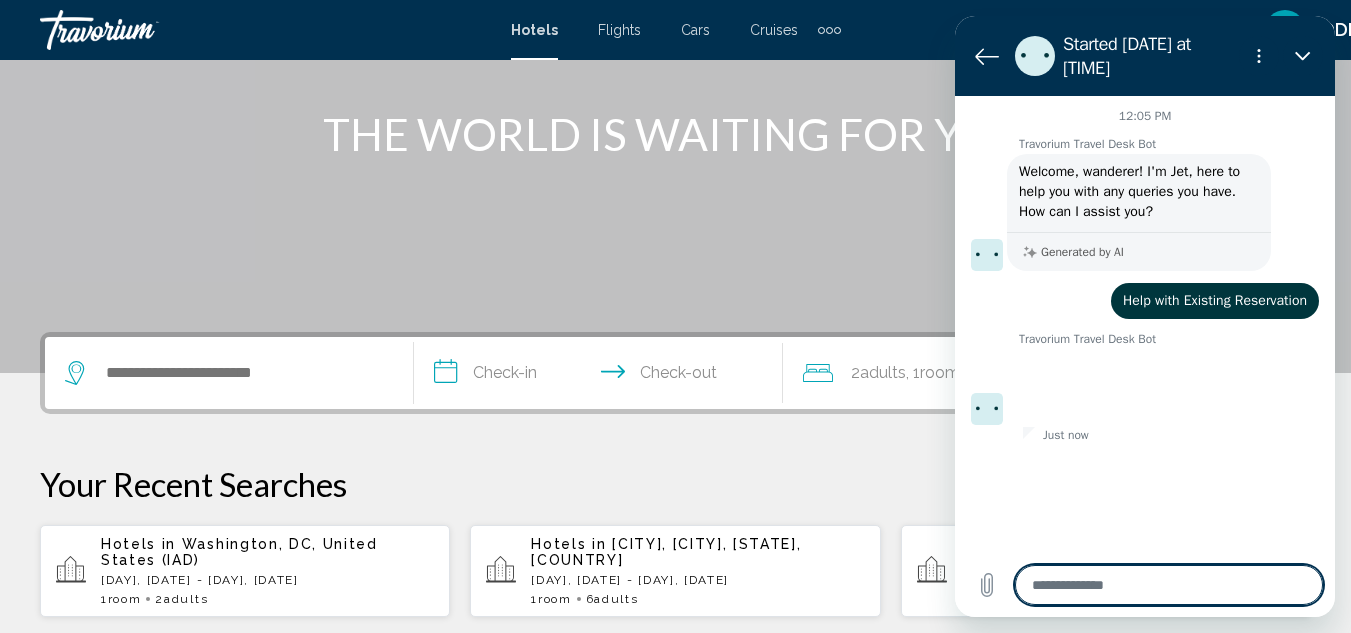 type on "*" 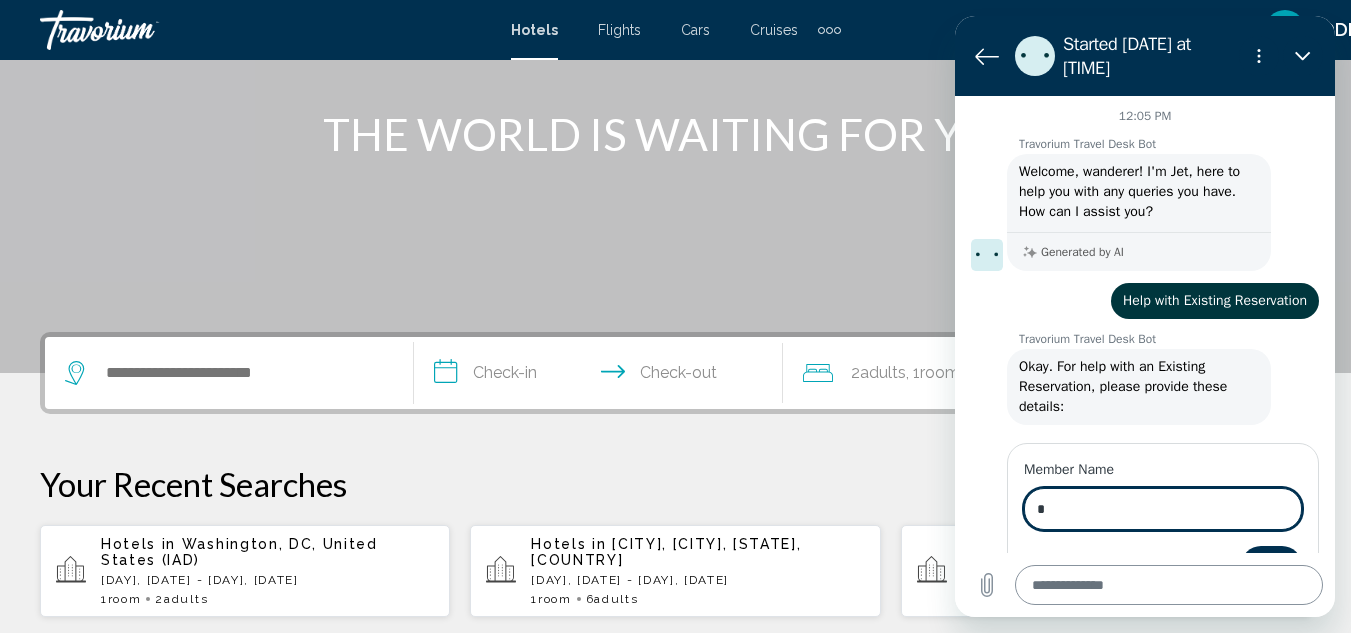 scroll, scrollTop: 2, scrollLeft: 0, axis: vertical 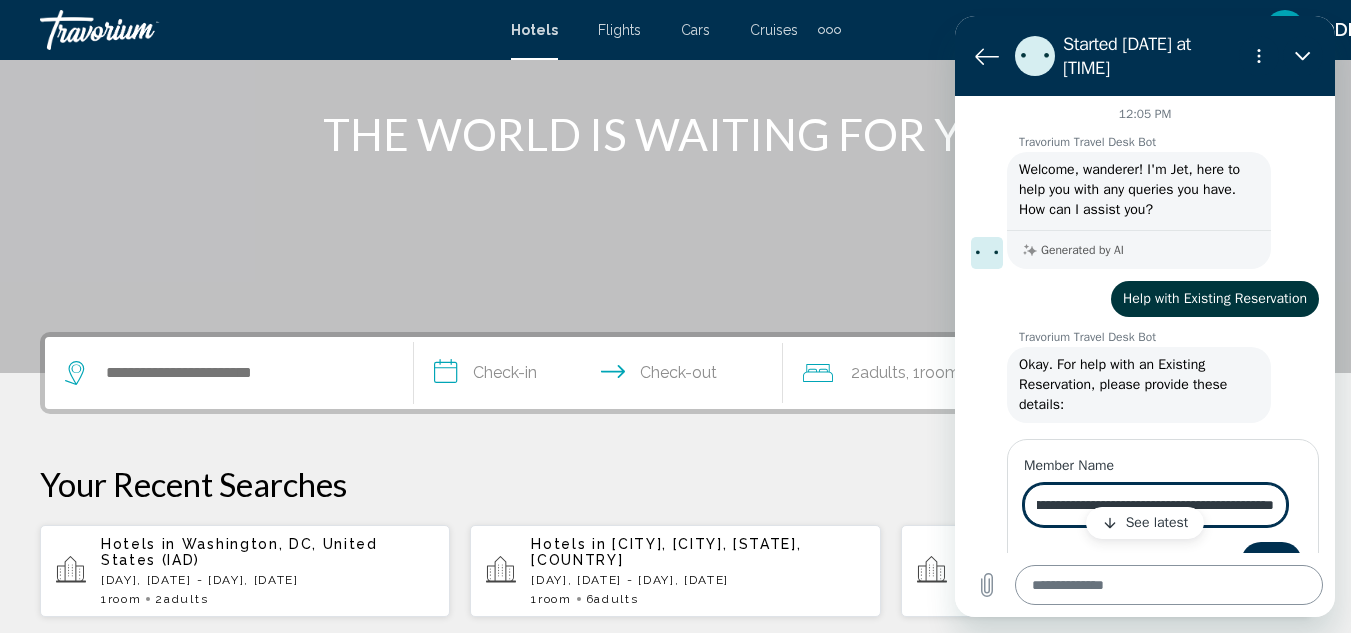 type on "**********" 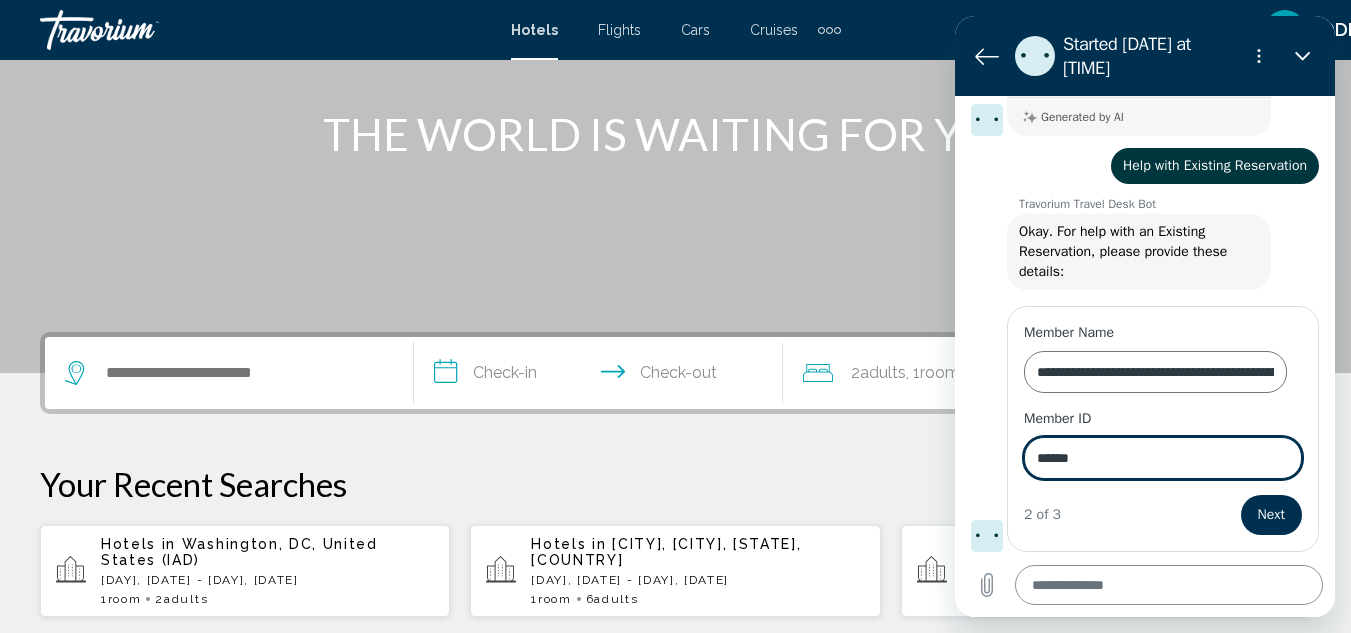 type on "******" 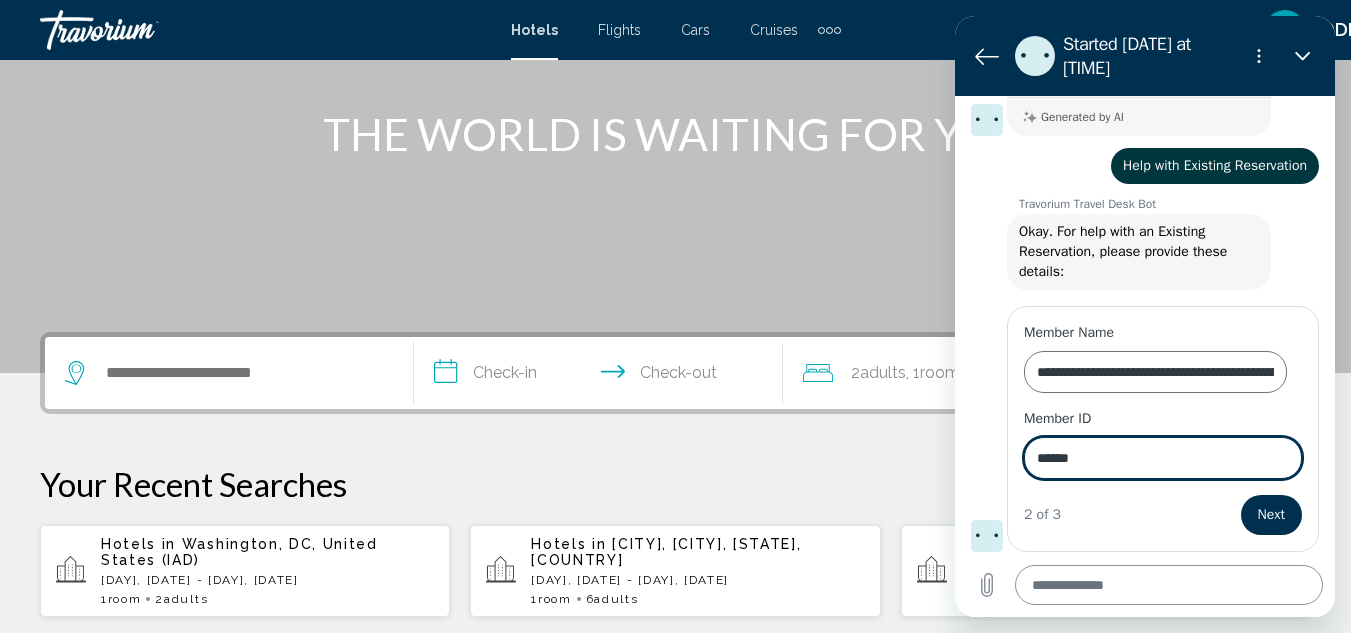 click on "Next" at bounding box center [1271, 515] 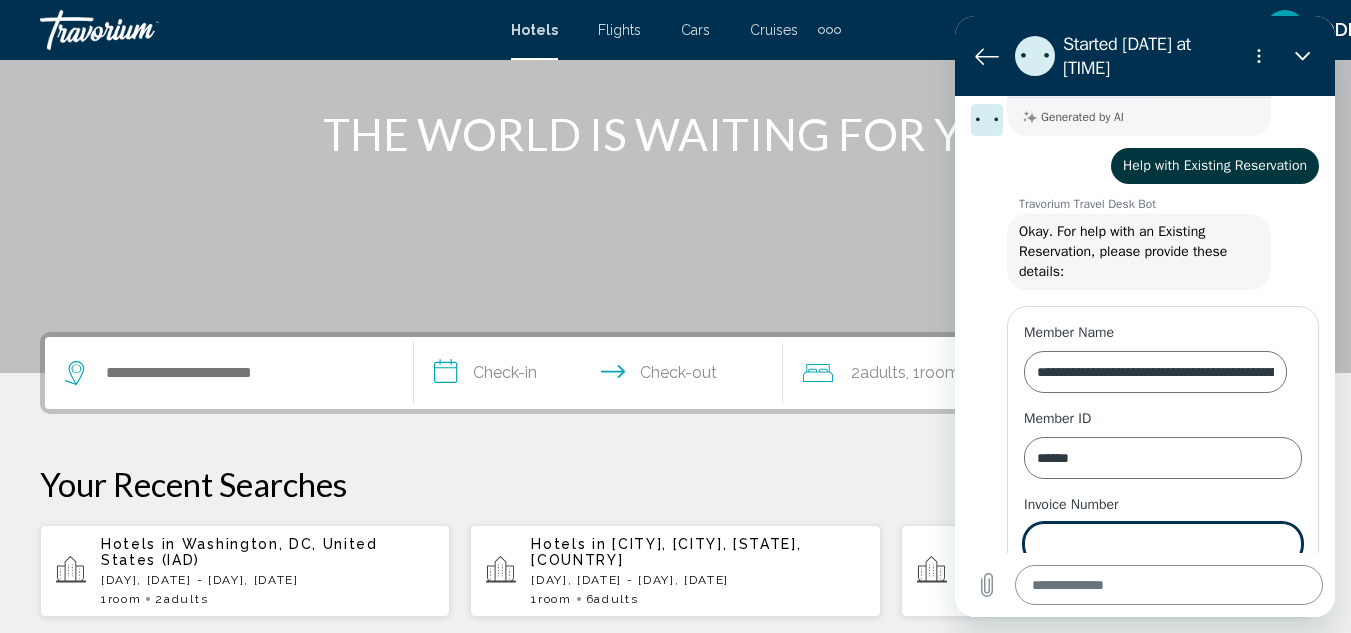 scroll, scrollTop: 221, scrollLeft: 0, axis: vertical 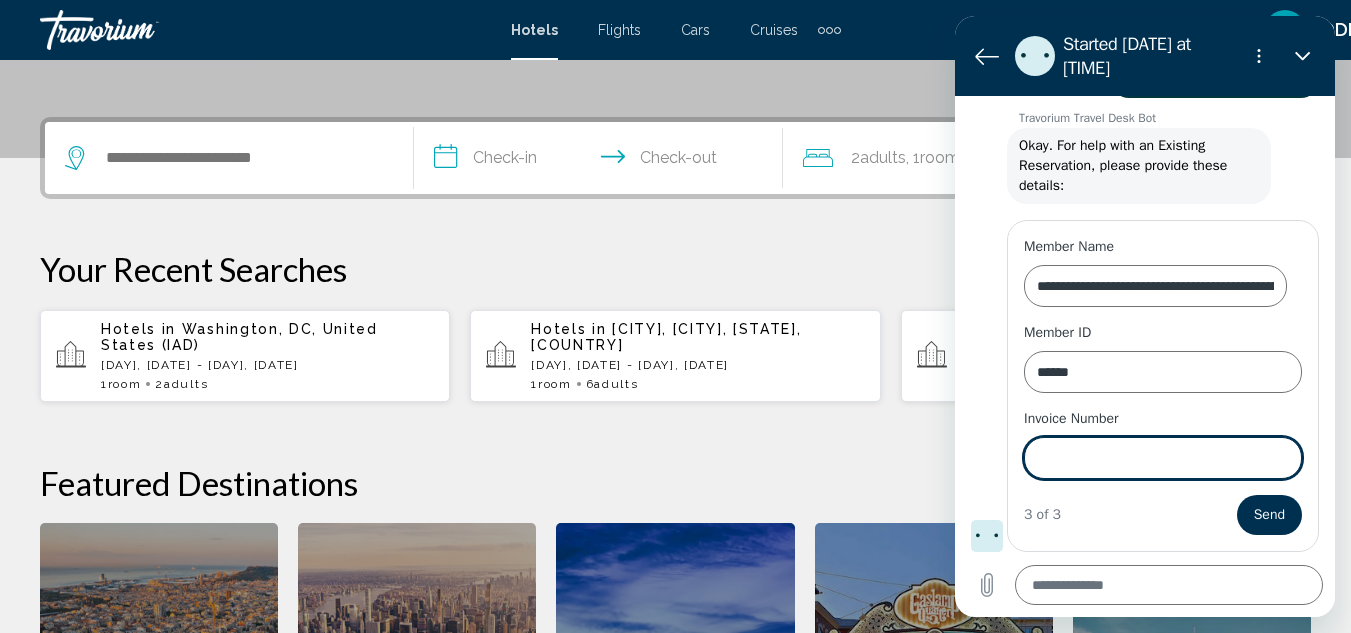click on "Invoice Number" at bounding box center [1163, 458] 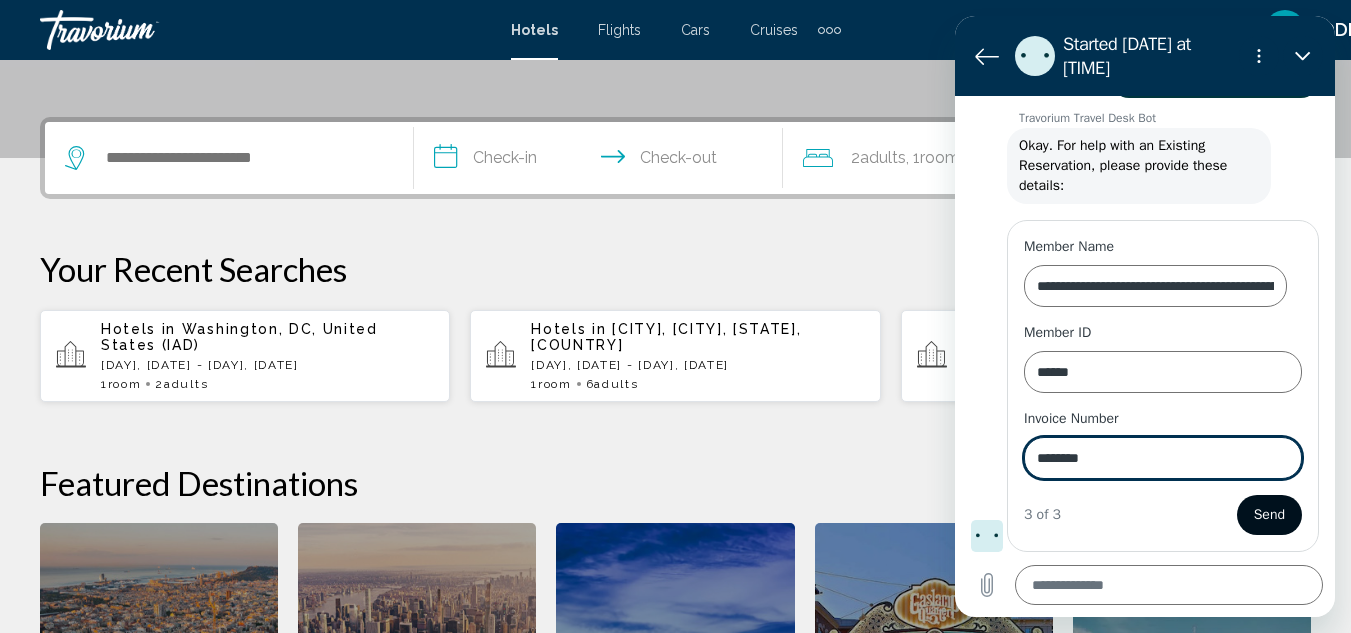 type on "********" 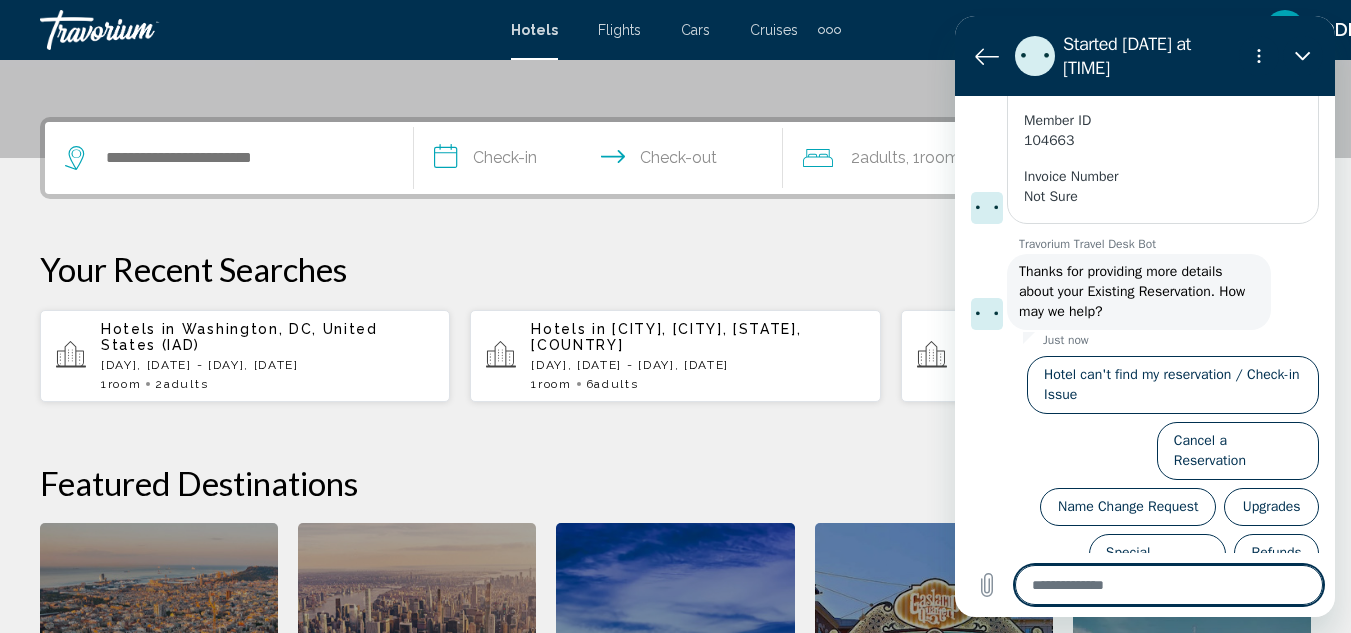 scroll, scrollTop: 443, scrollLeft: 0, axis: vertical 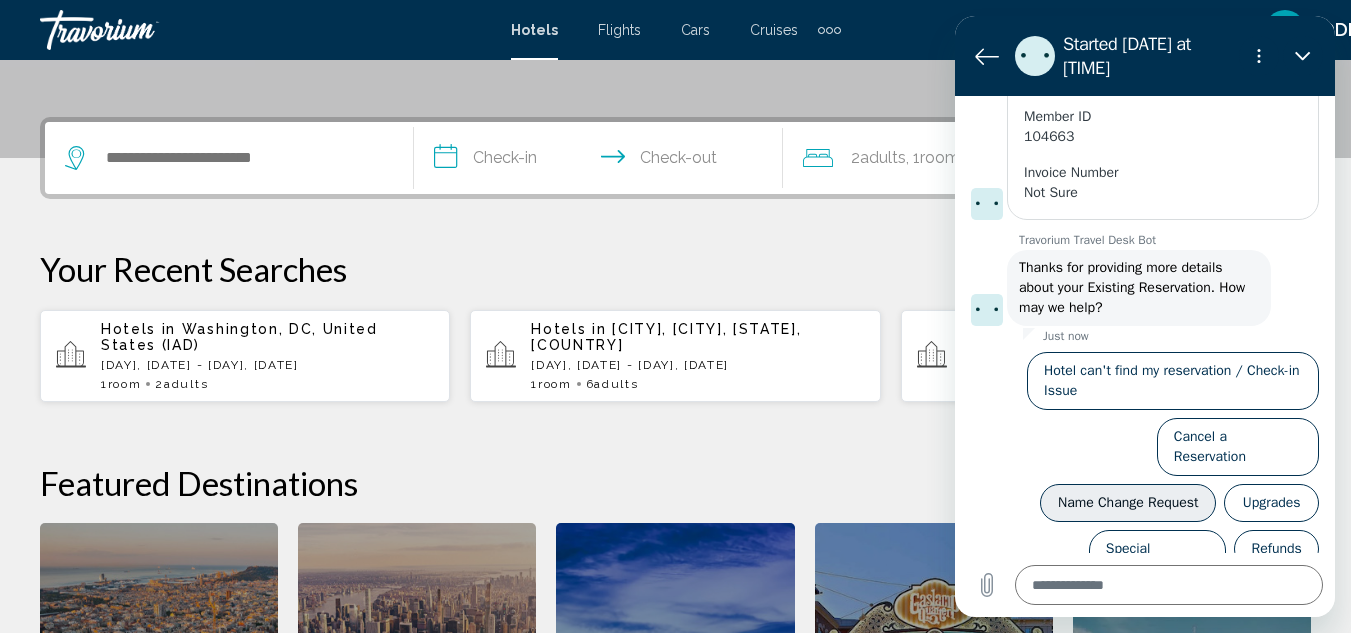 click on "Name Change Request" at bounding box center [1128, 503] 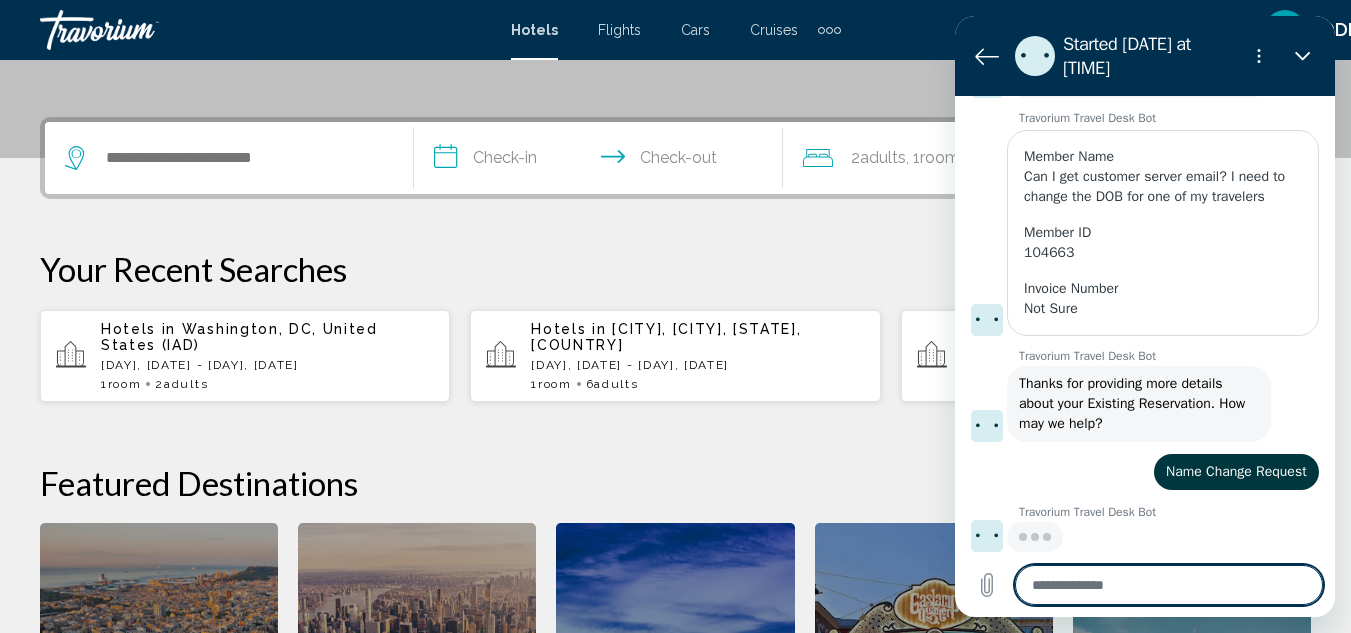 scroll, scrollTop: 325, scrollLeft: 0, axis: vertical 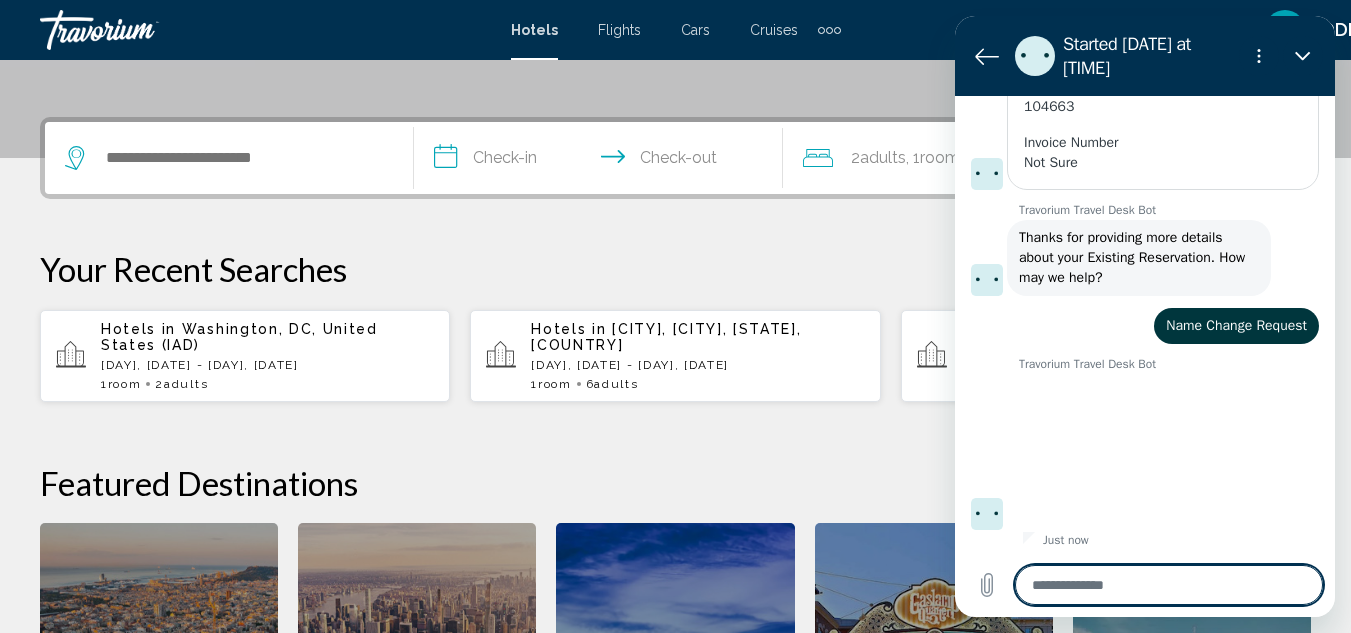 type on "*" 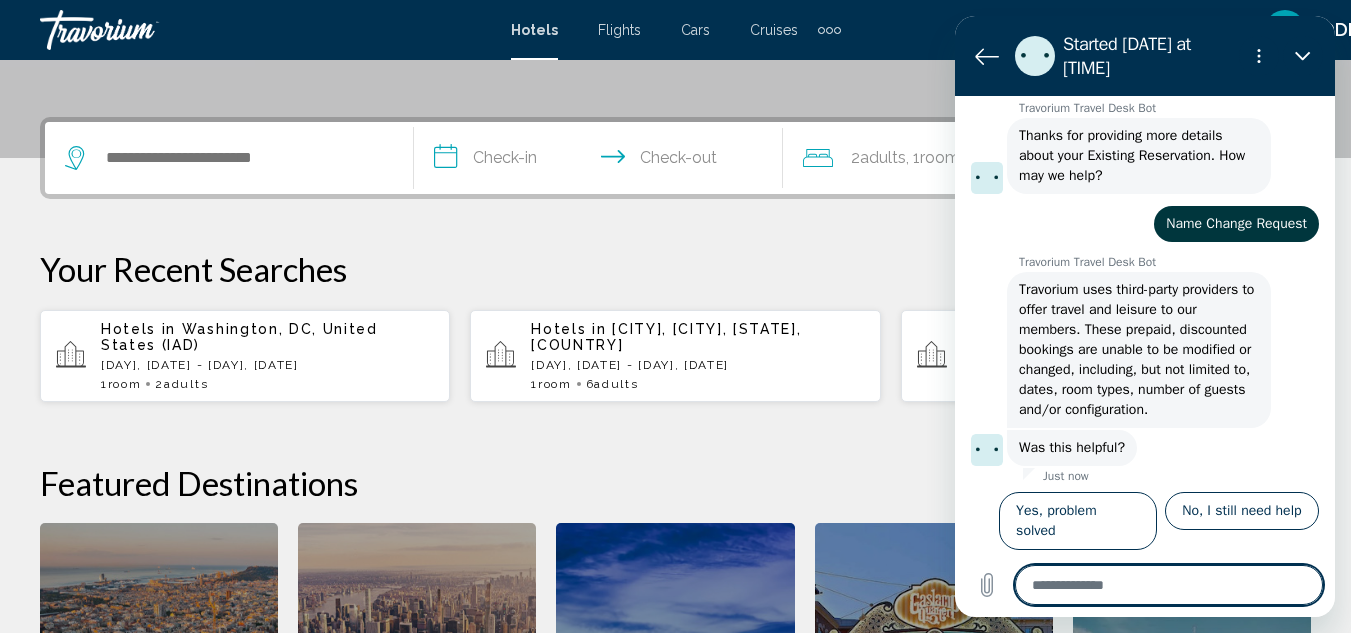 scroll, scrollTop: 577, scrollLeft: 0, axis: vertical 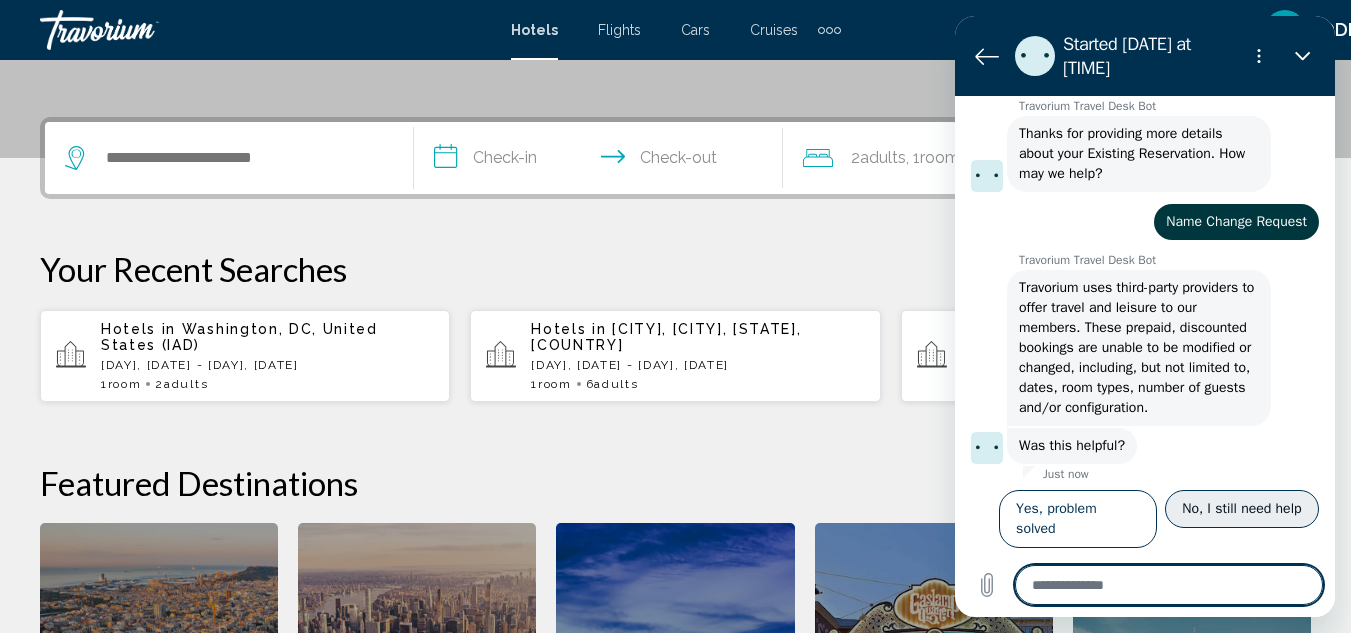 type on "*" 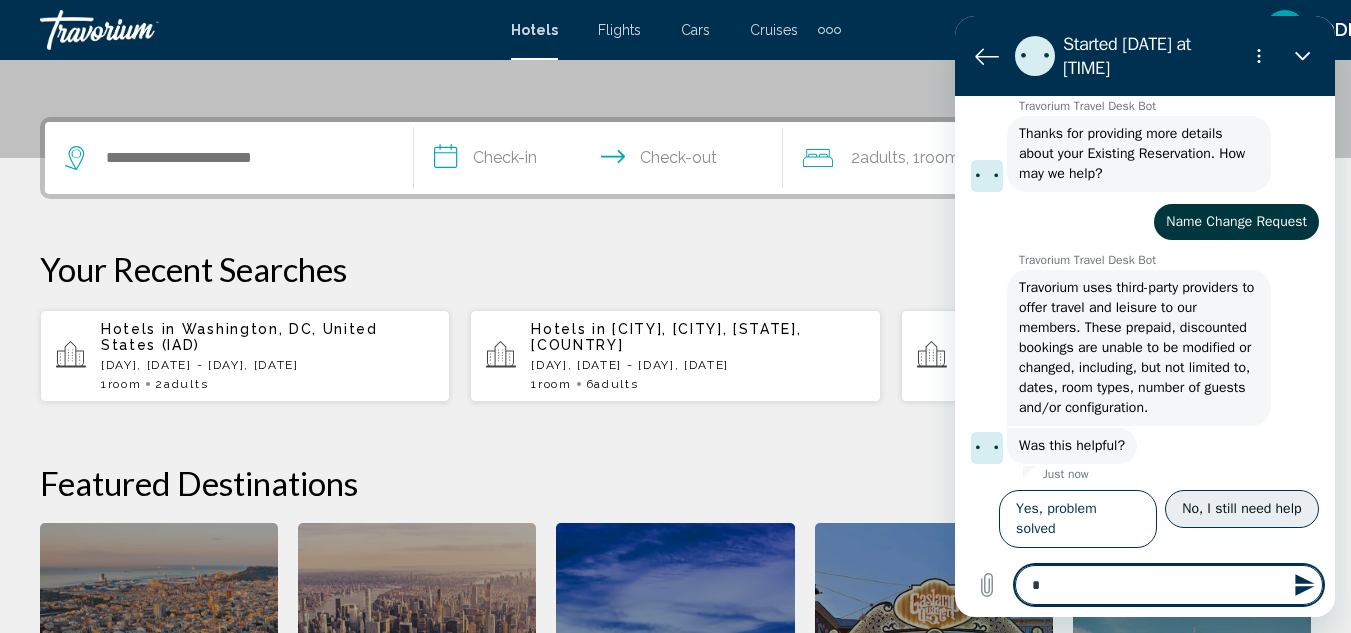 type on "**" 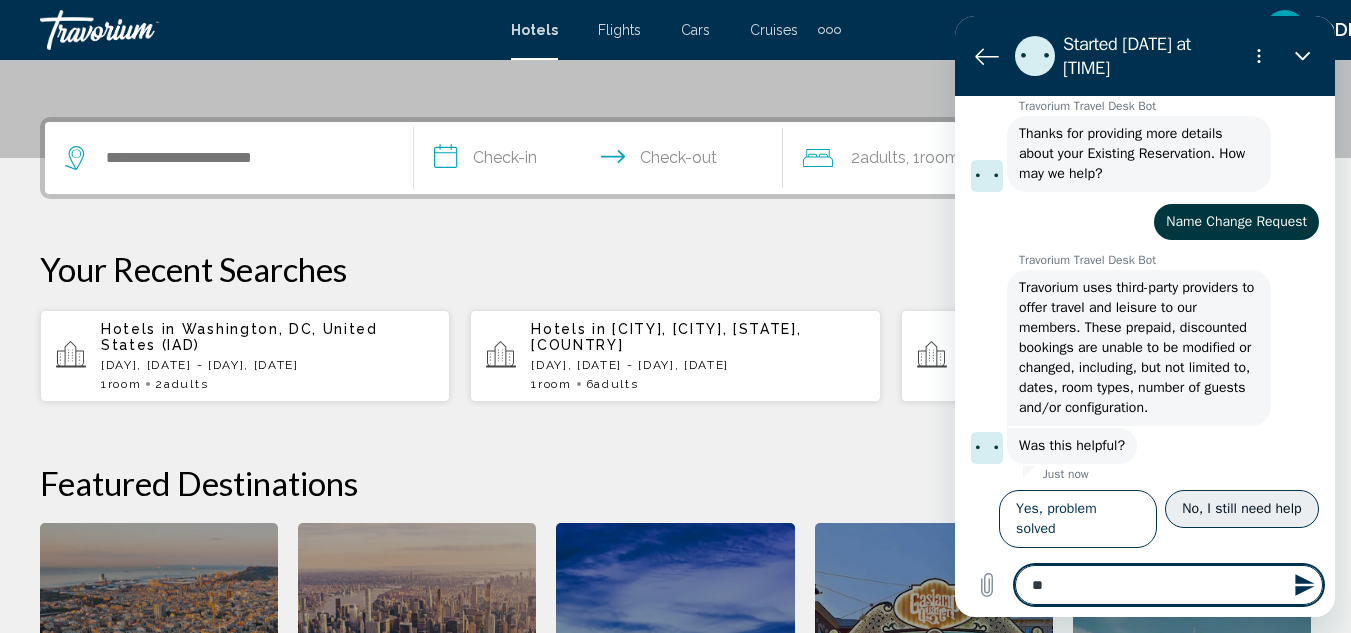 type on "*" 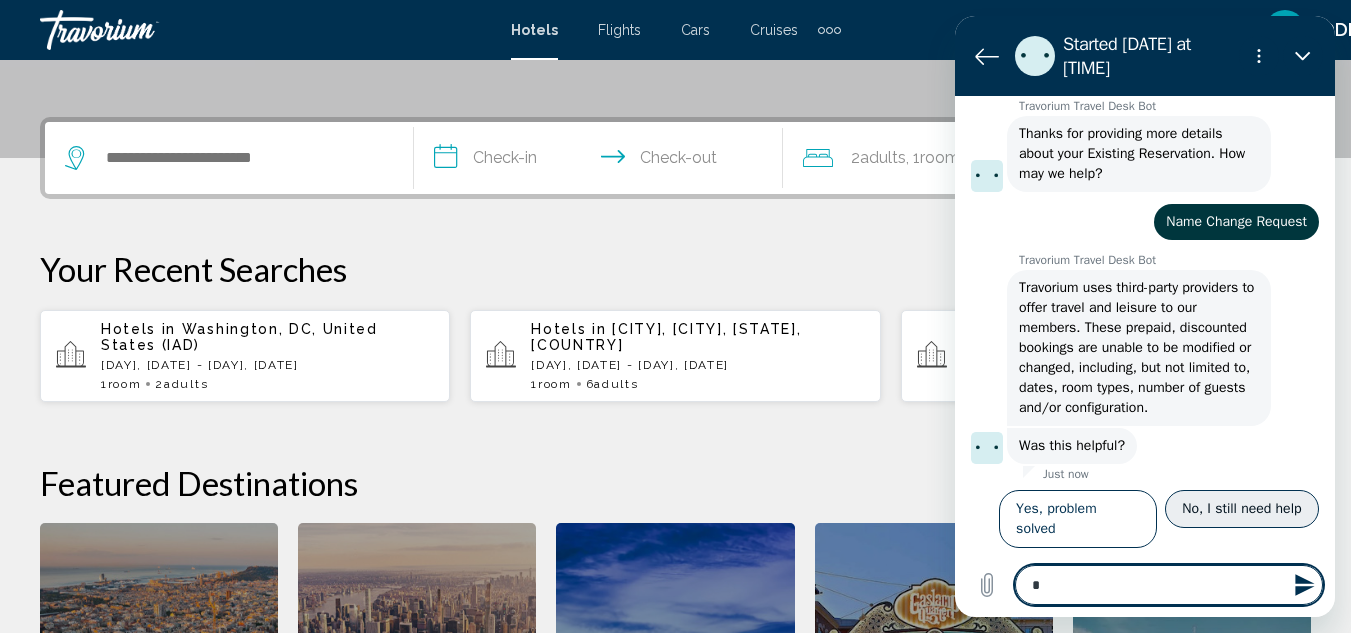 type 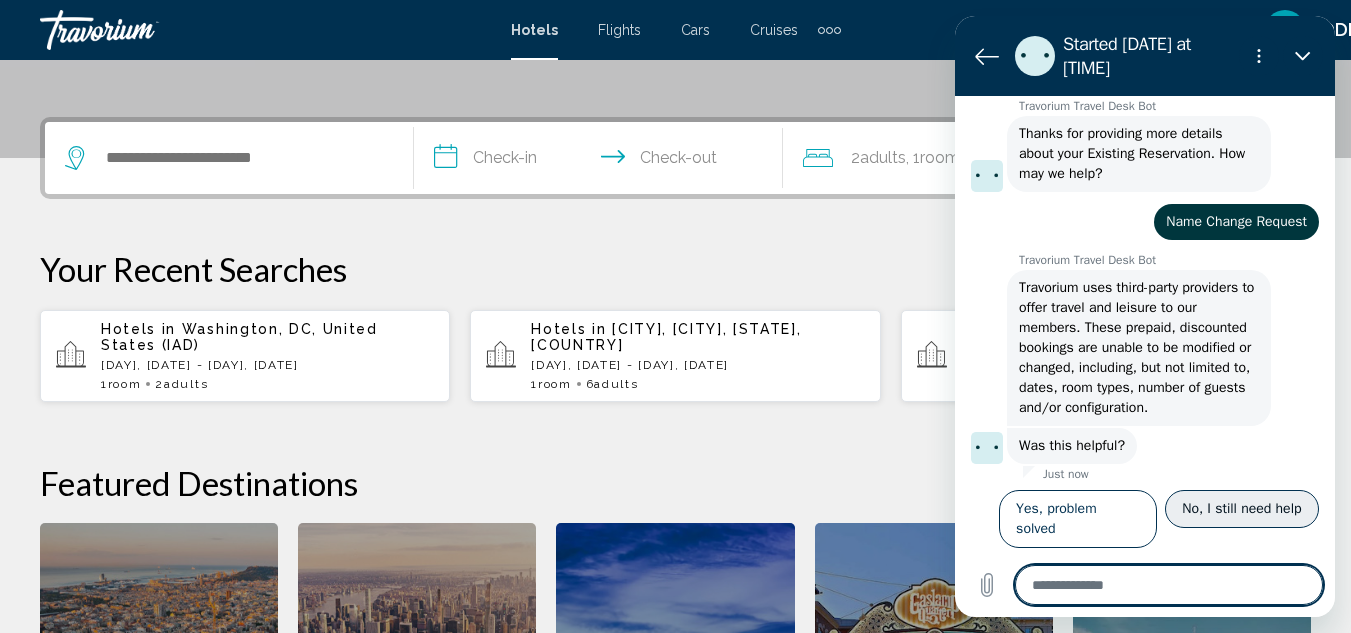 type on "*" 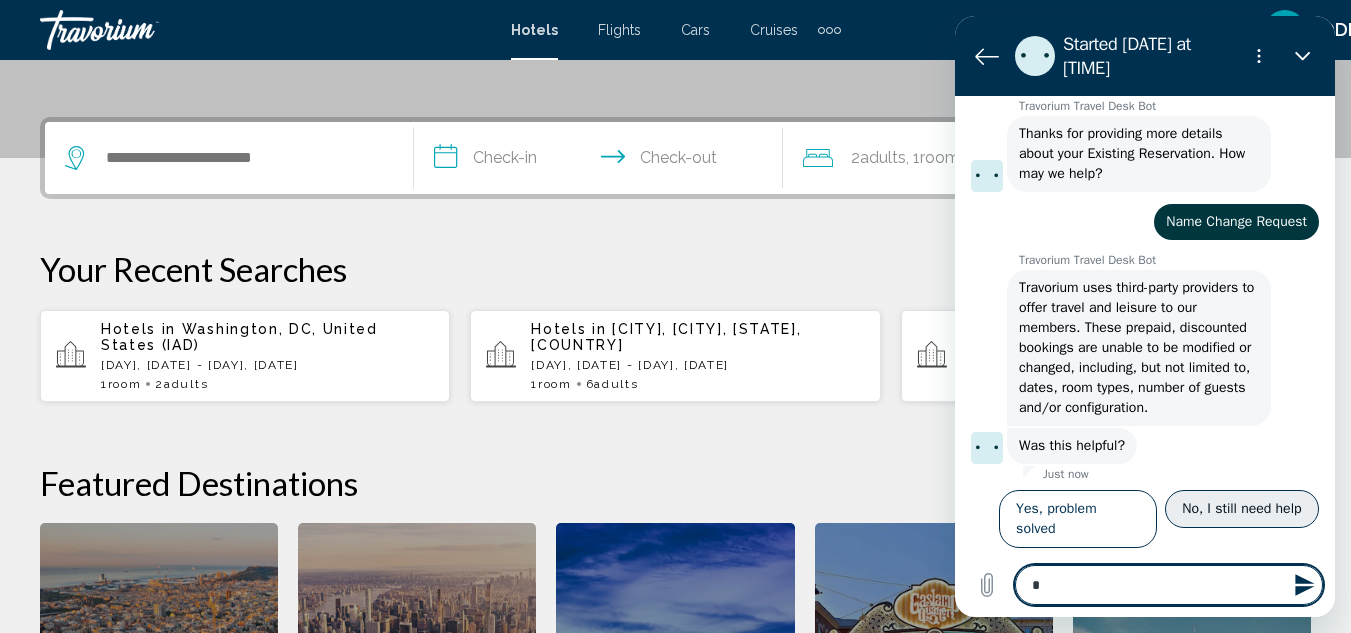 type on "**" 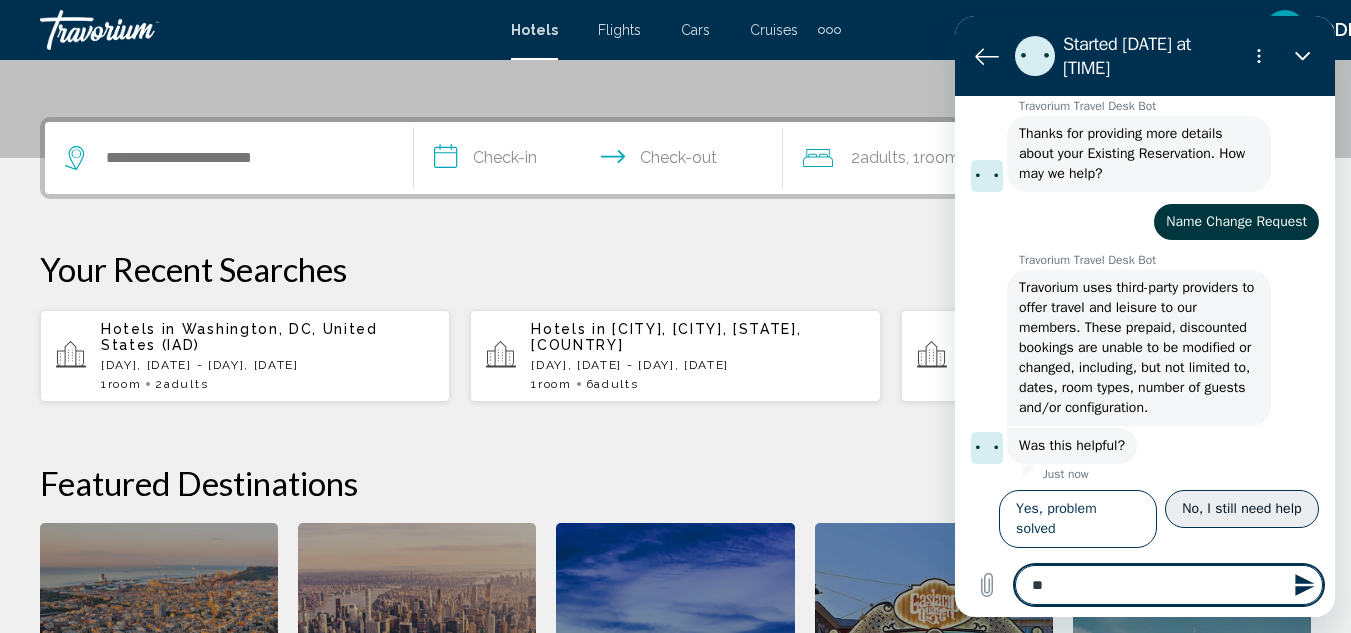 type on "***" 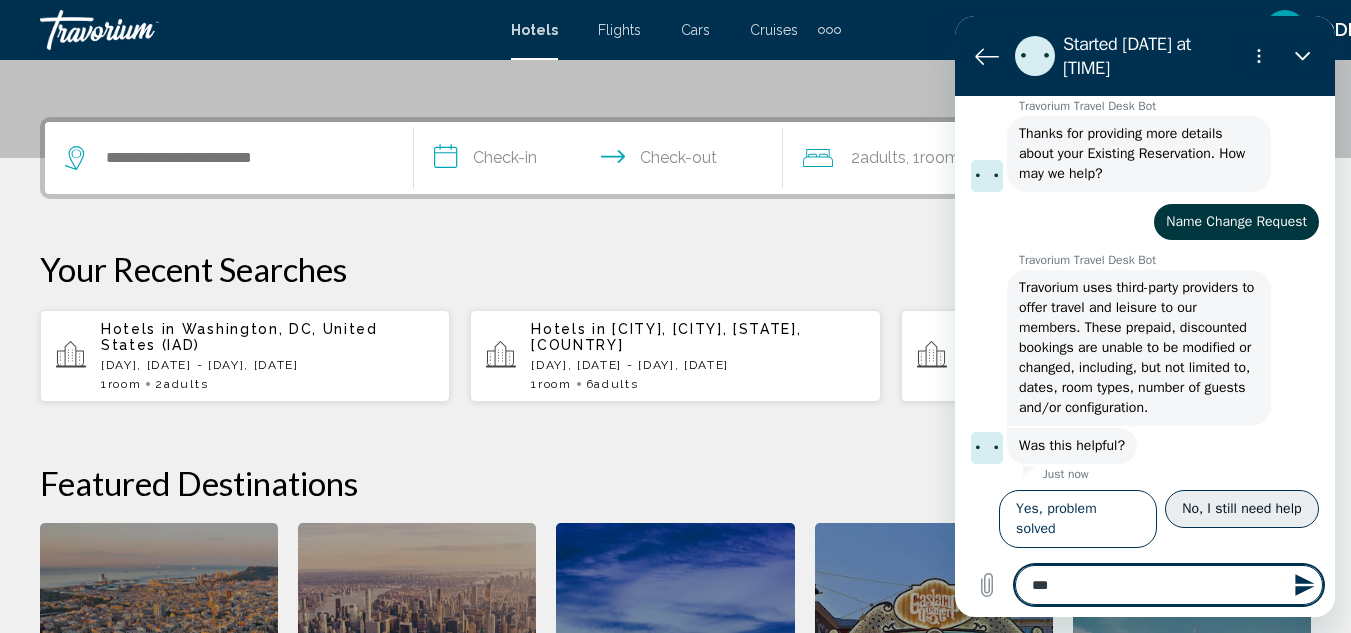 type on "***" 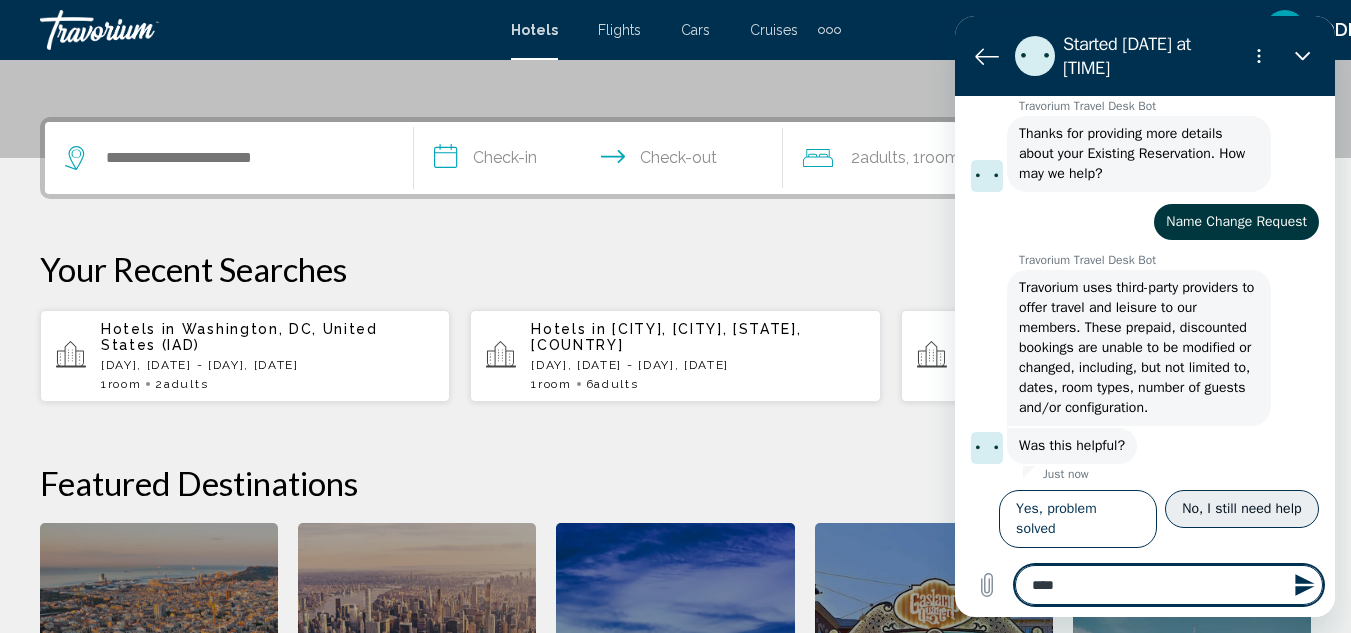 type on "*****" 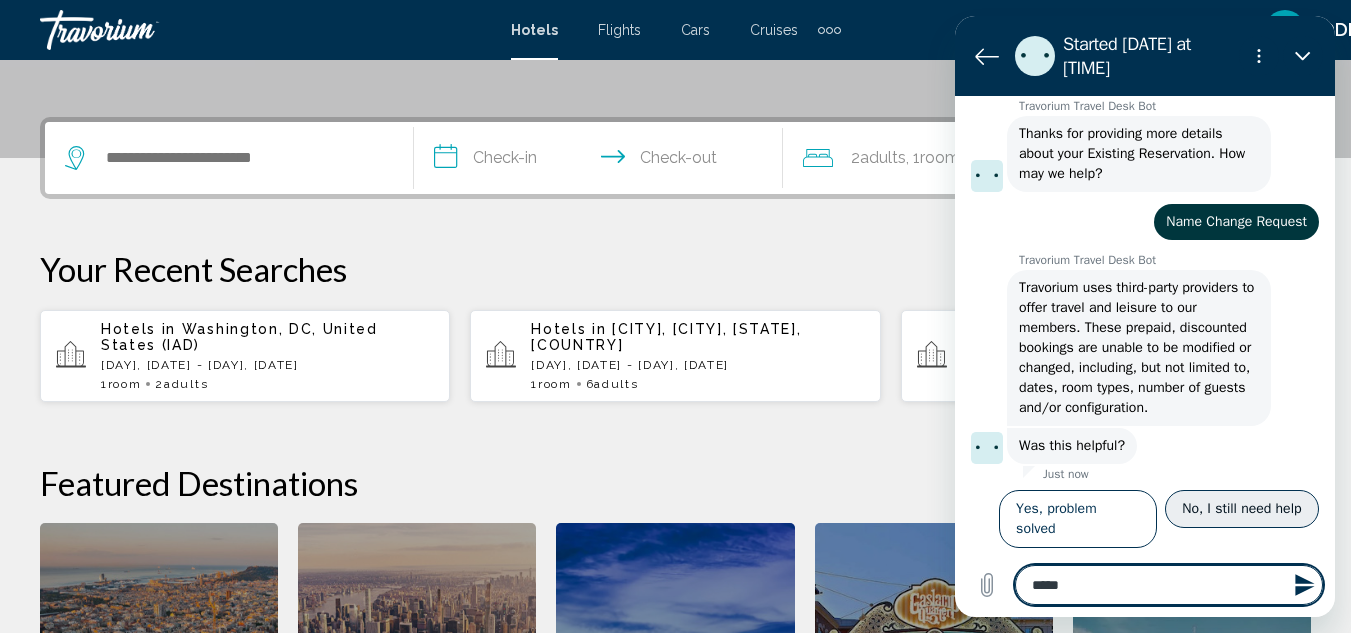 type on "*****" 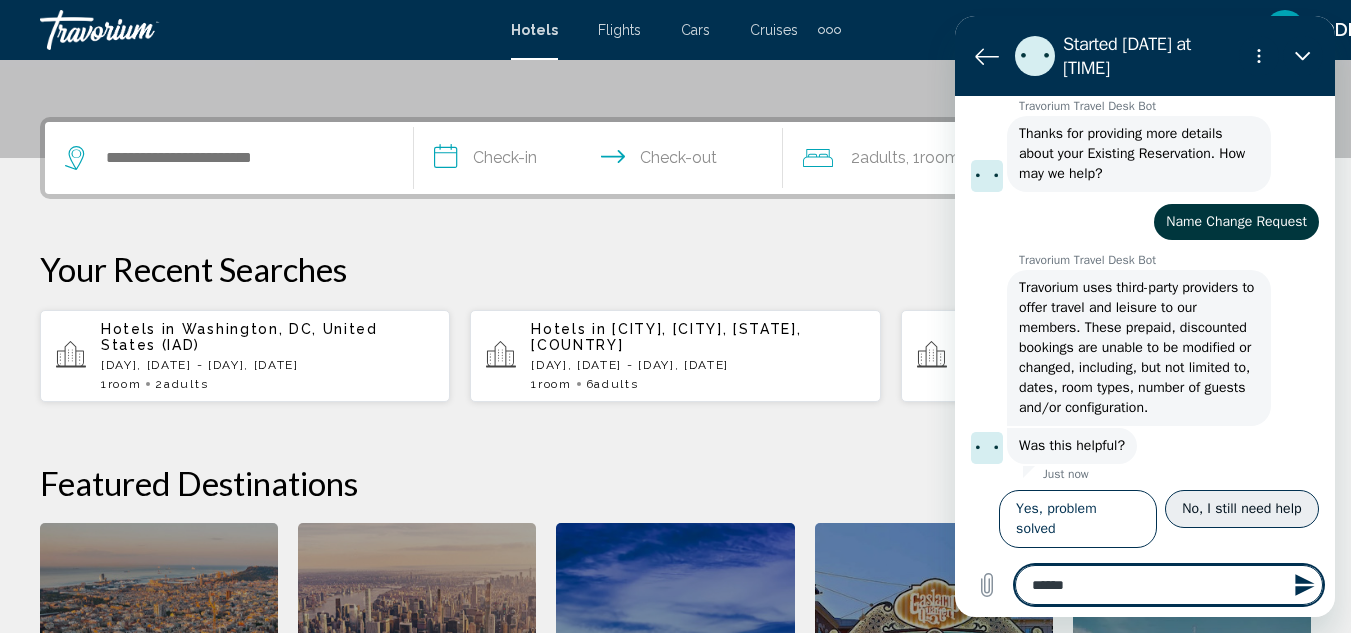 type on "*******" 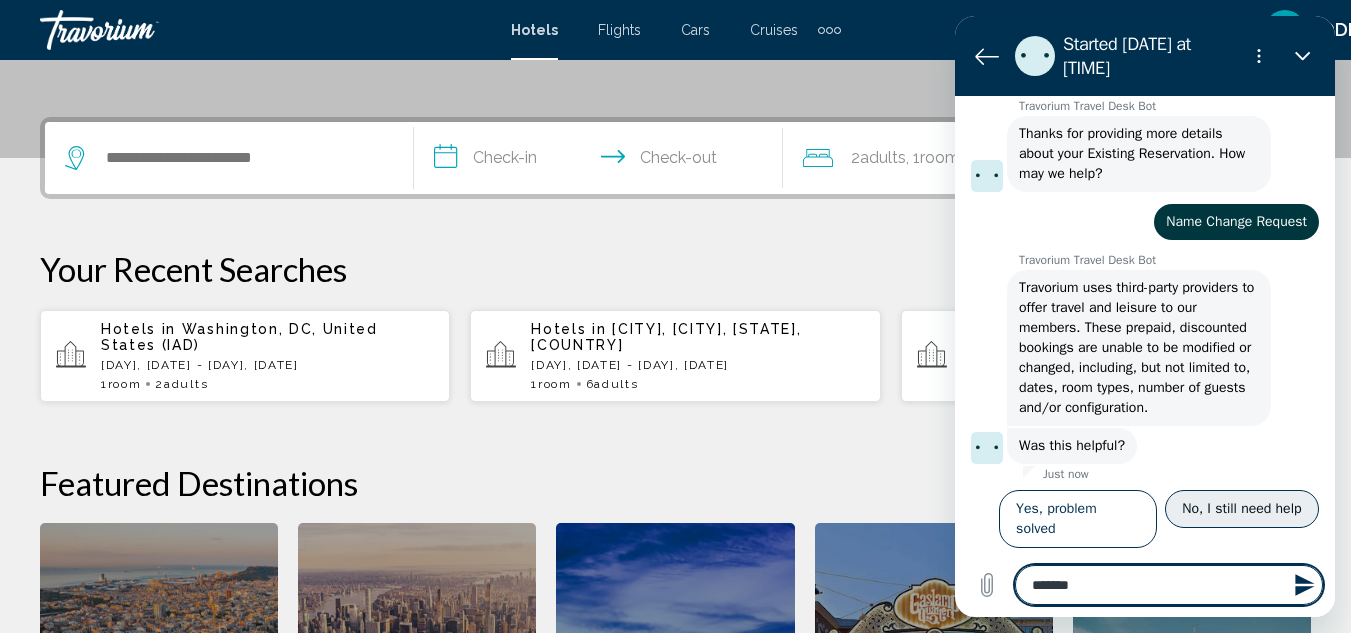 type on "********" 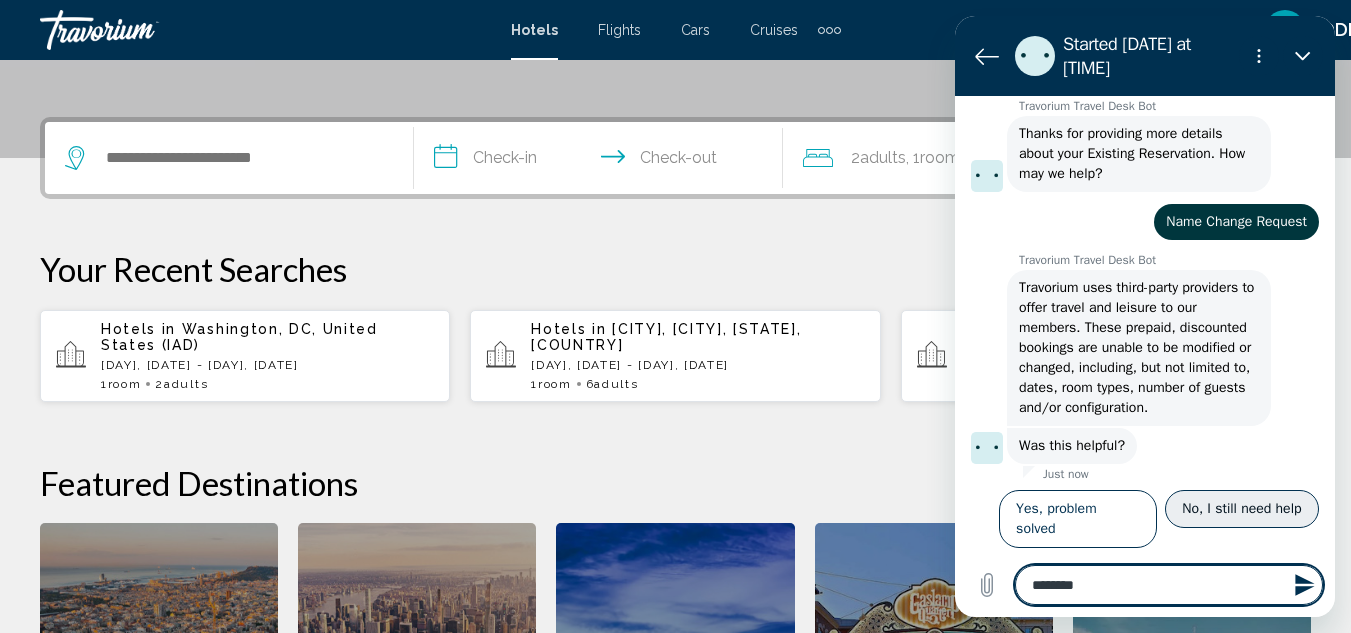 type on "*********" 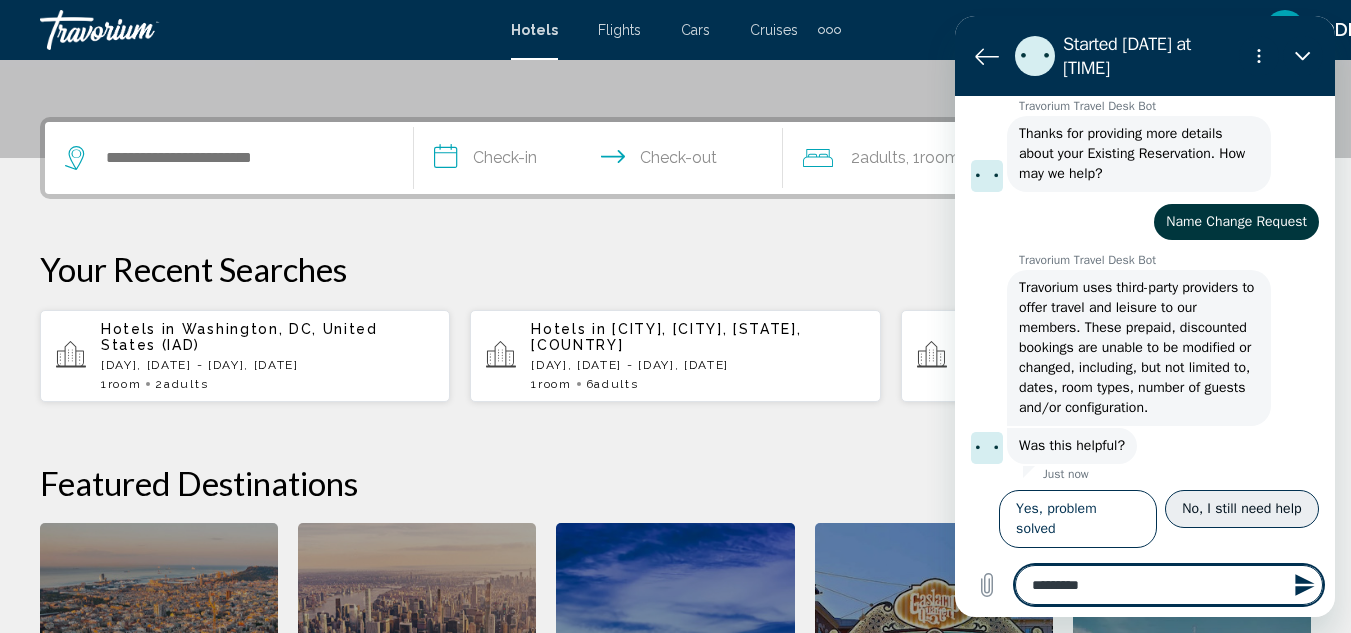 type on "*********" 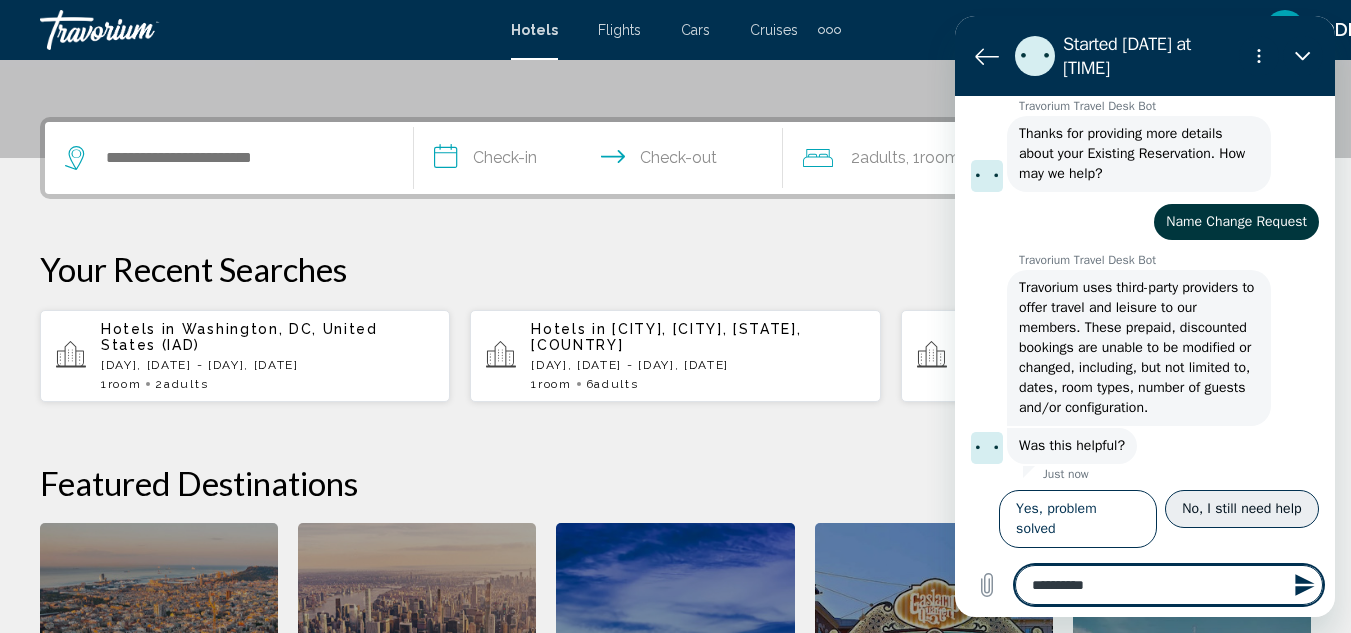 type on "*" 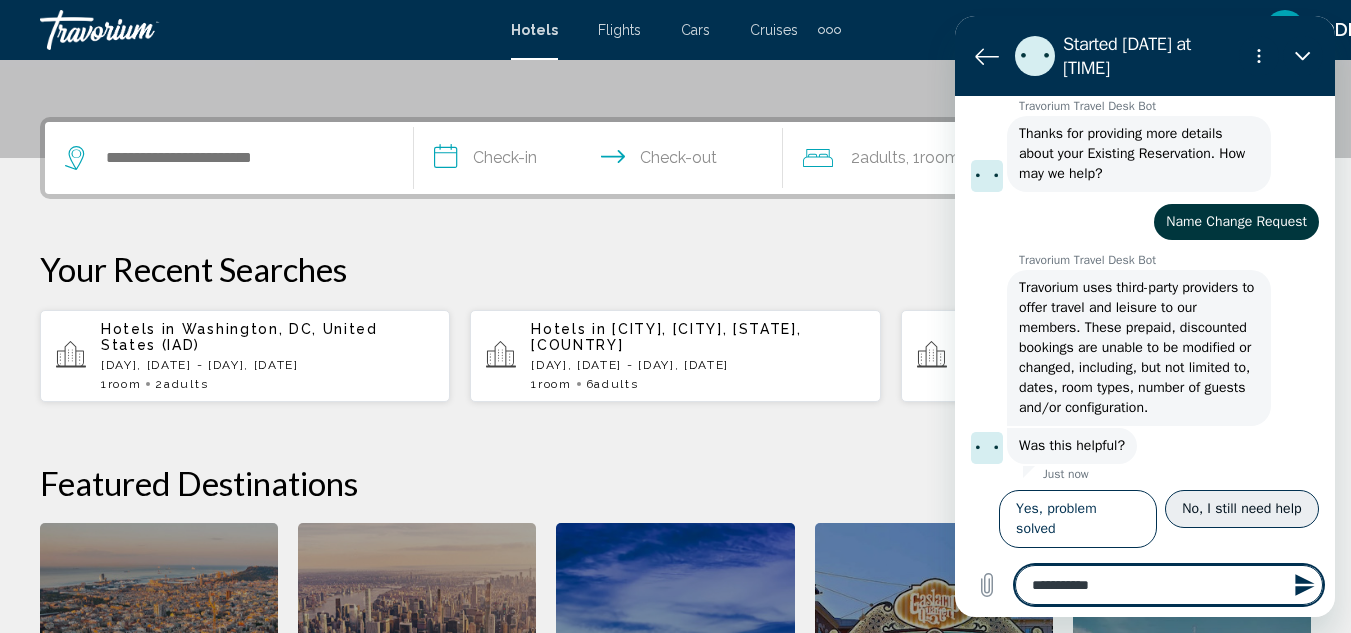 type on "**********" 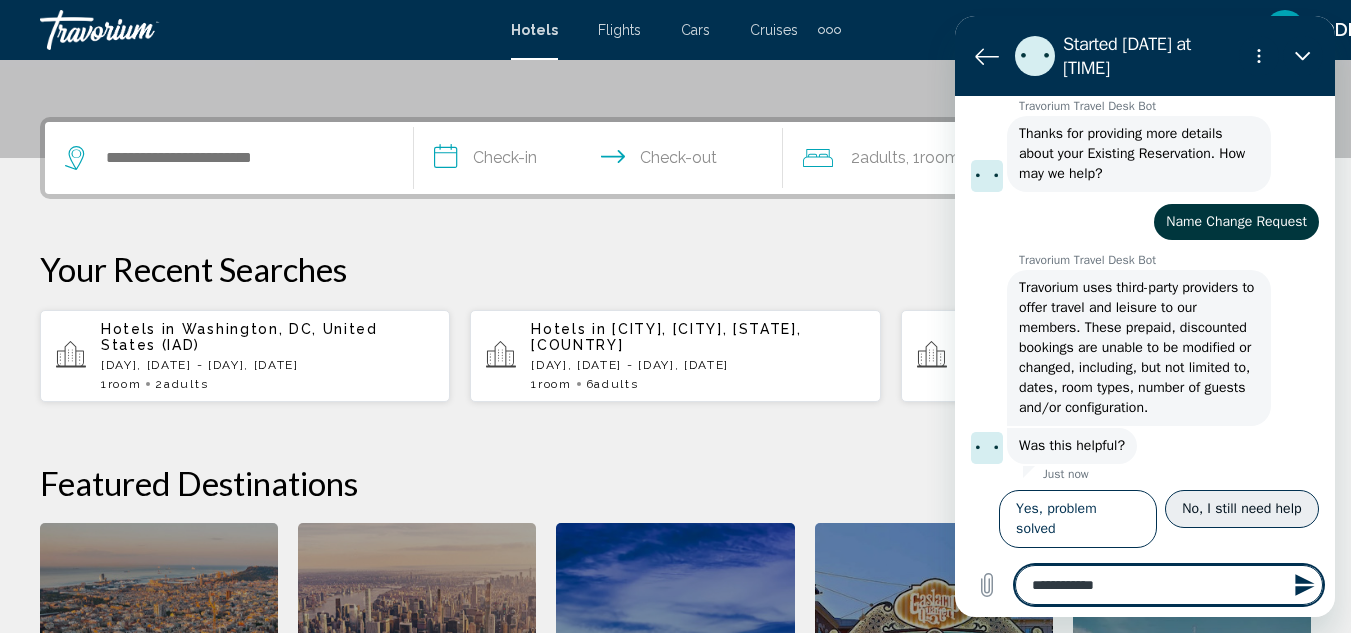 type on "**********" 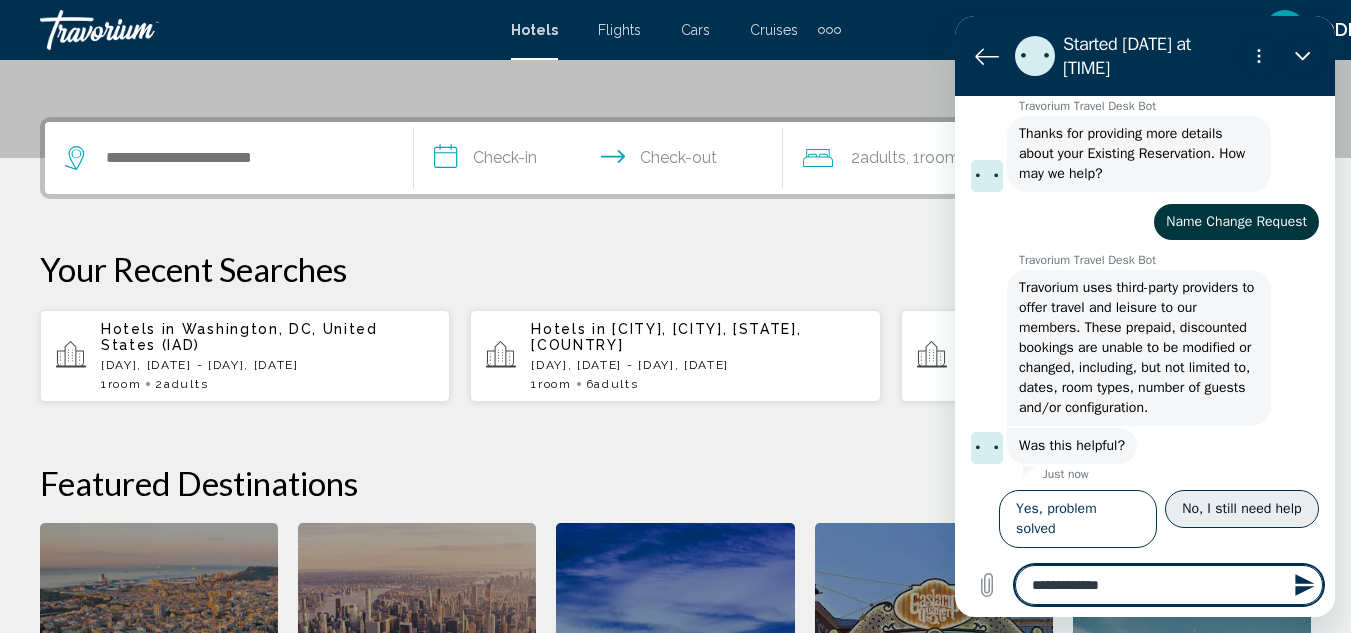 type on "**********" 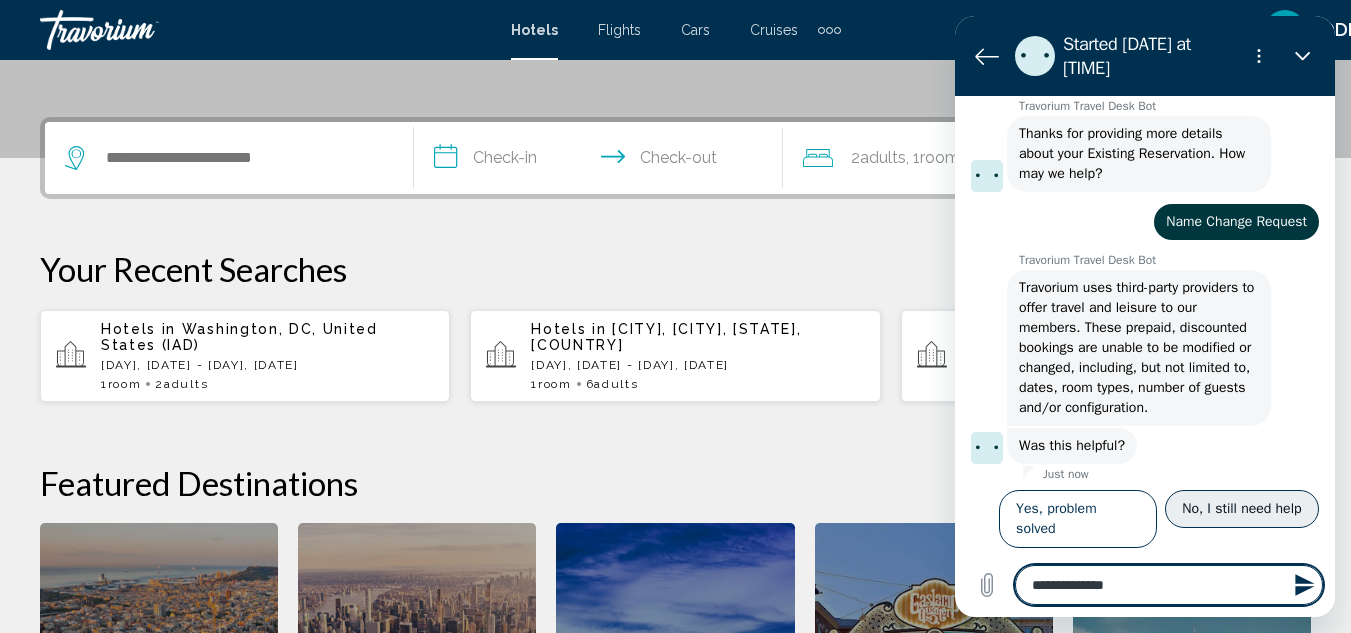 type on "**********" 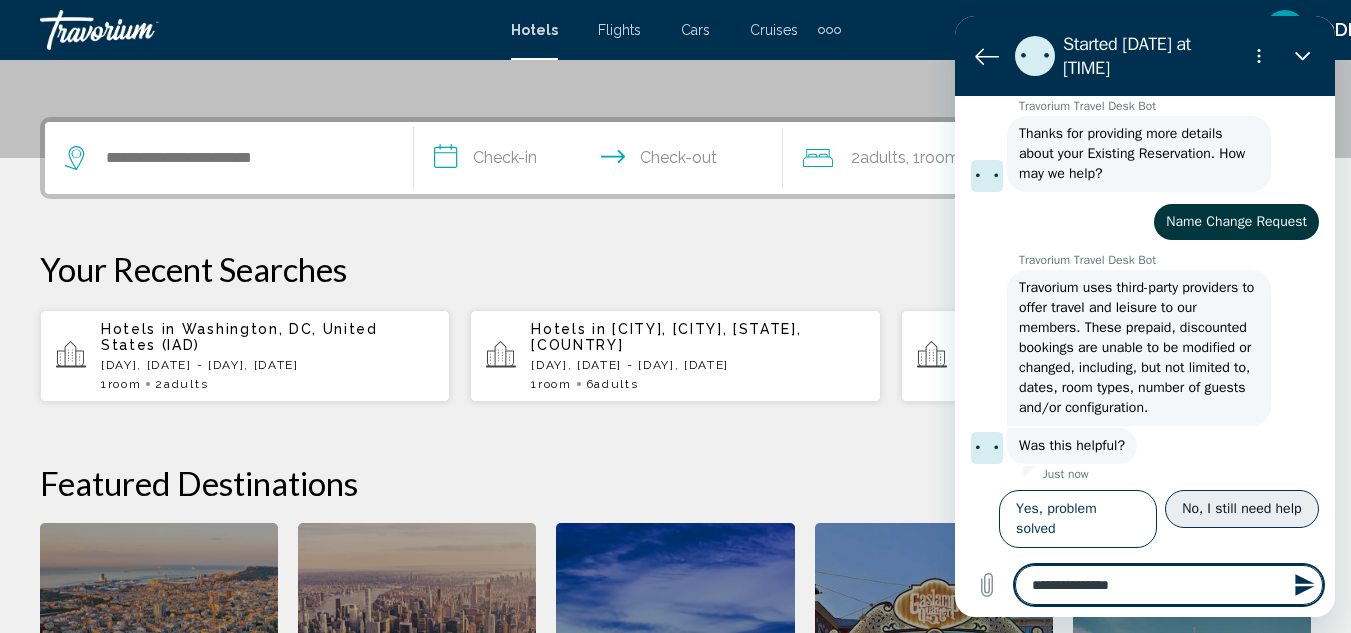 type on "**********" 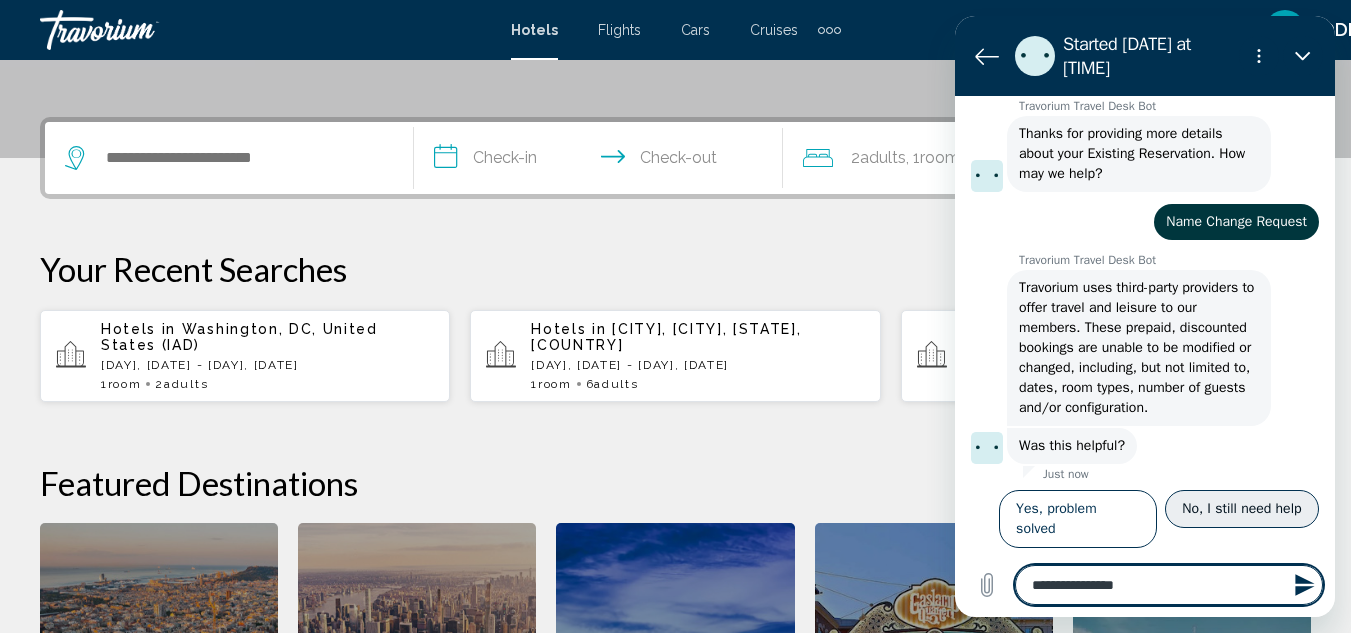 type on "**********" 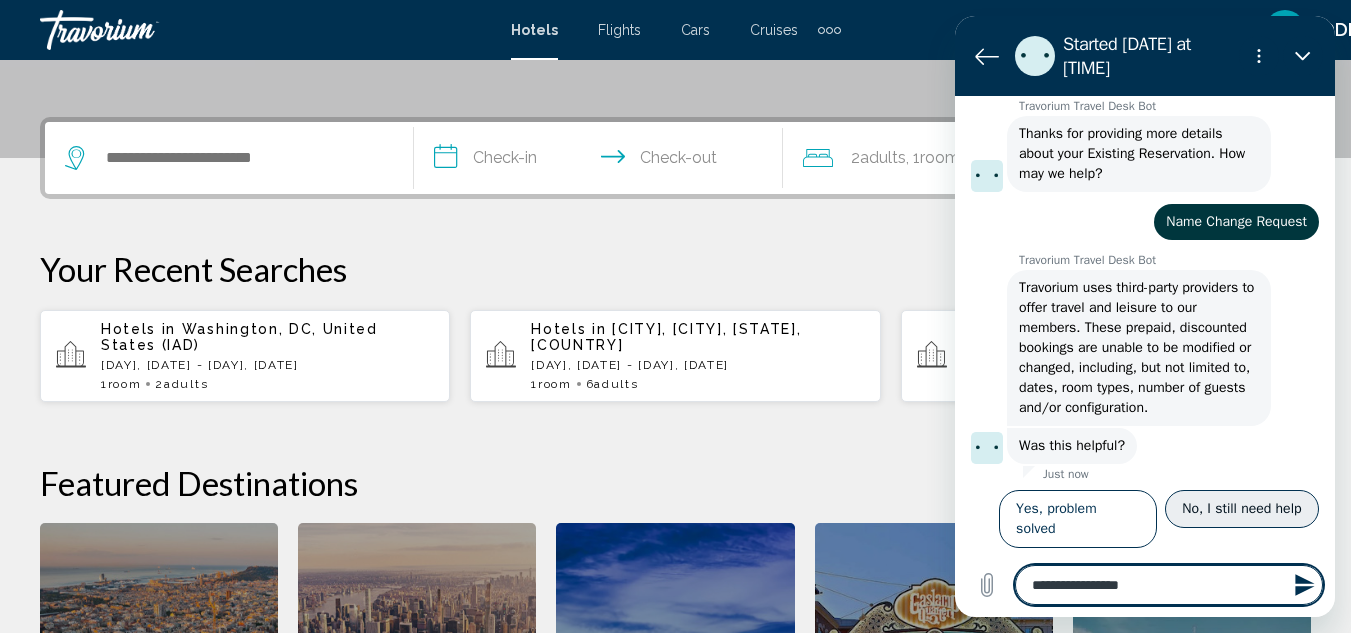 type on "**********" 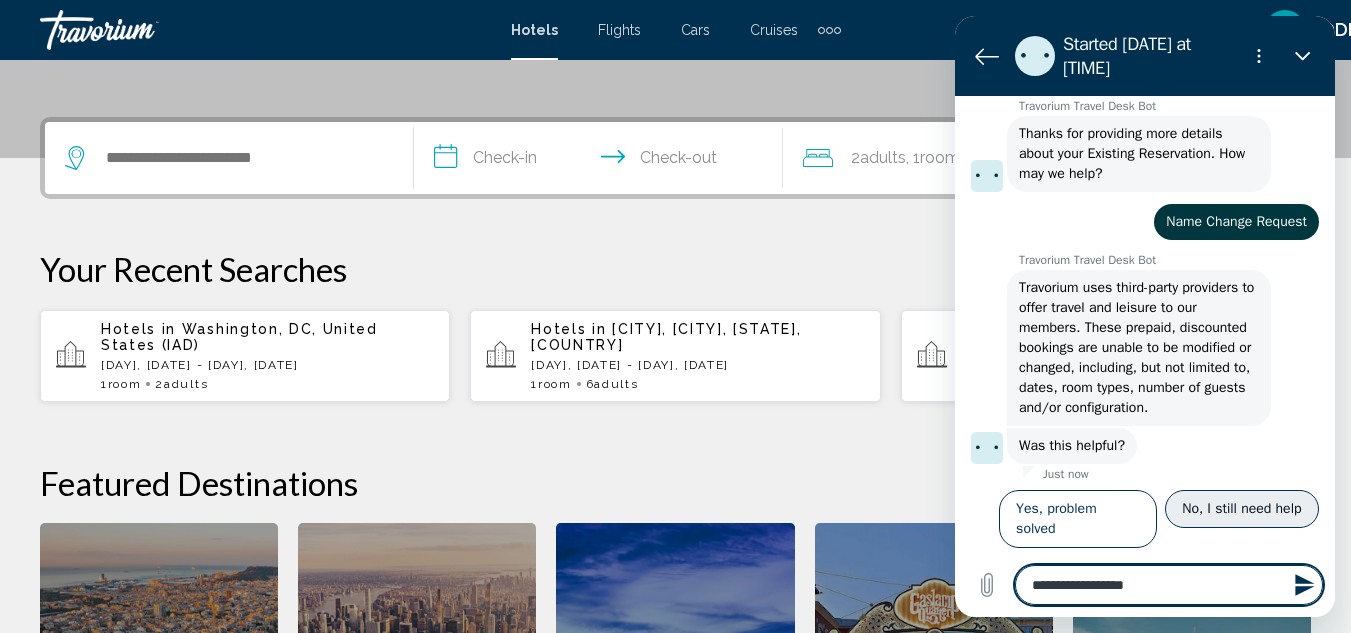 type on "**********" 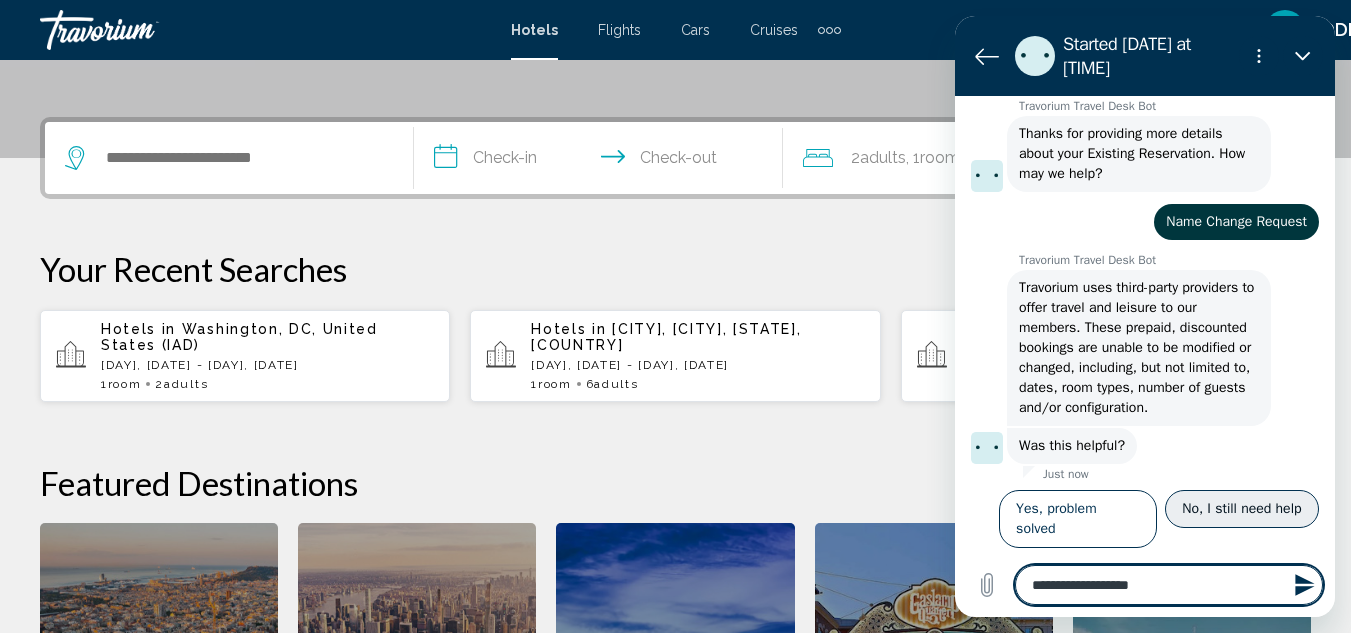 type on "**********" 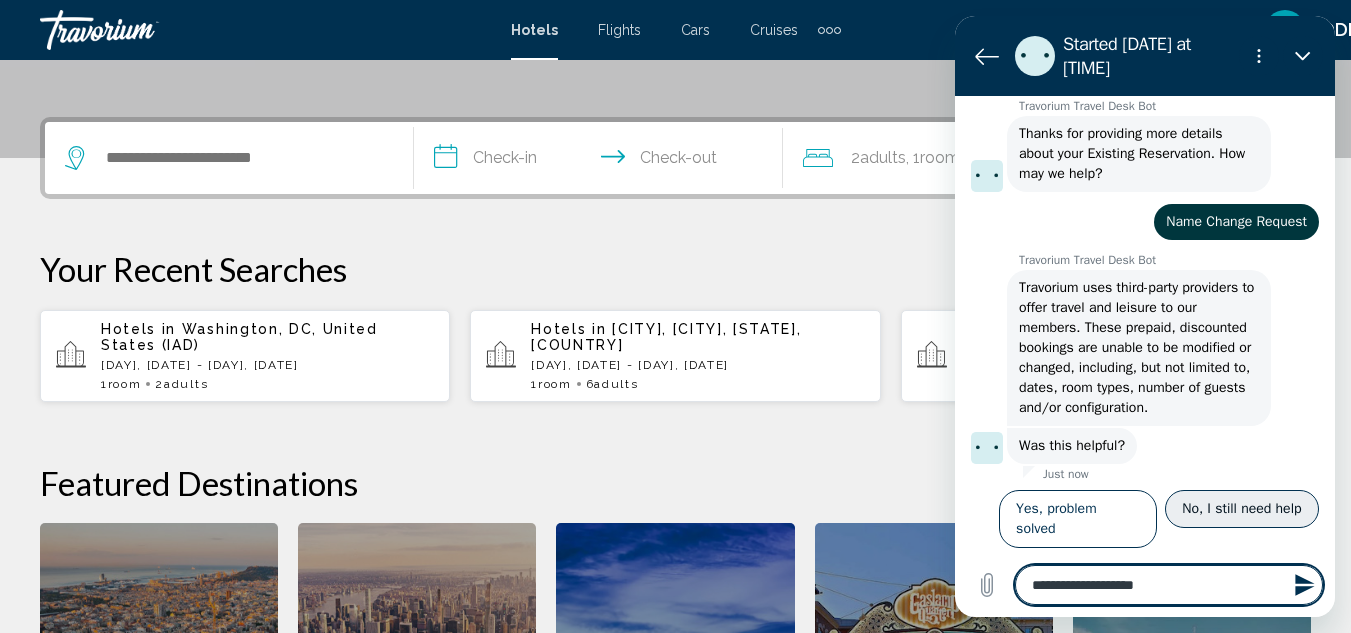 type on "**********" 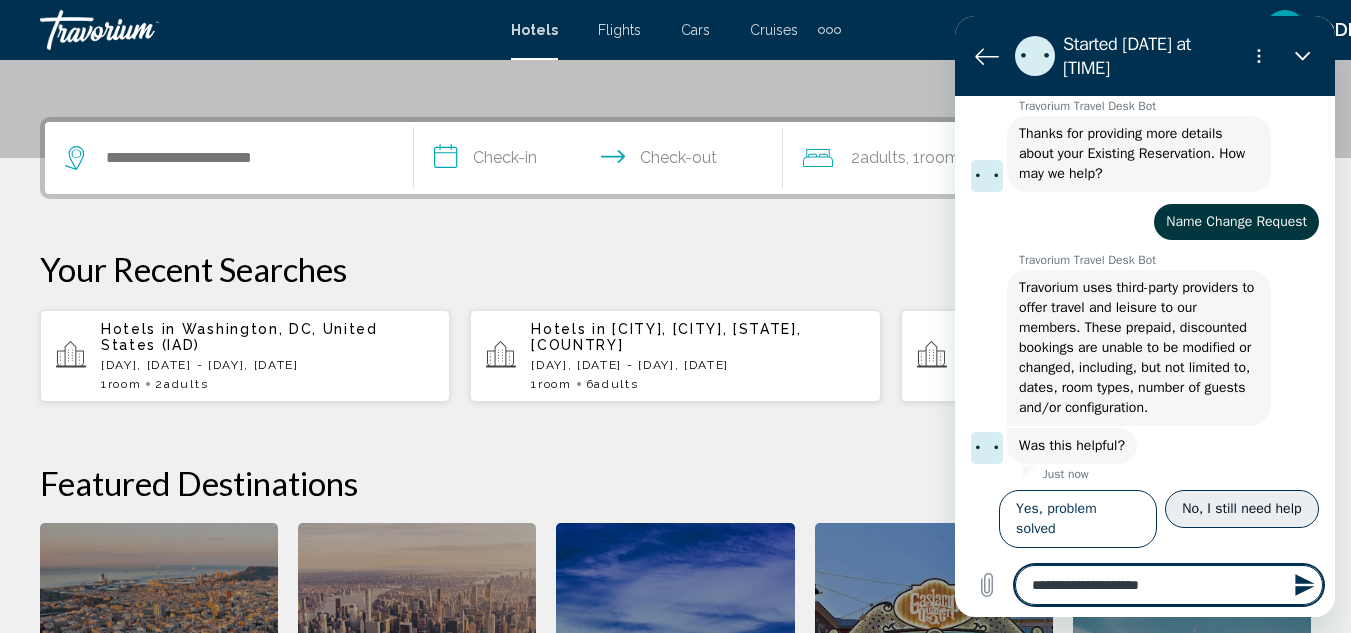 type on "**********" 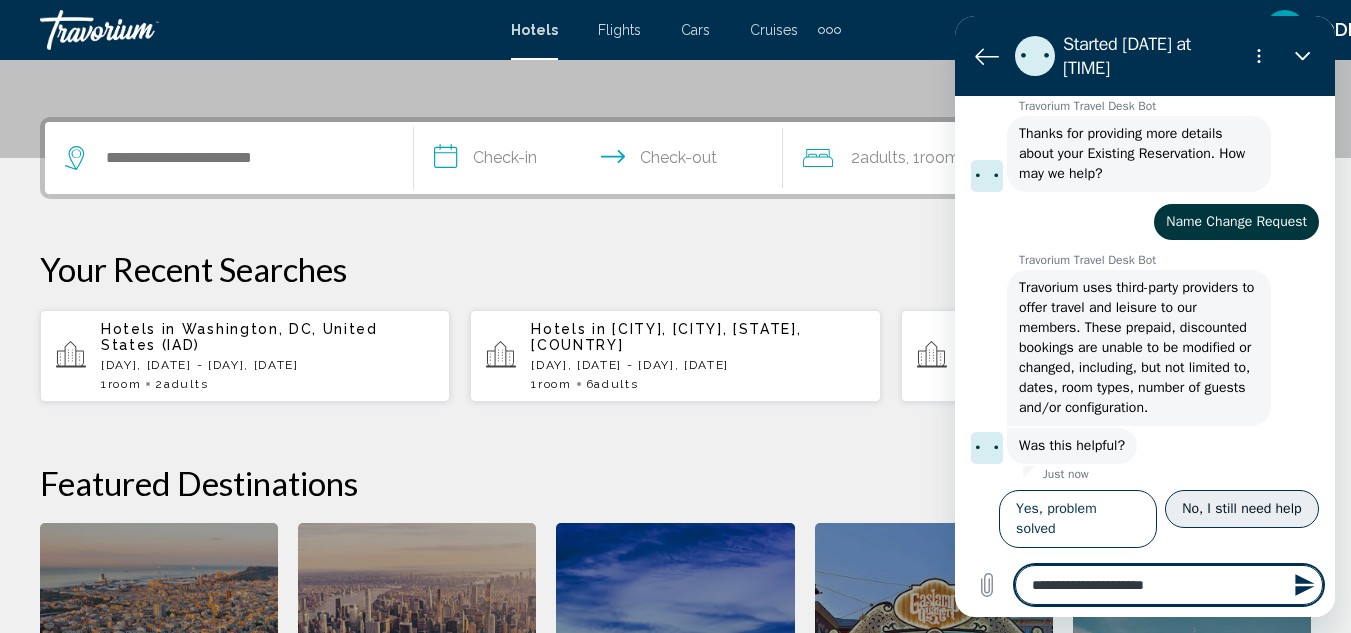 type on "**********" 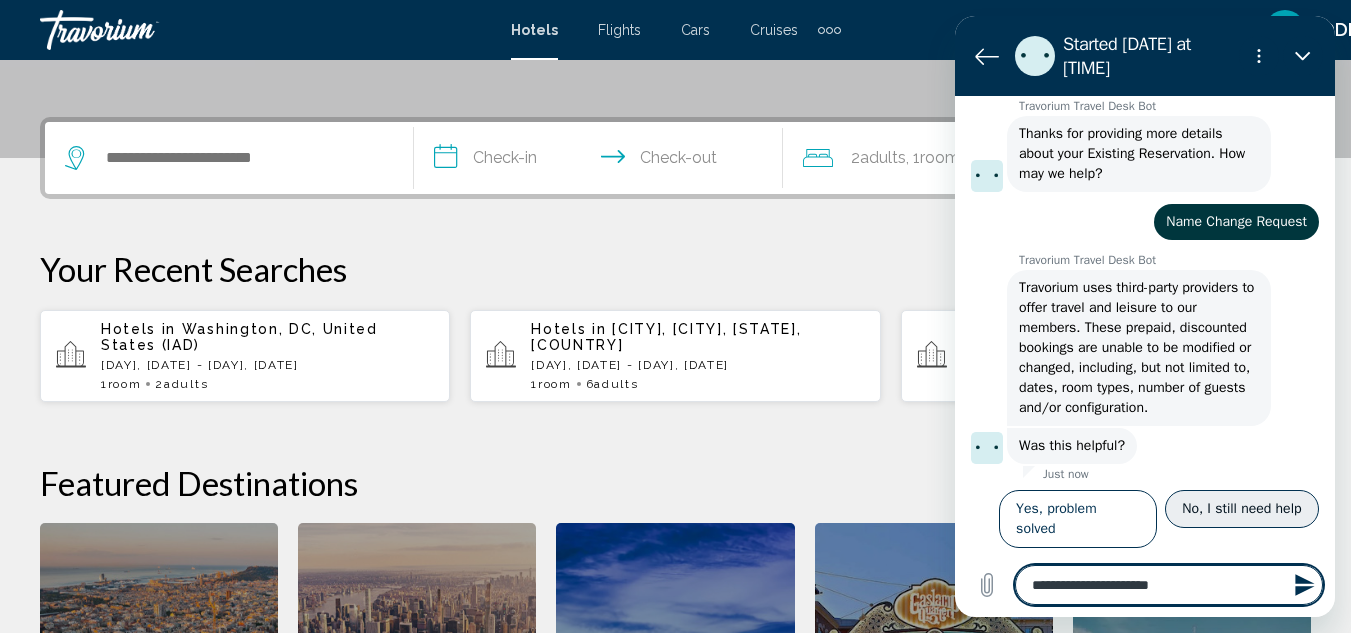 type on "**********" 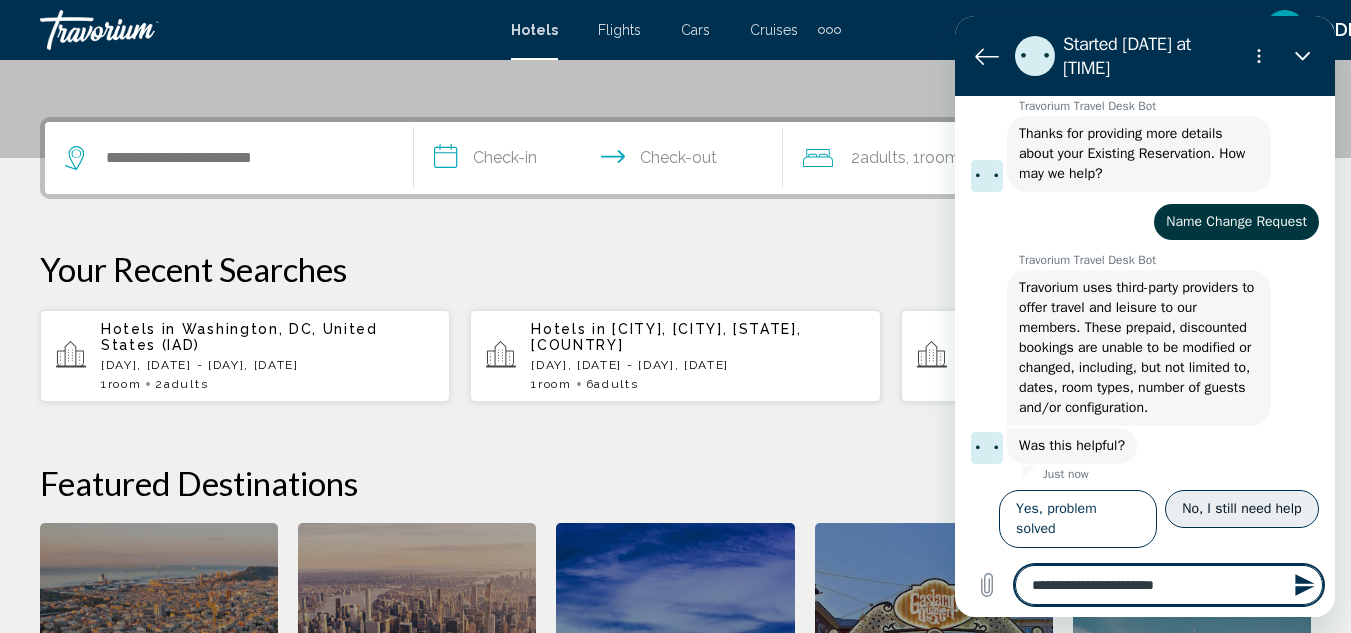 type on "**********" 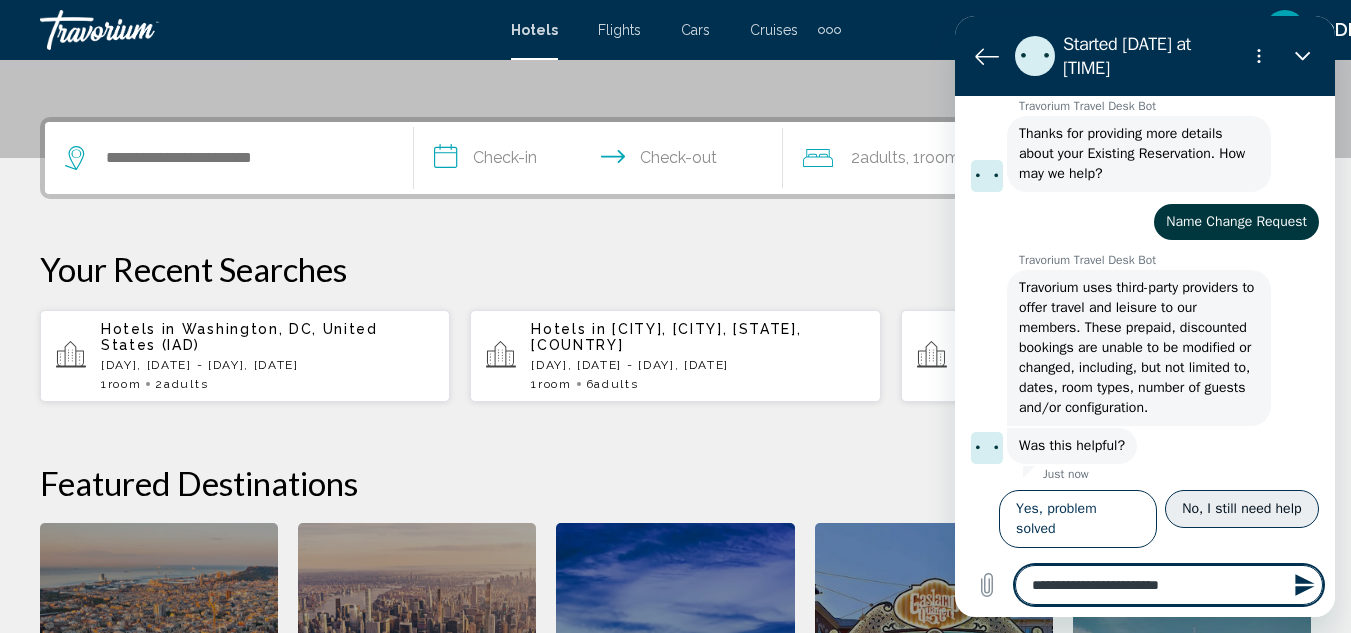 type on "**********" 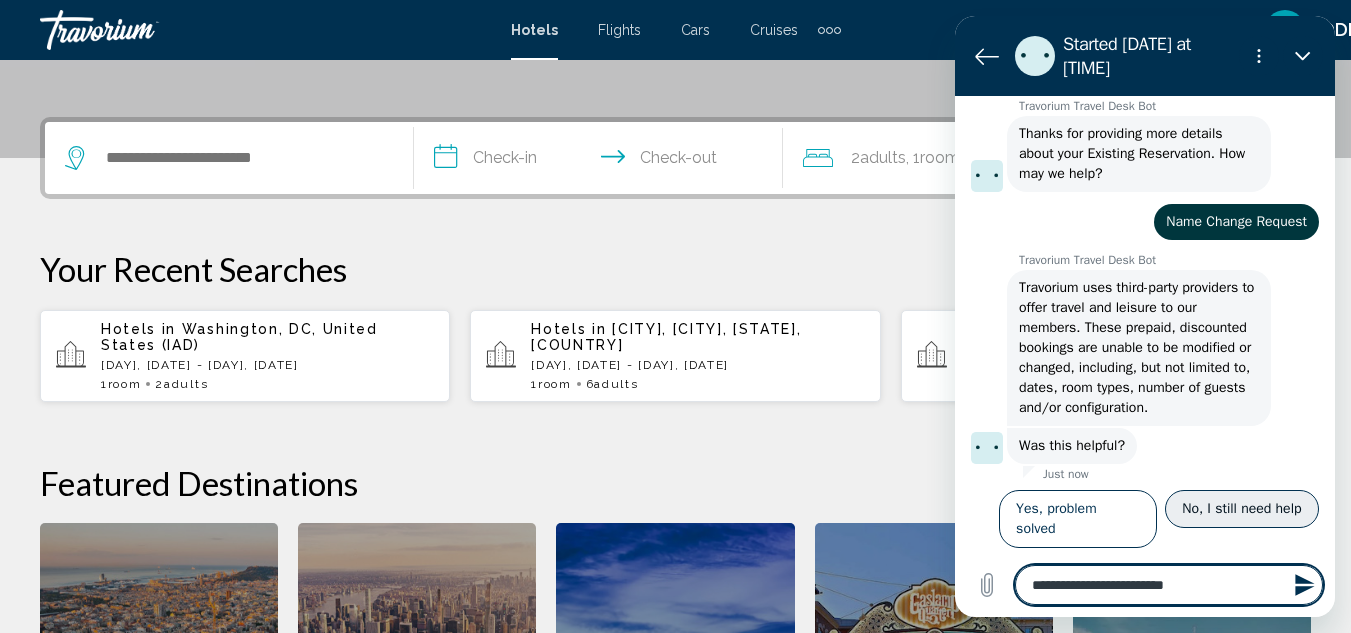 type on "**********" 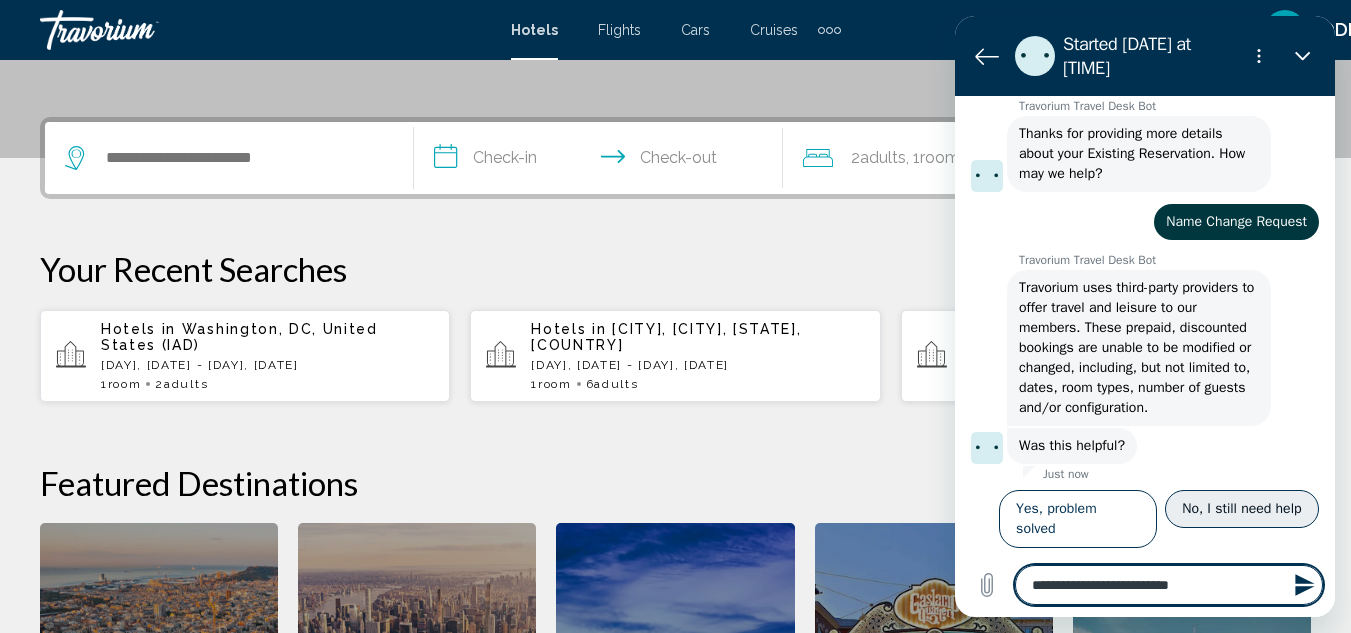 type on "**********" 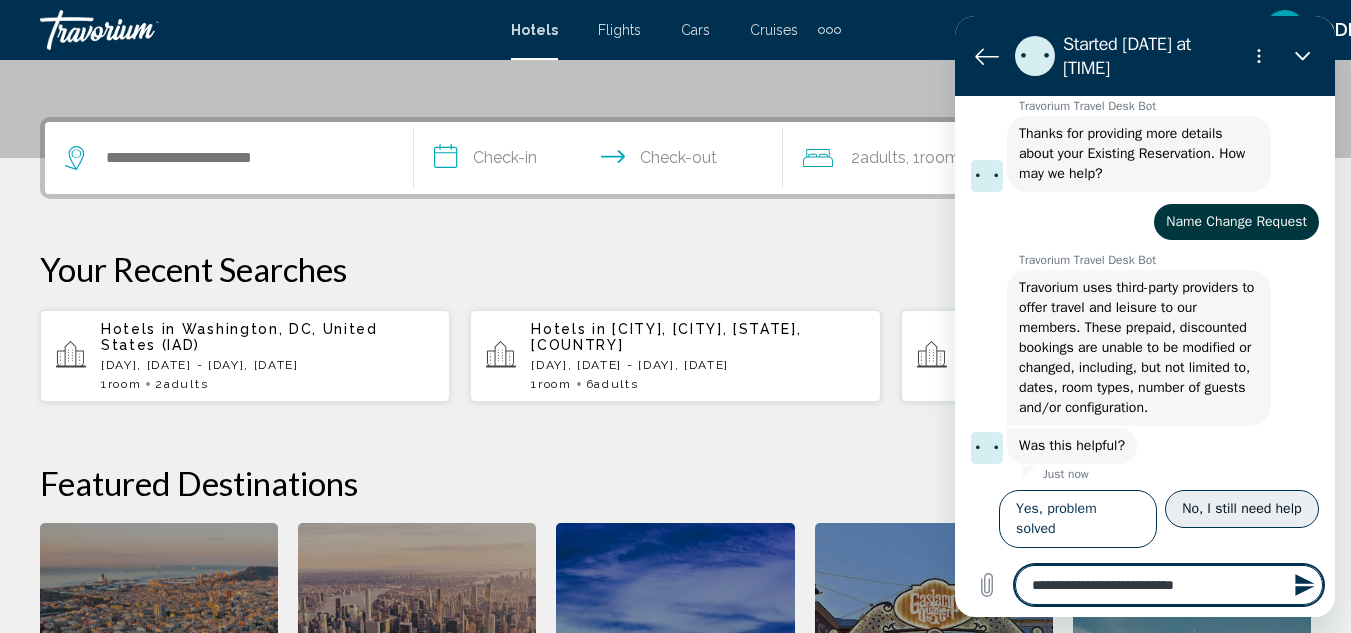 type on "**********" 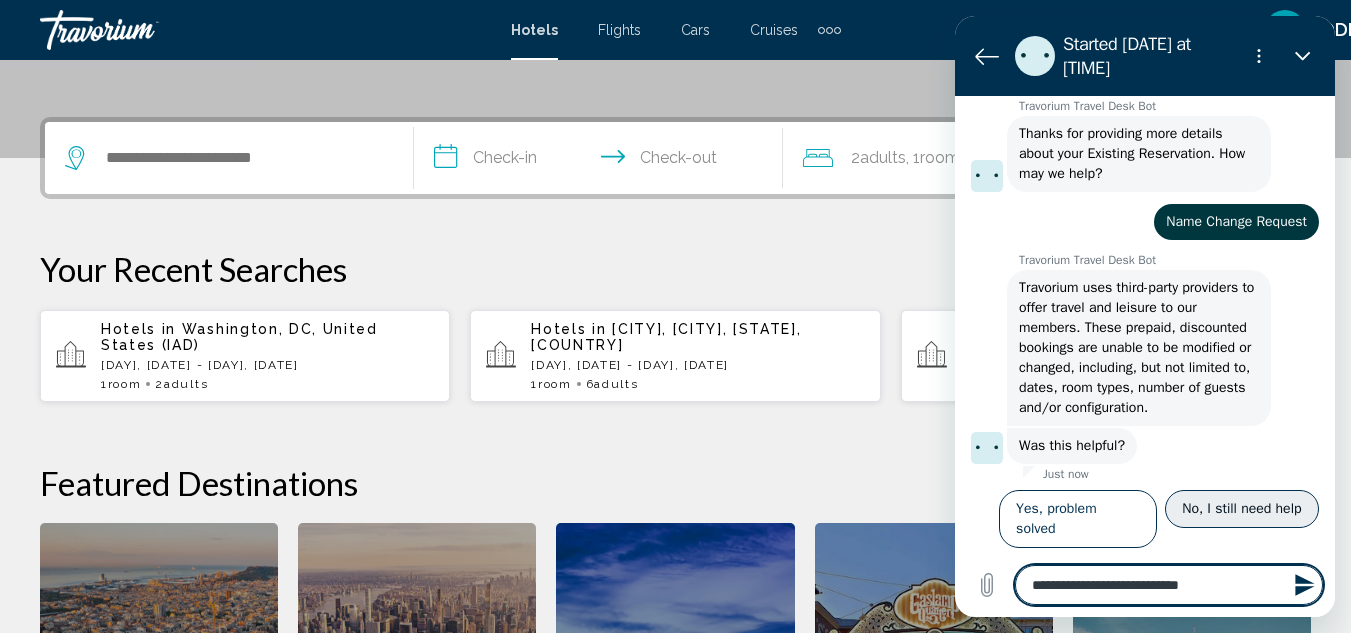 type on "**********" 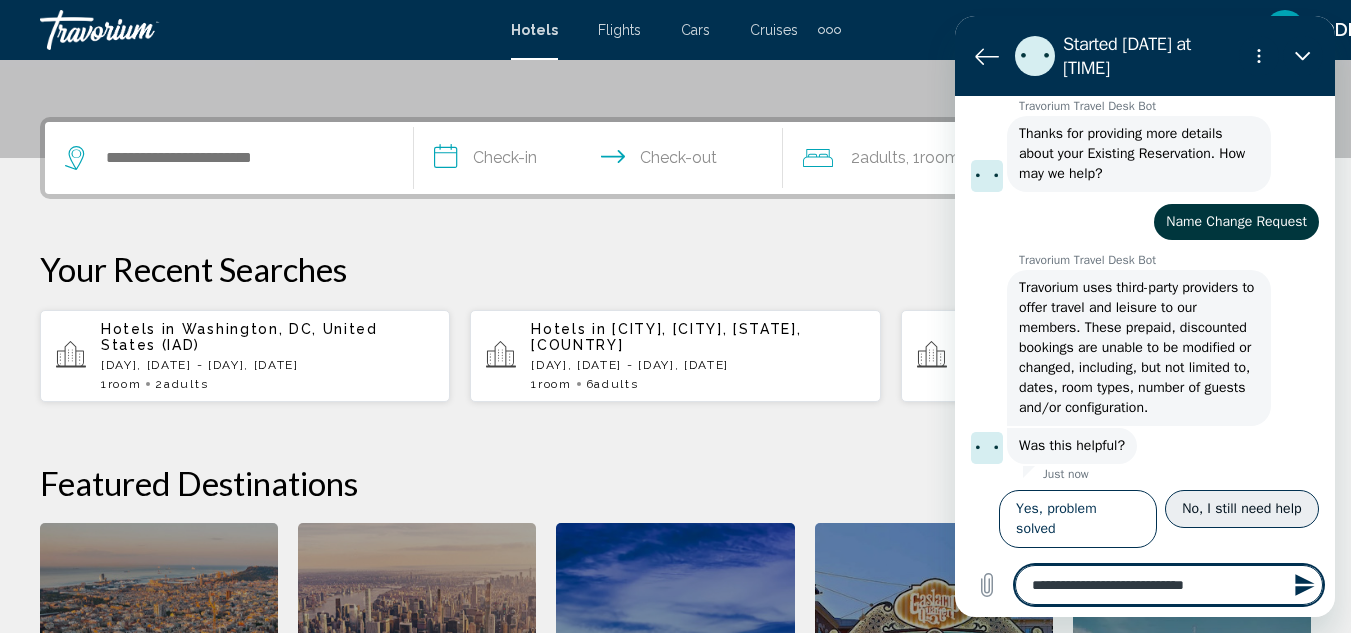 type on "**********" 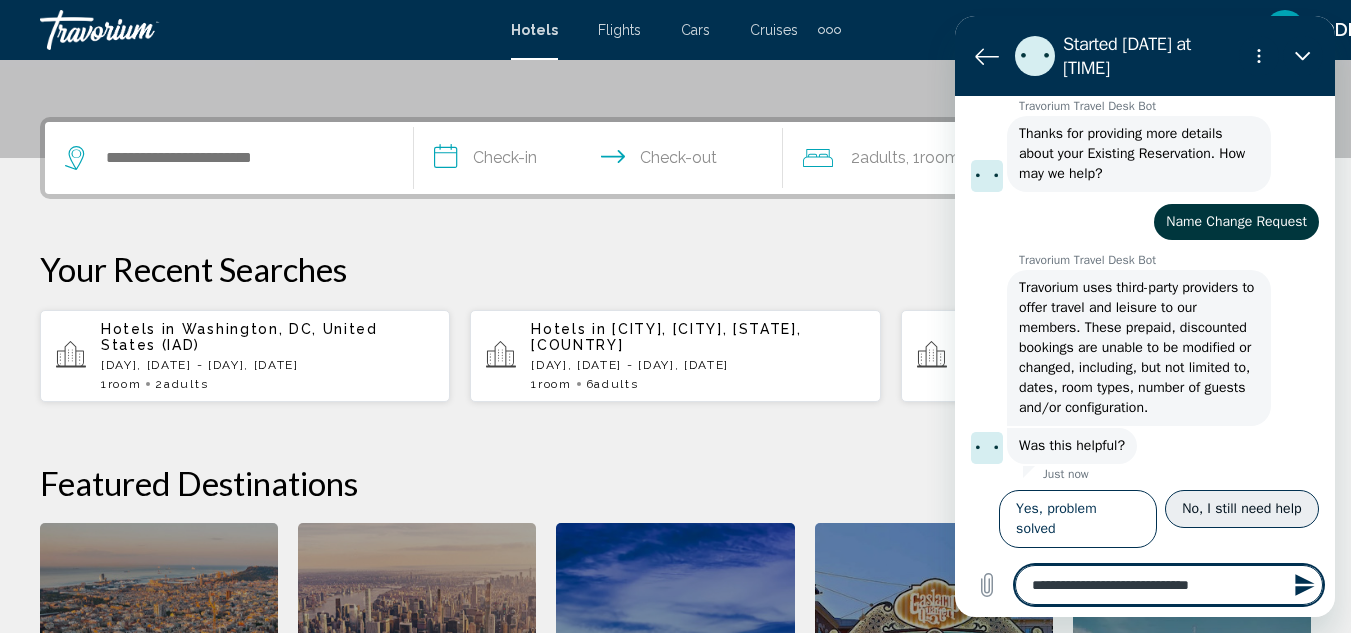 type on "**********" 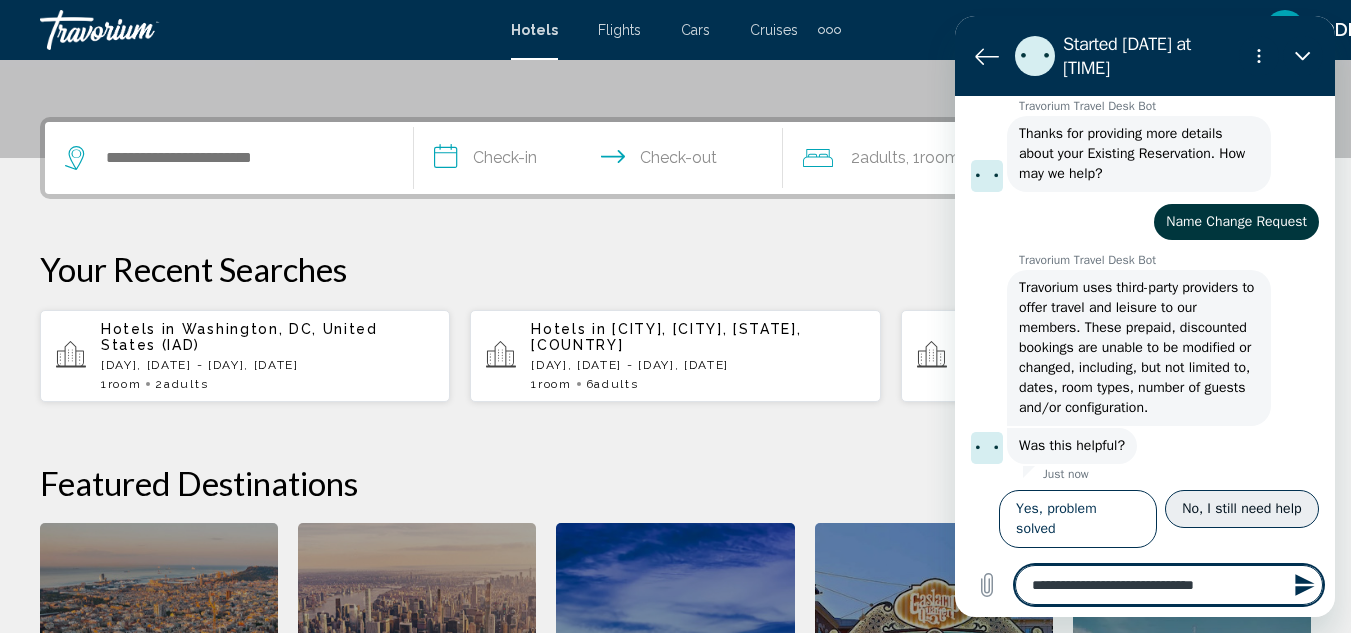 type on "**********" 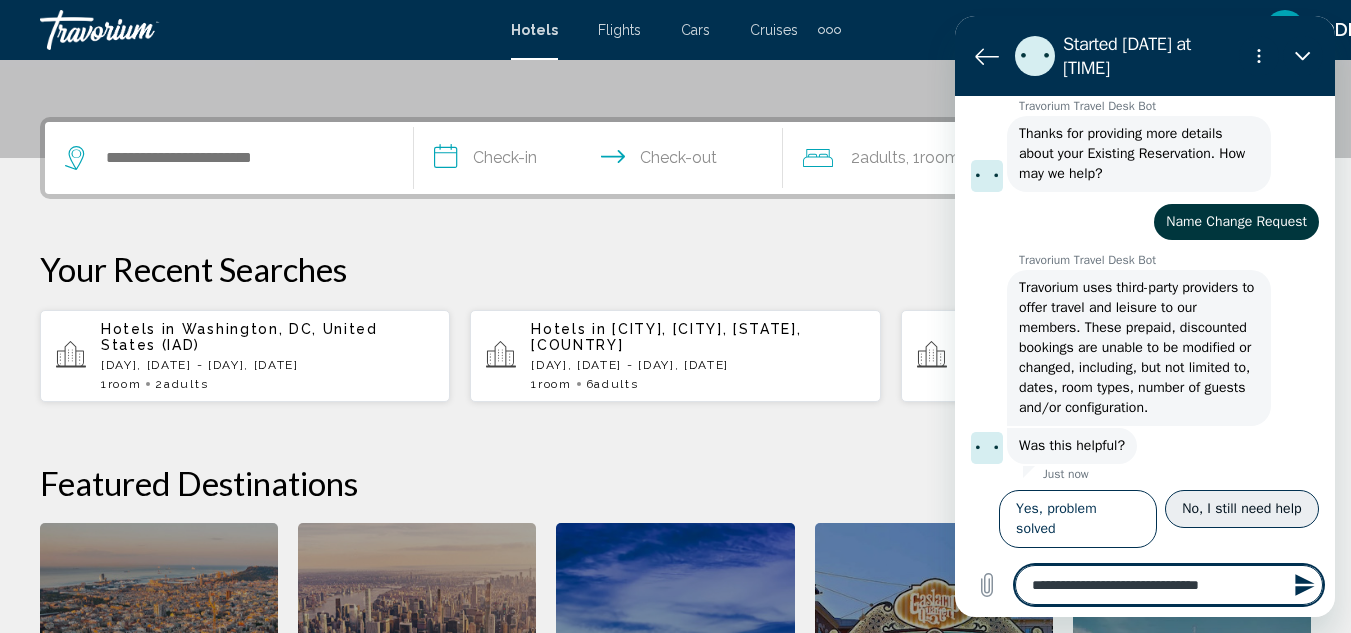 type on "**********" 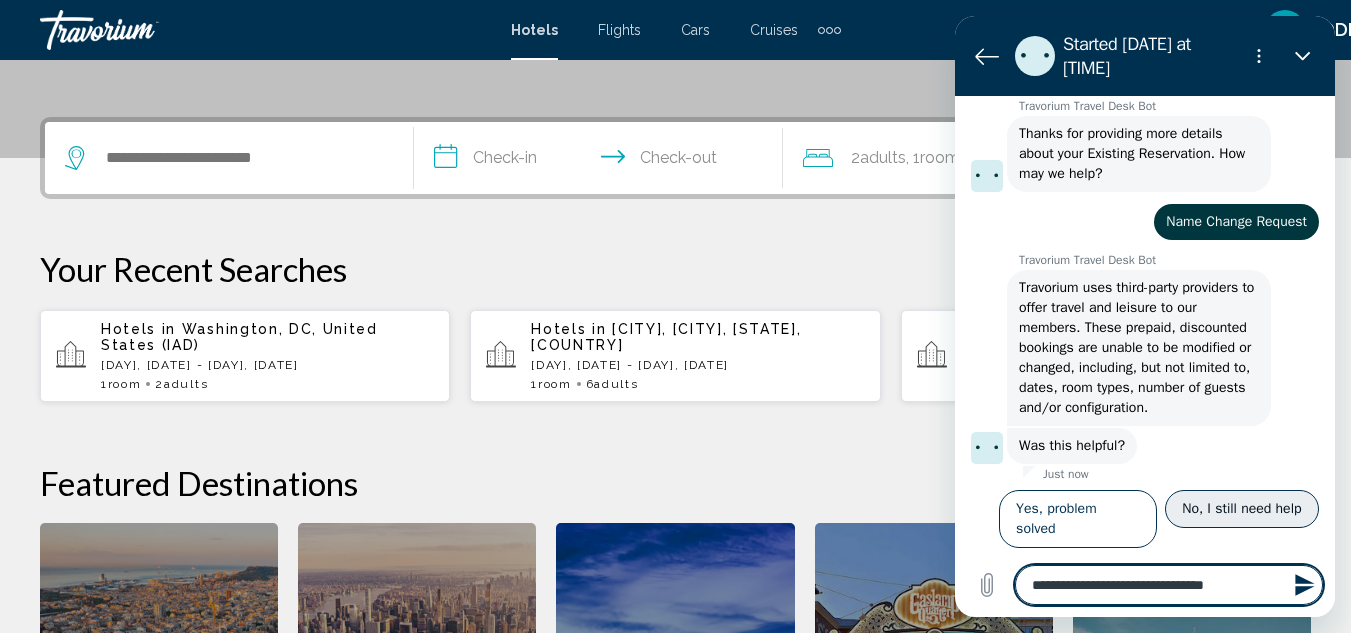 type on "**********" 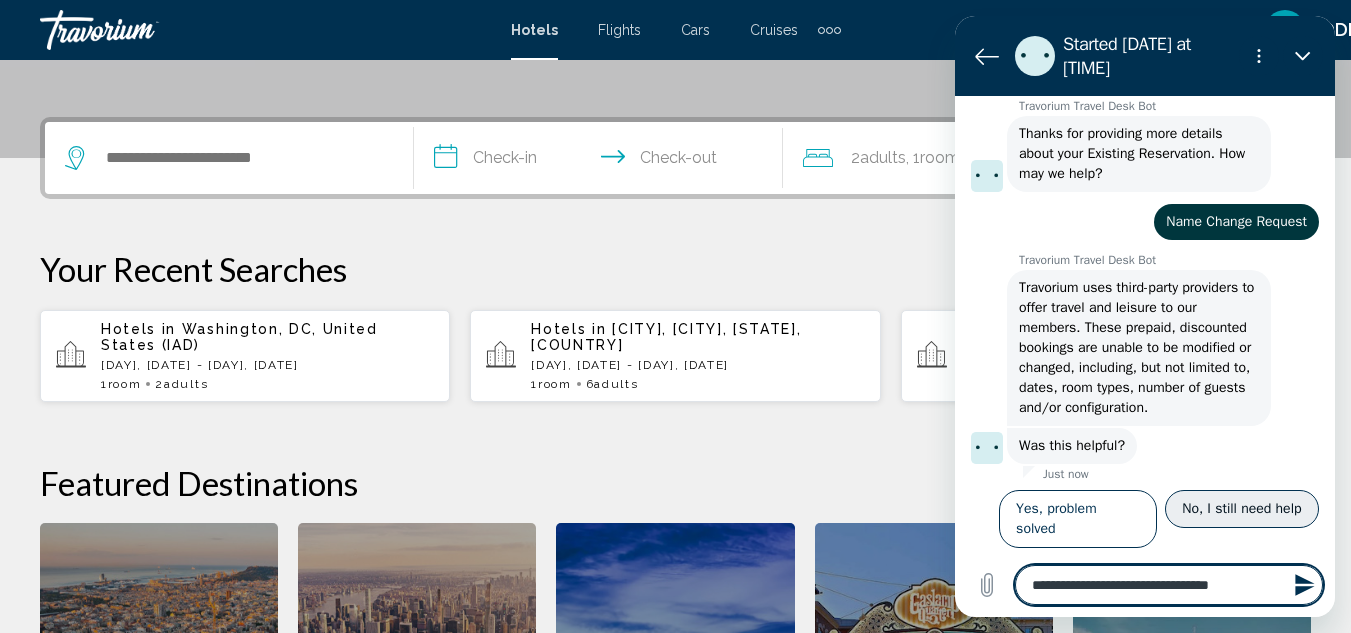 type on "**********" 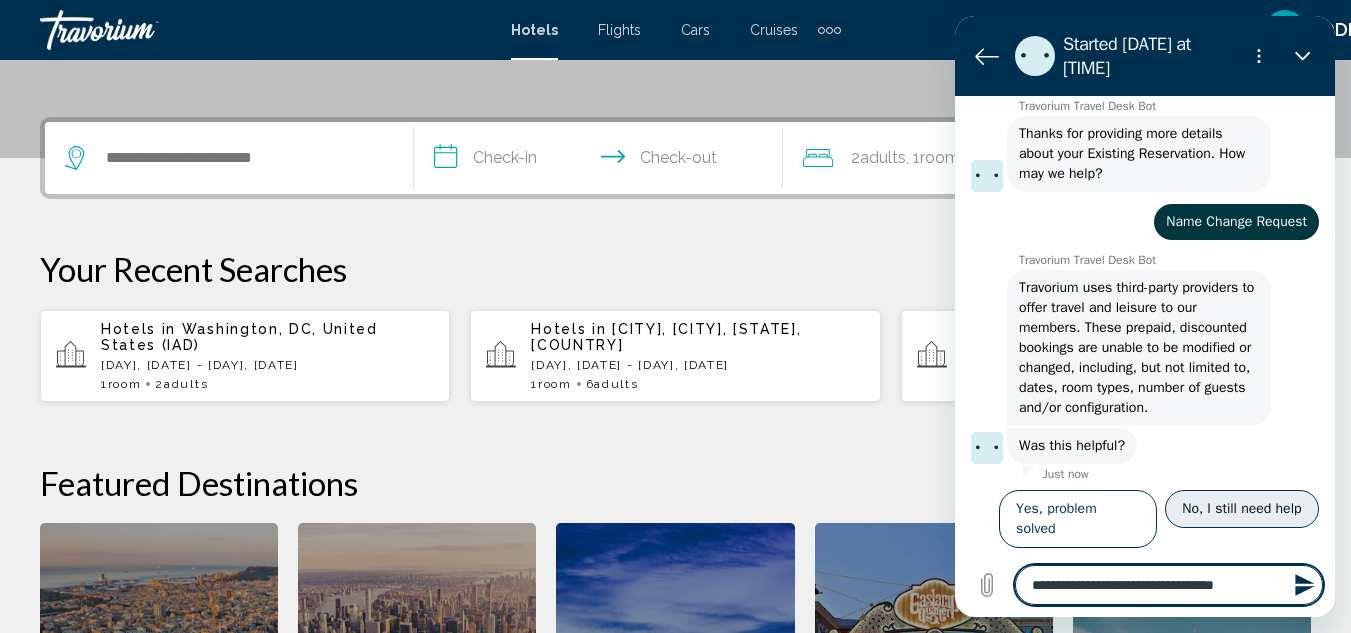 type on "**********" 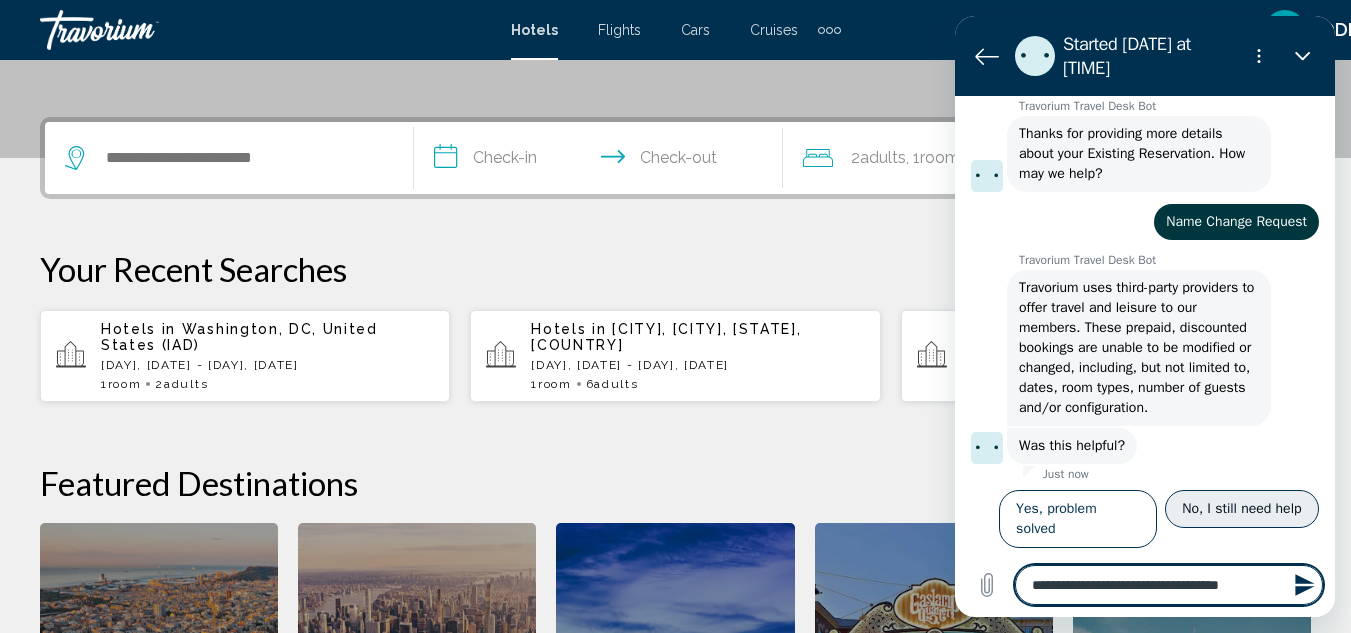 type on "**********" 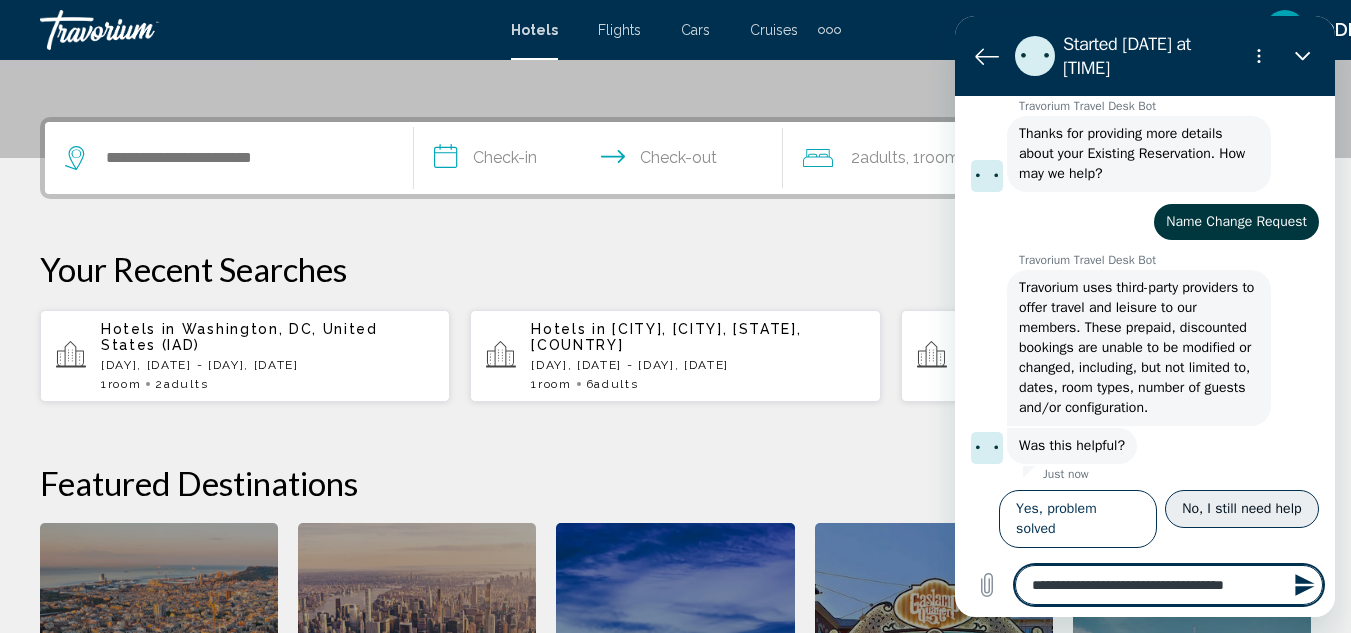 type on "**********" 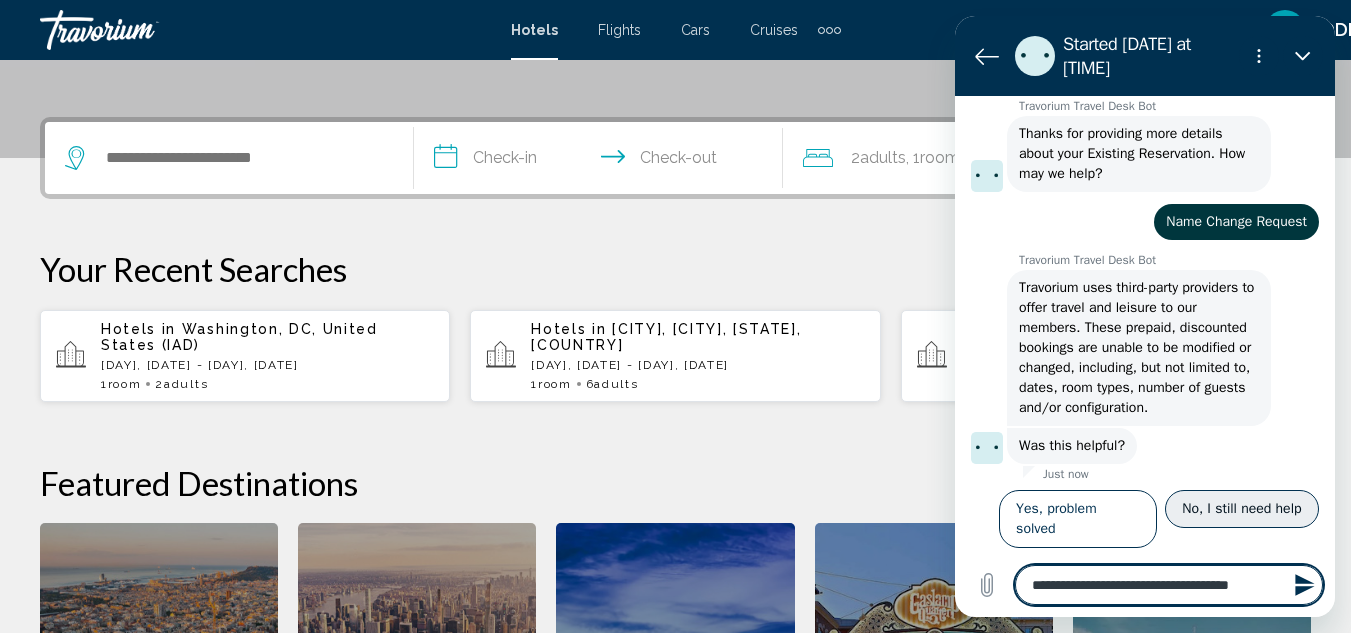 type on "**********" 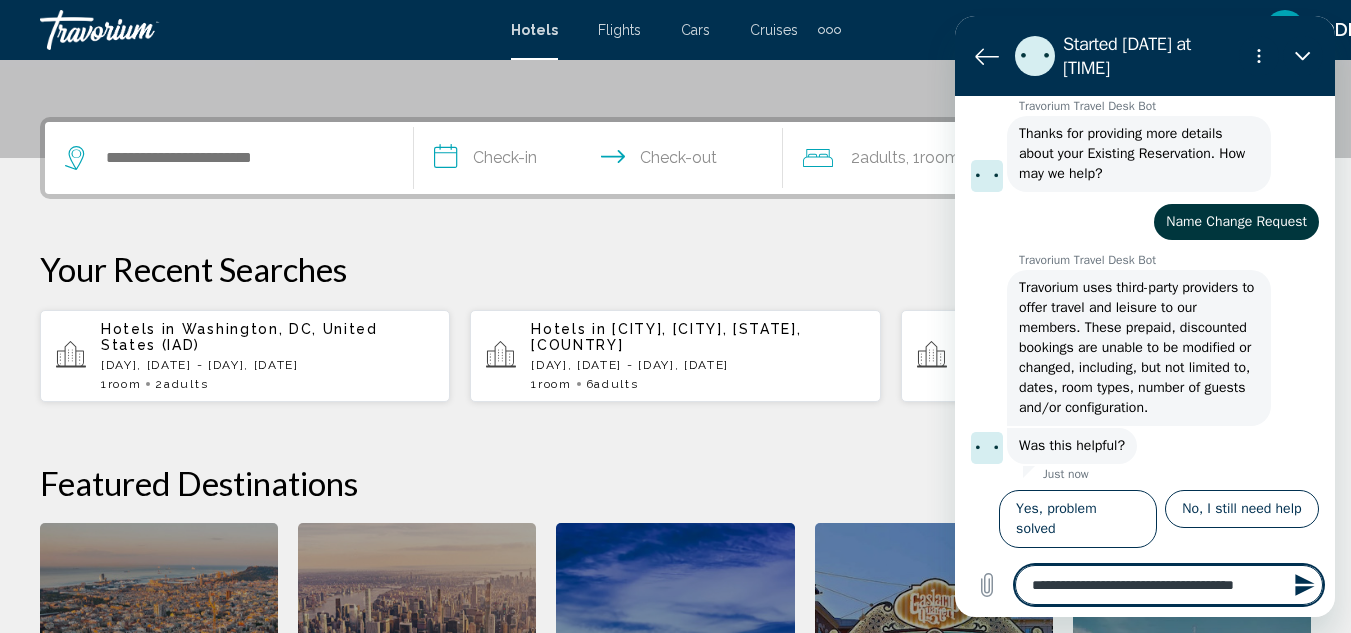 type on "**********" 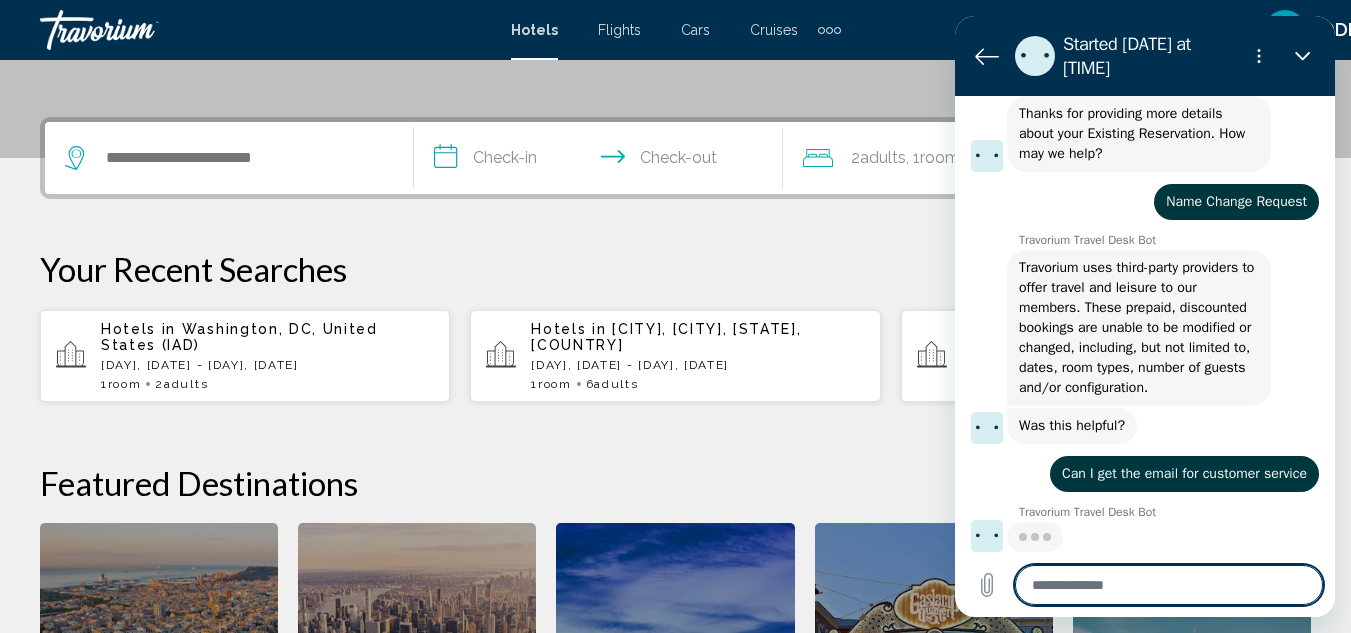 scroll, scrollTop: 617, scrollLeft: 0, axis: vertical 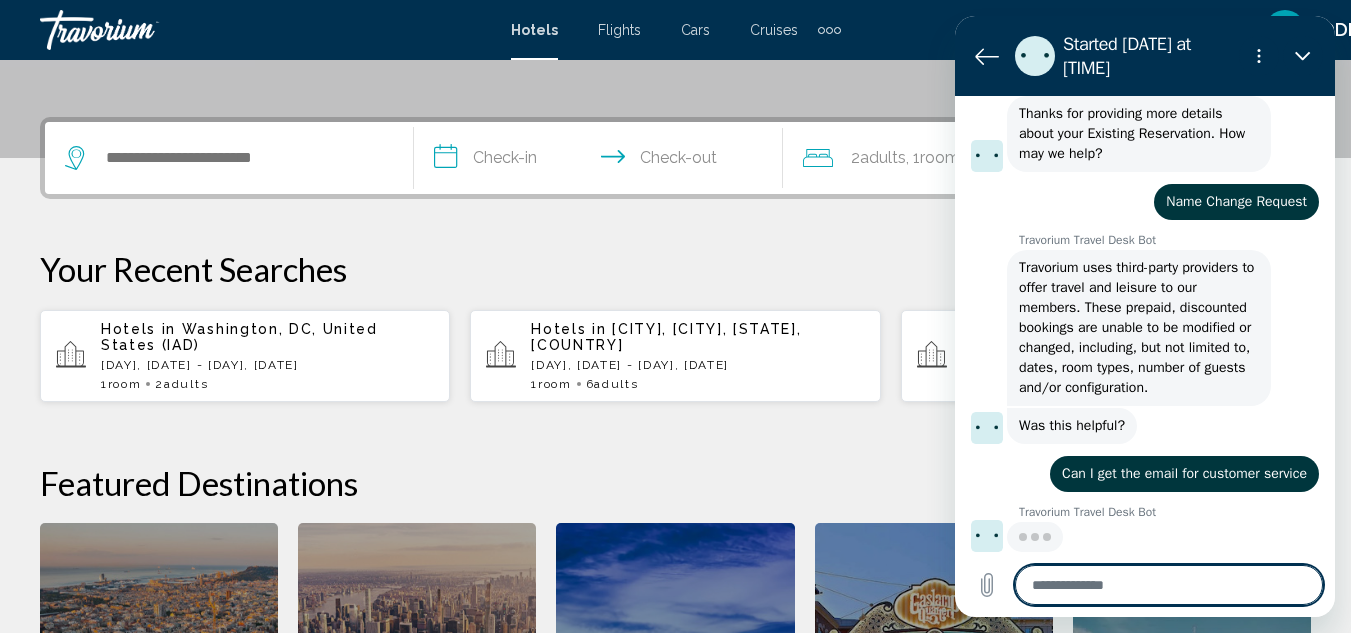 type on "*" 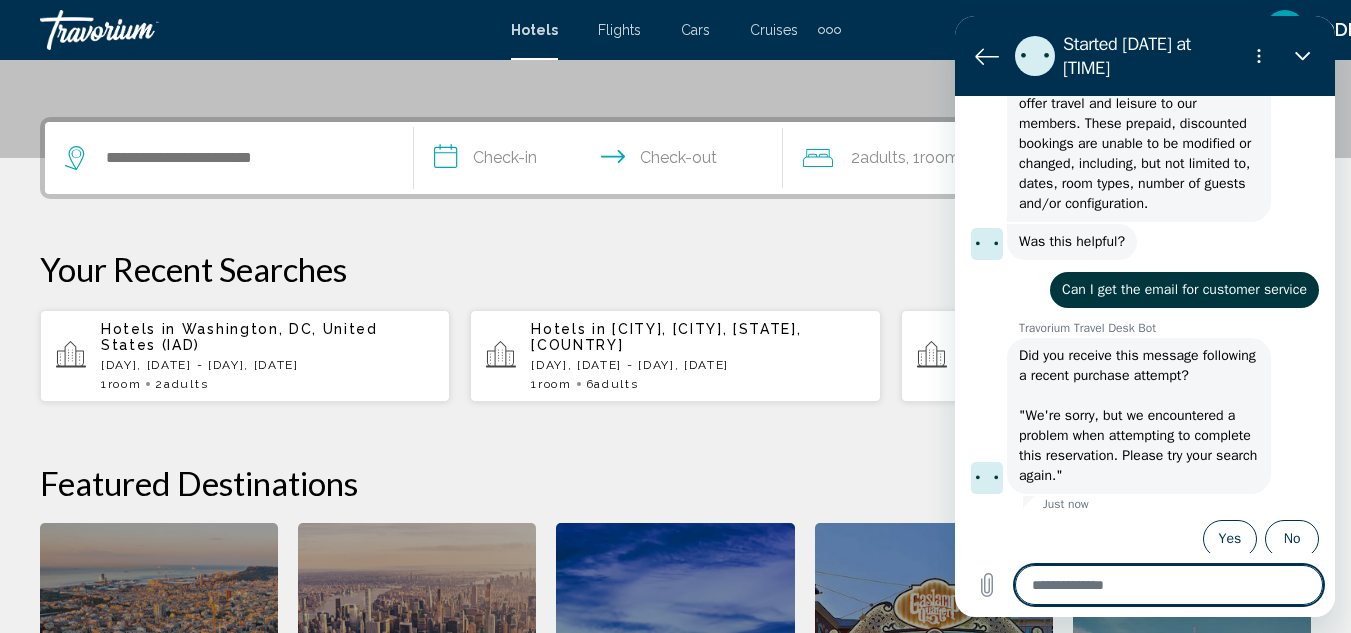 scroll, scrollTop: 831, scrollLeft: 0, axis: vertical 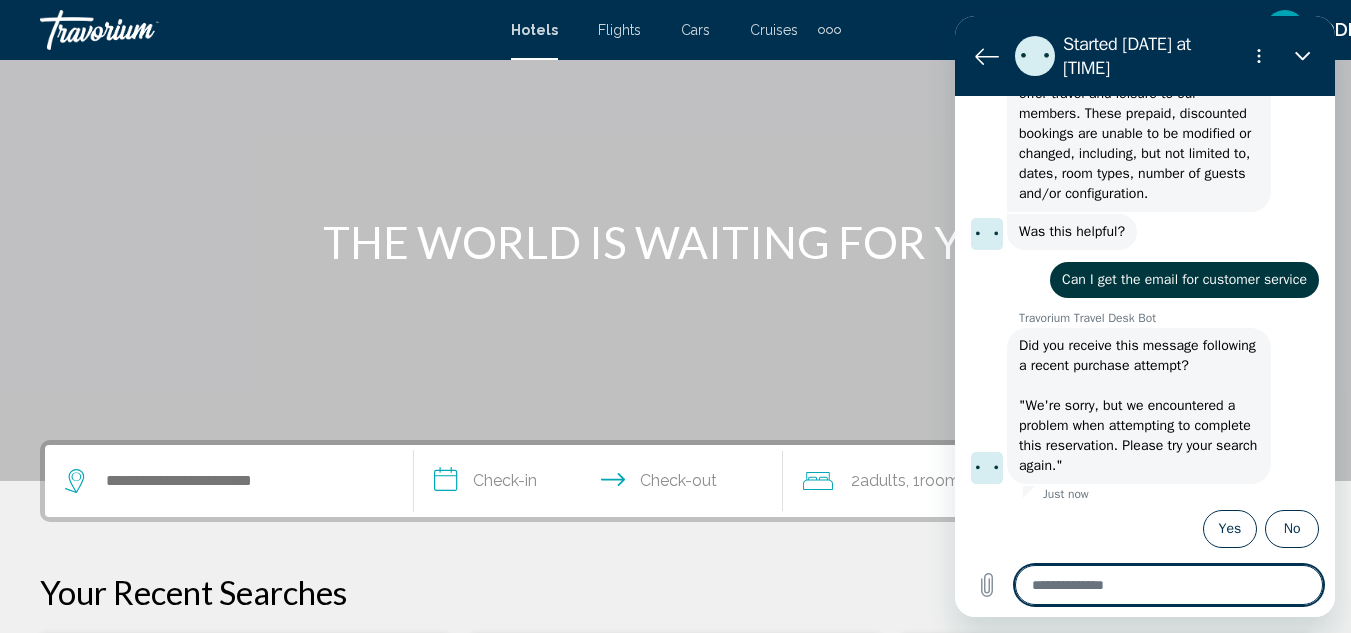 click at bounding box center (1169, 585) 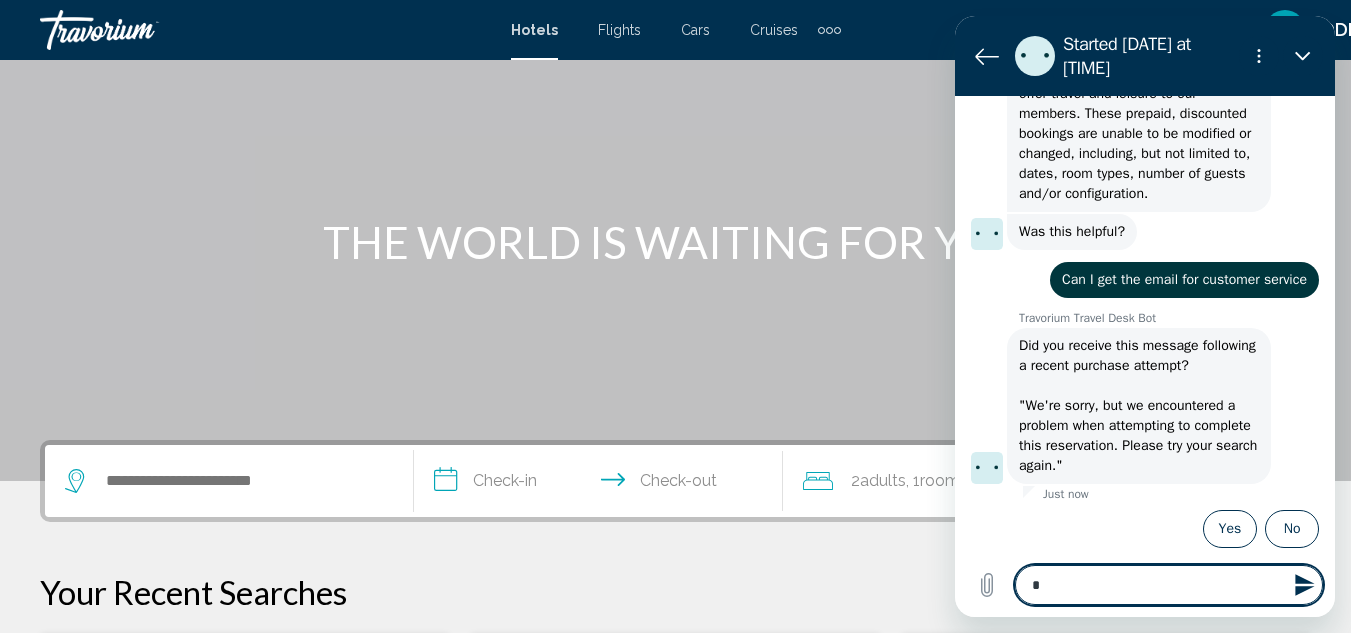 type on "**" 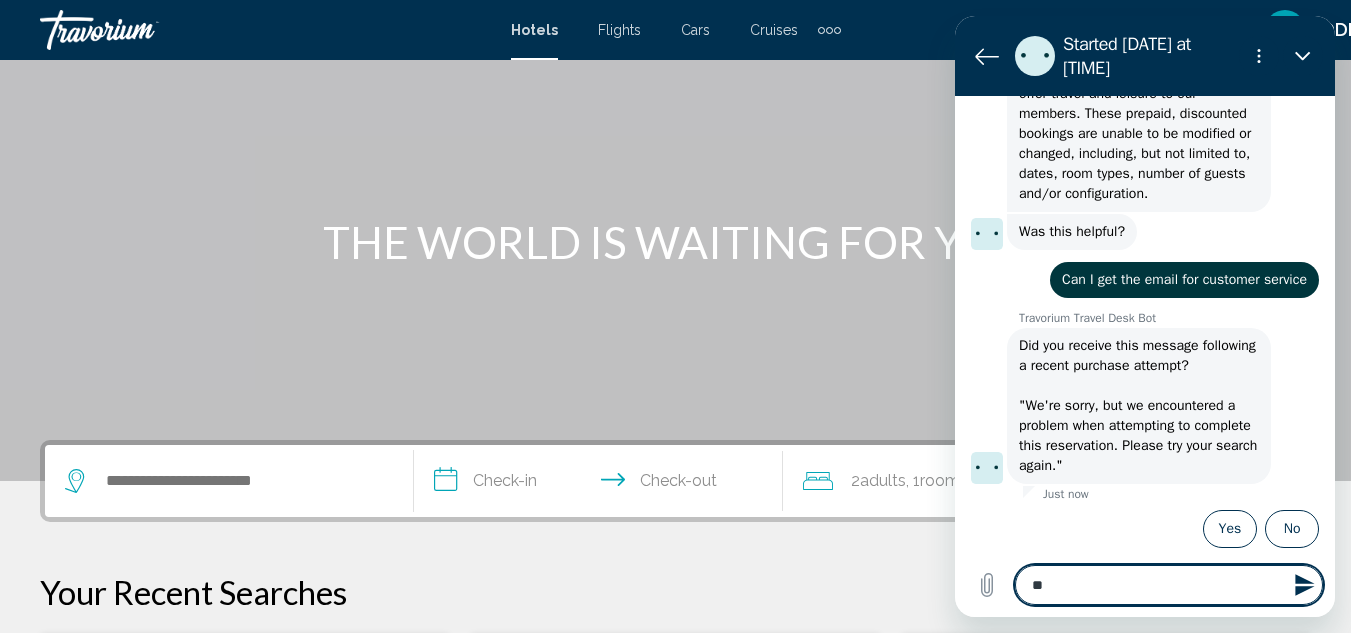 type on "*" 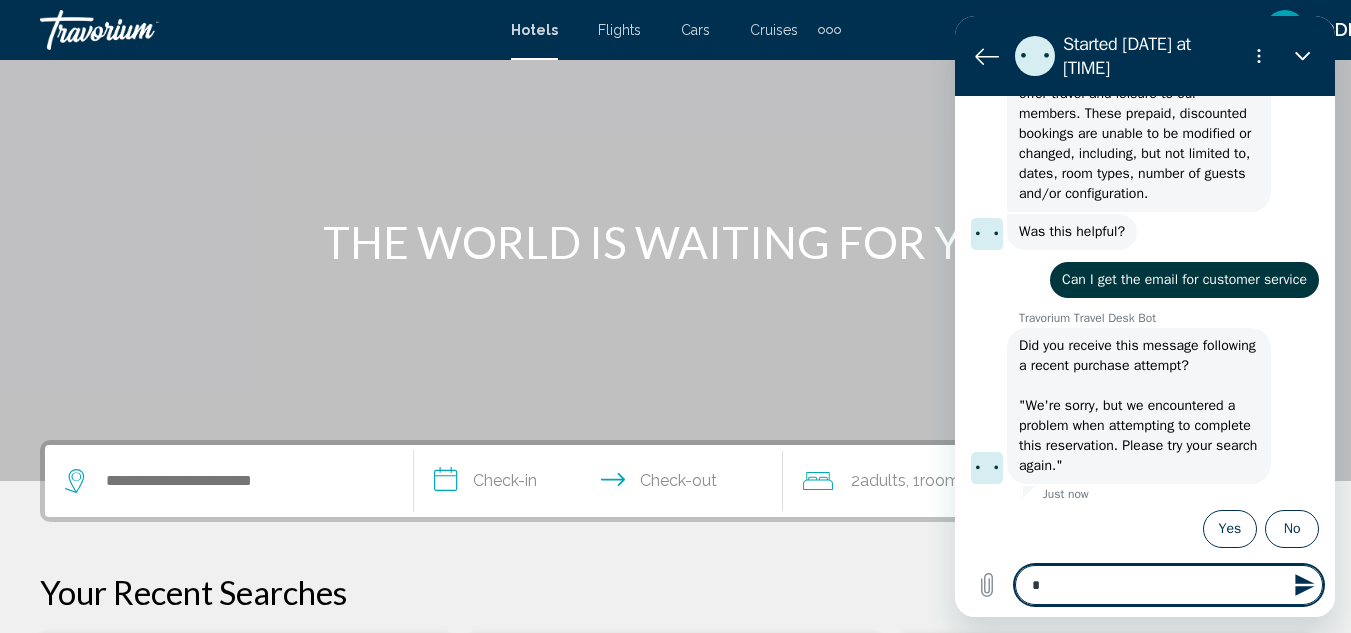 type 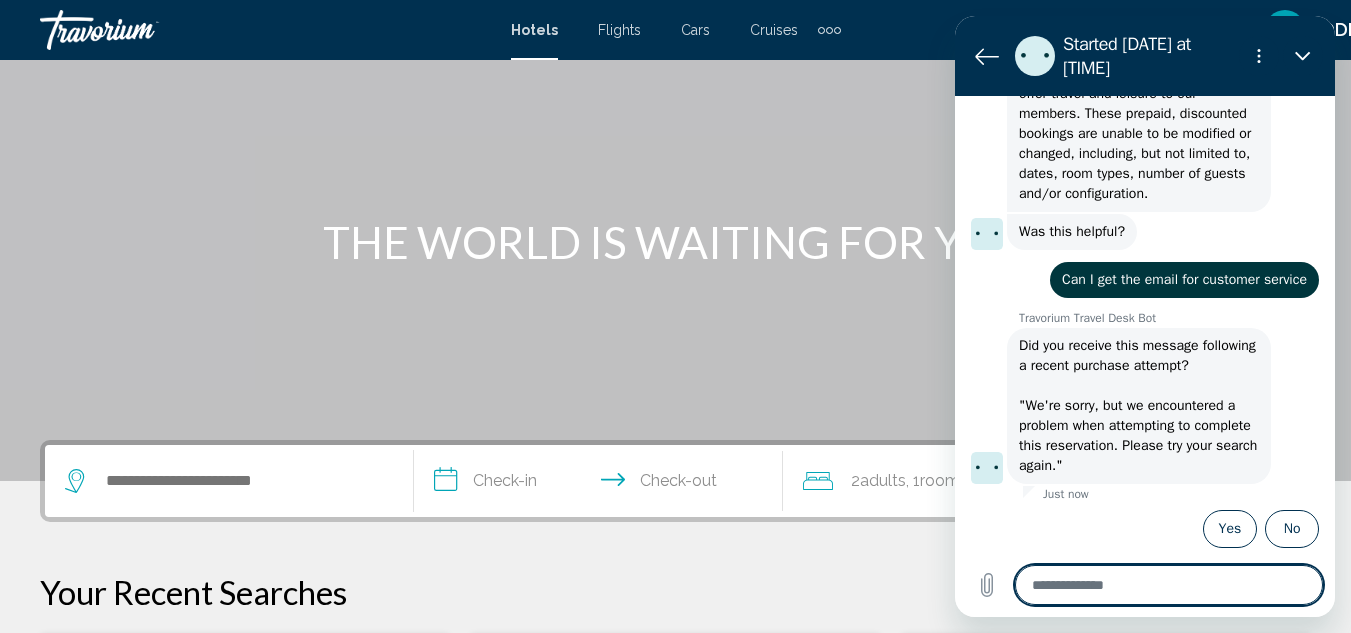 type on "*" 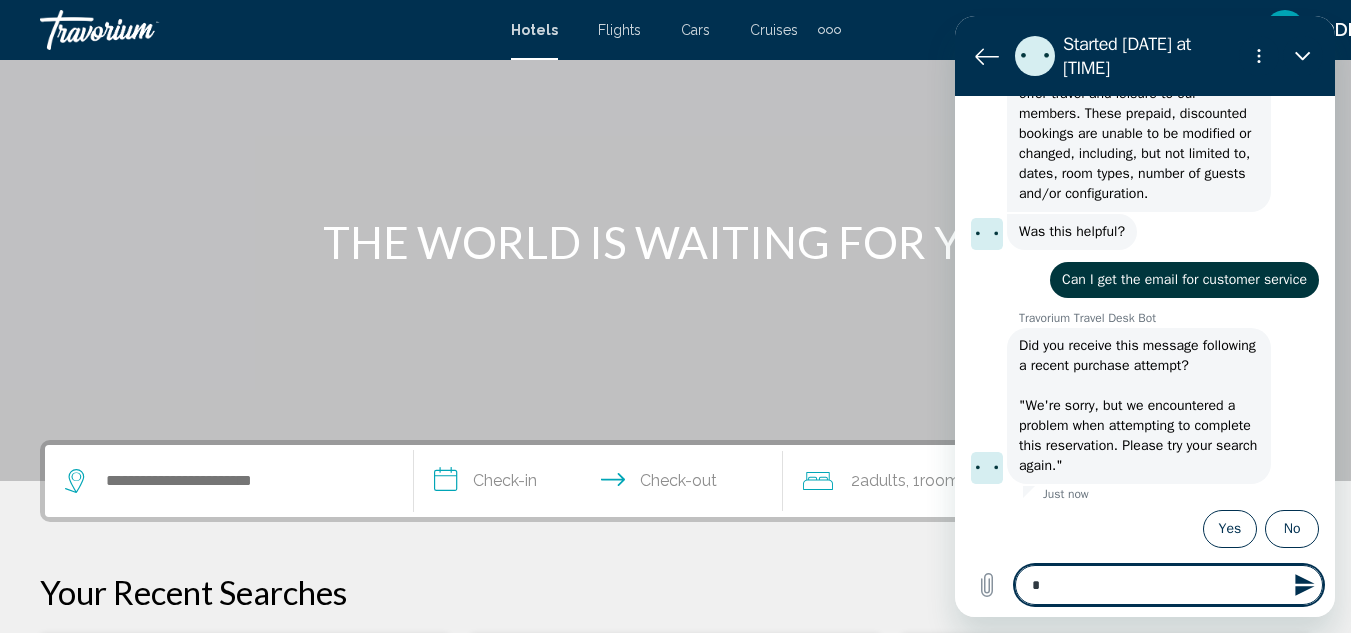 type on "*" 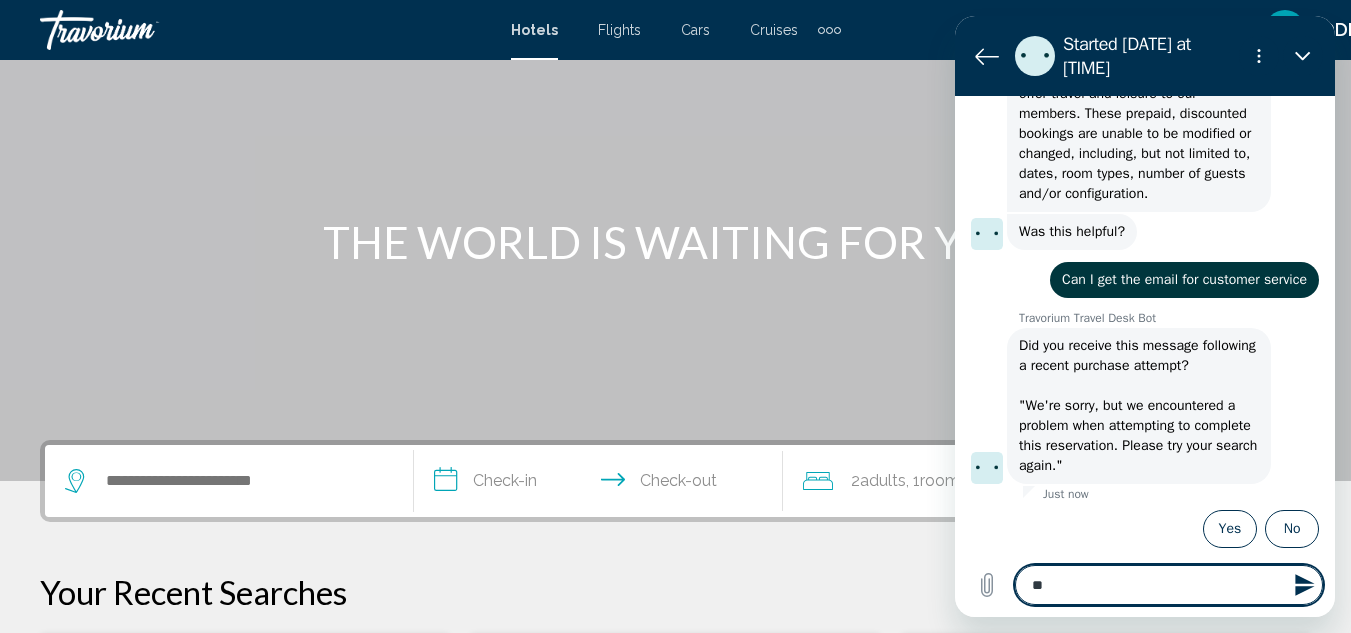 type on "***" 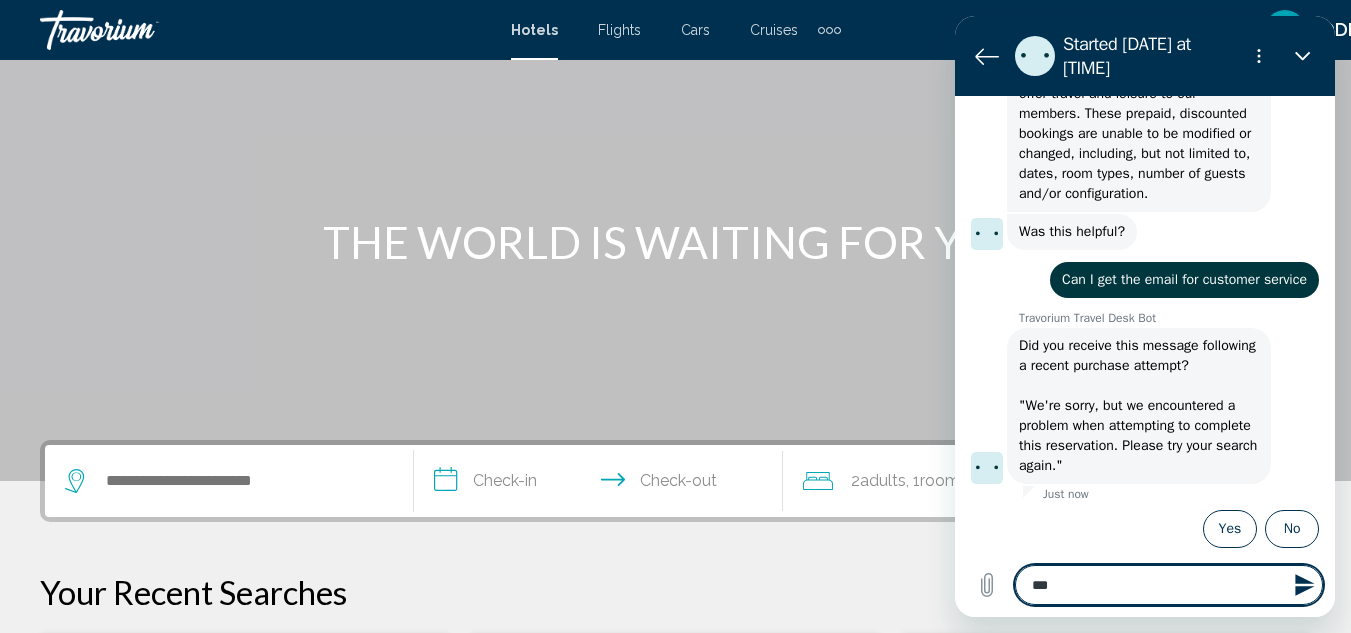 type on "****" 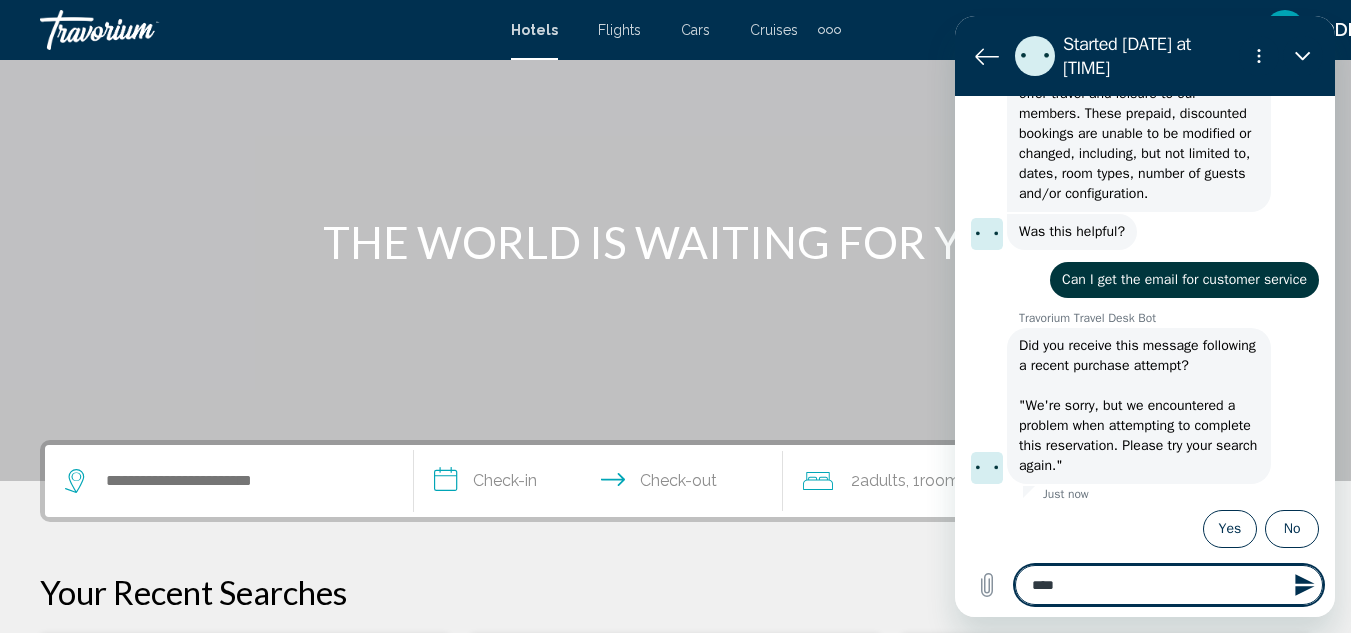 type on "*****" 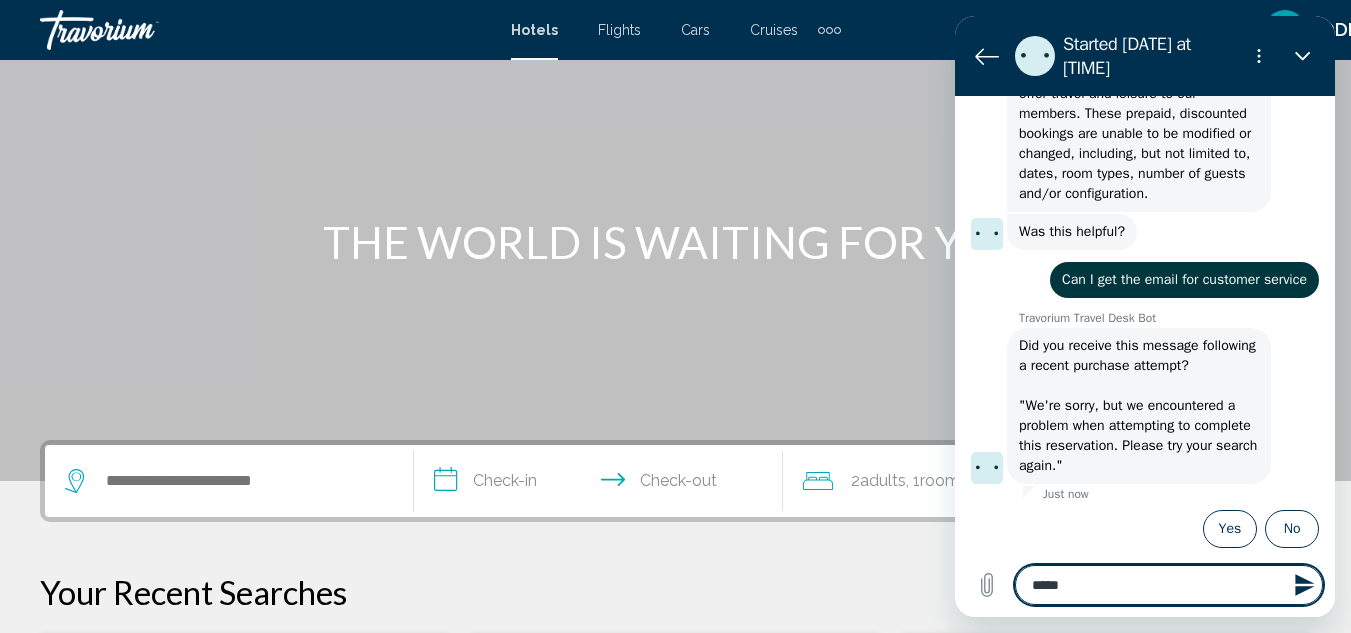 type on "******" 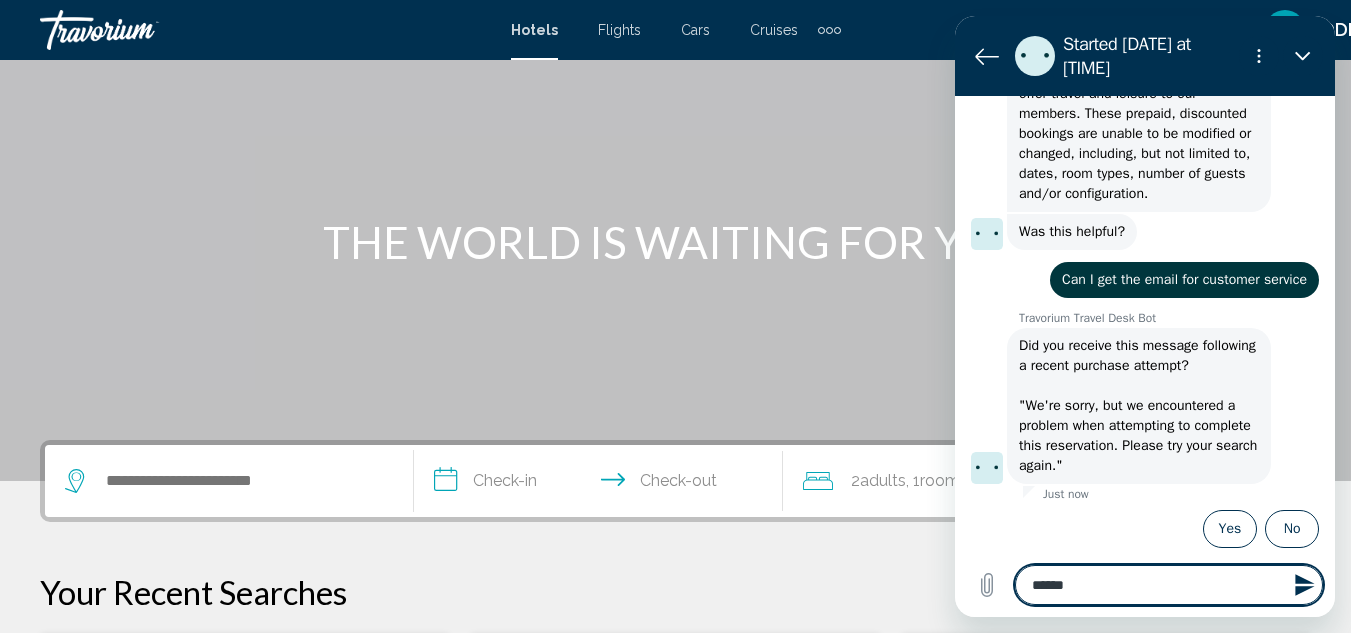 type on "******" 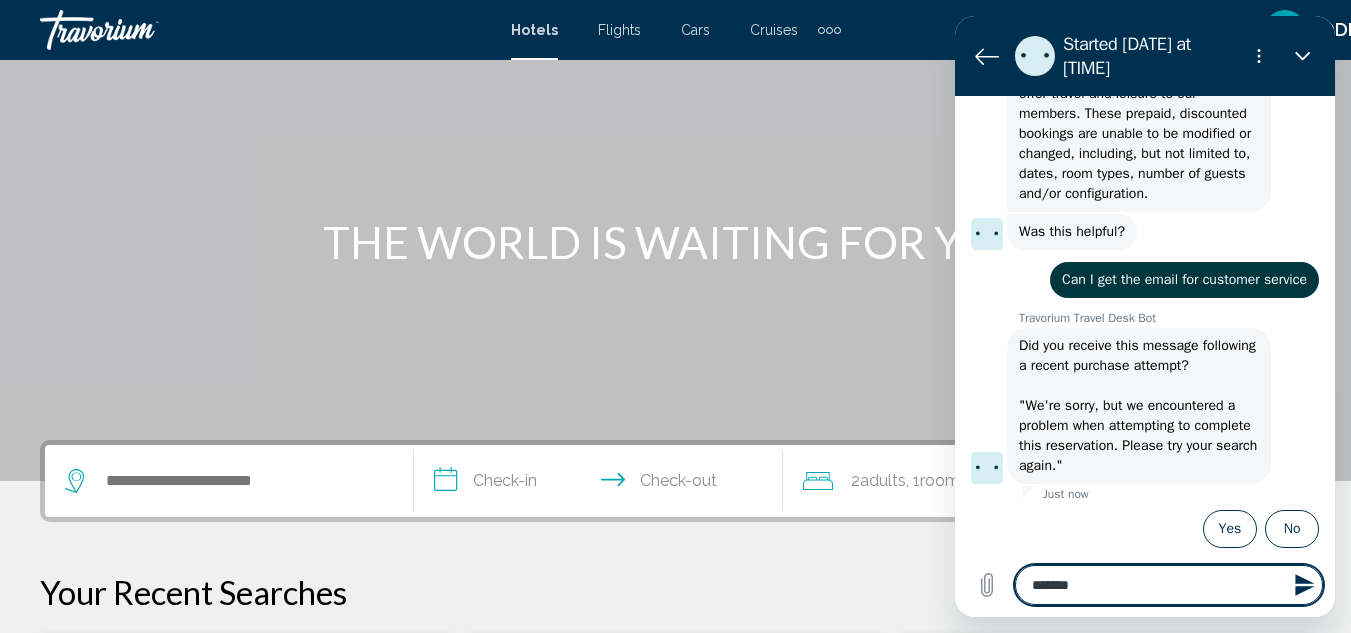 type on "********" 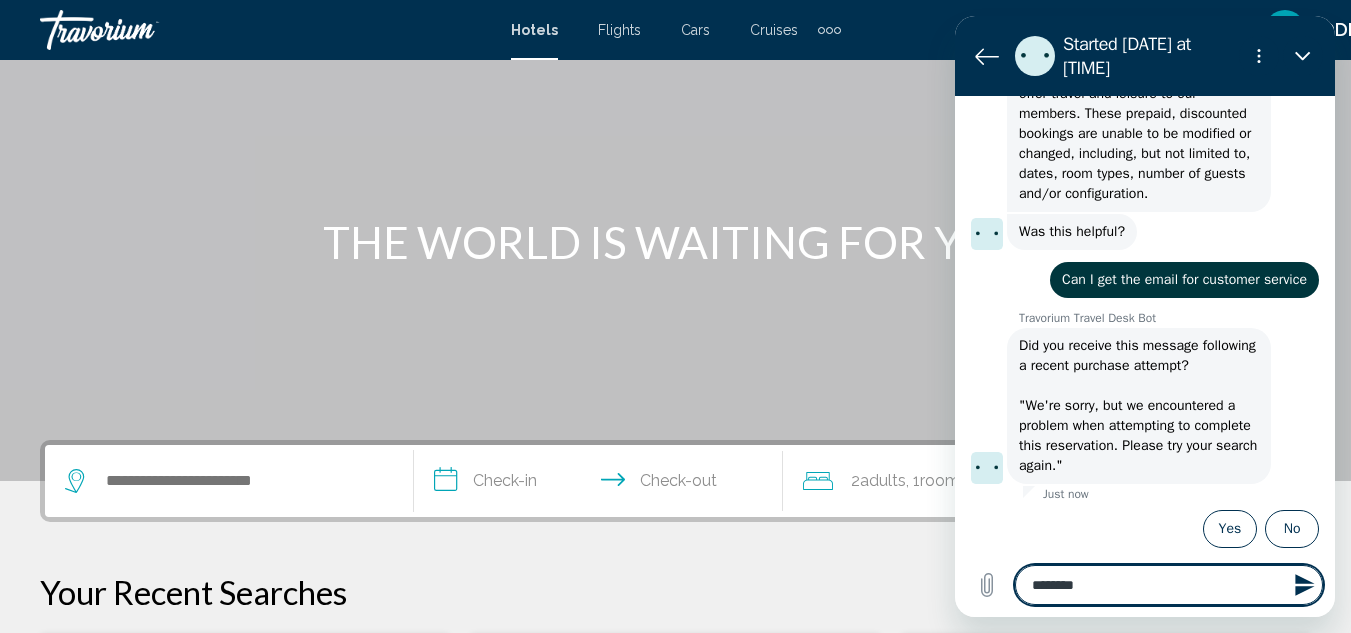 type on "*********" 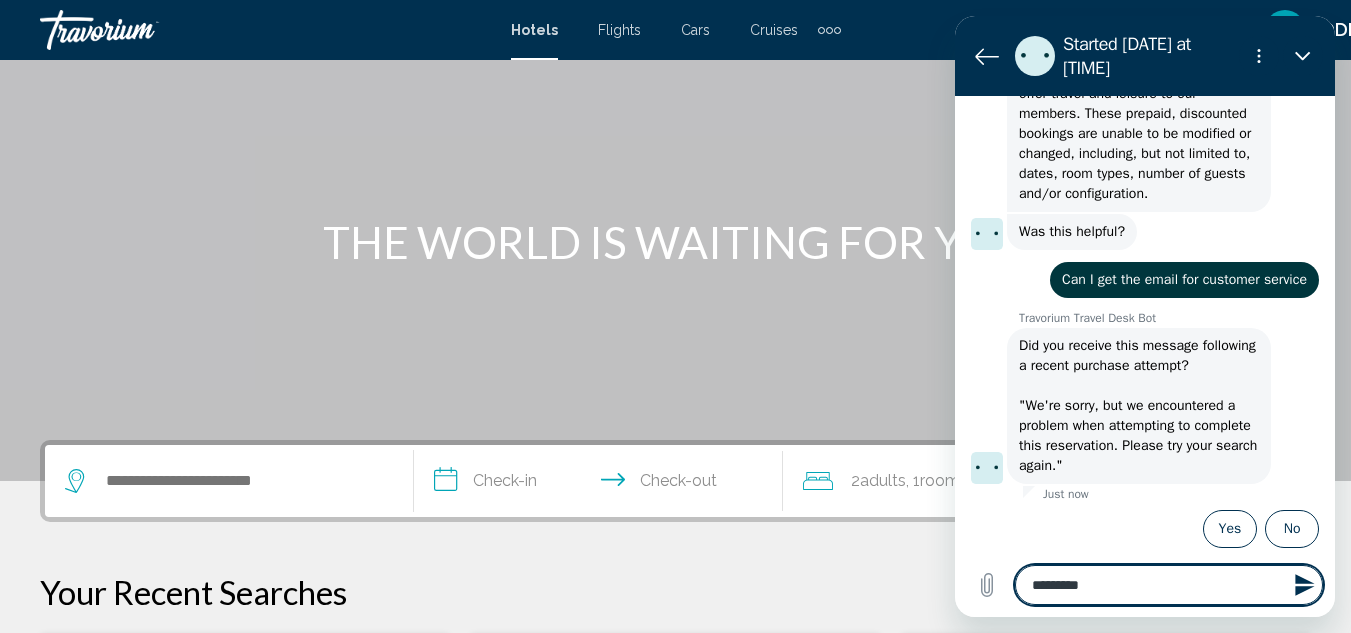 type on "**********" 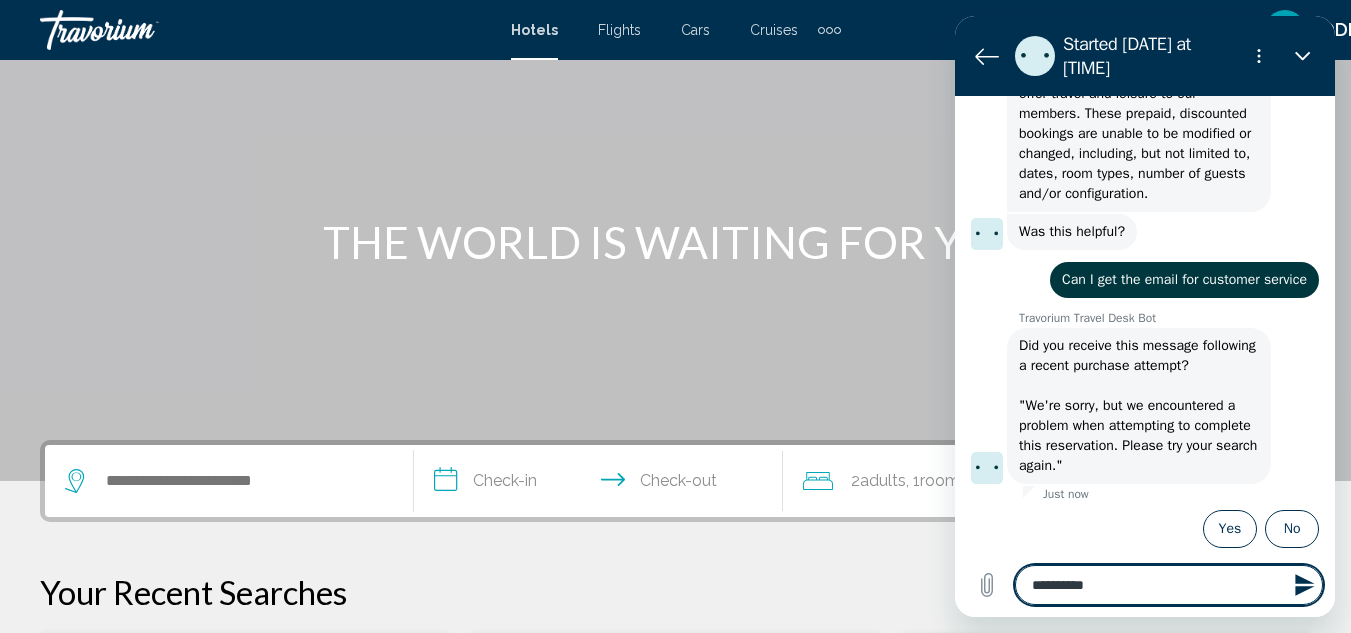 type on "**********" 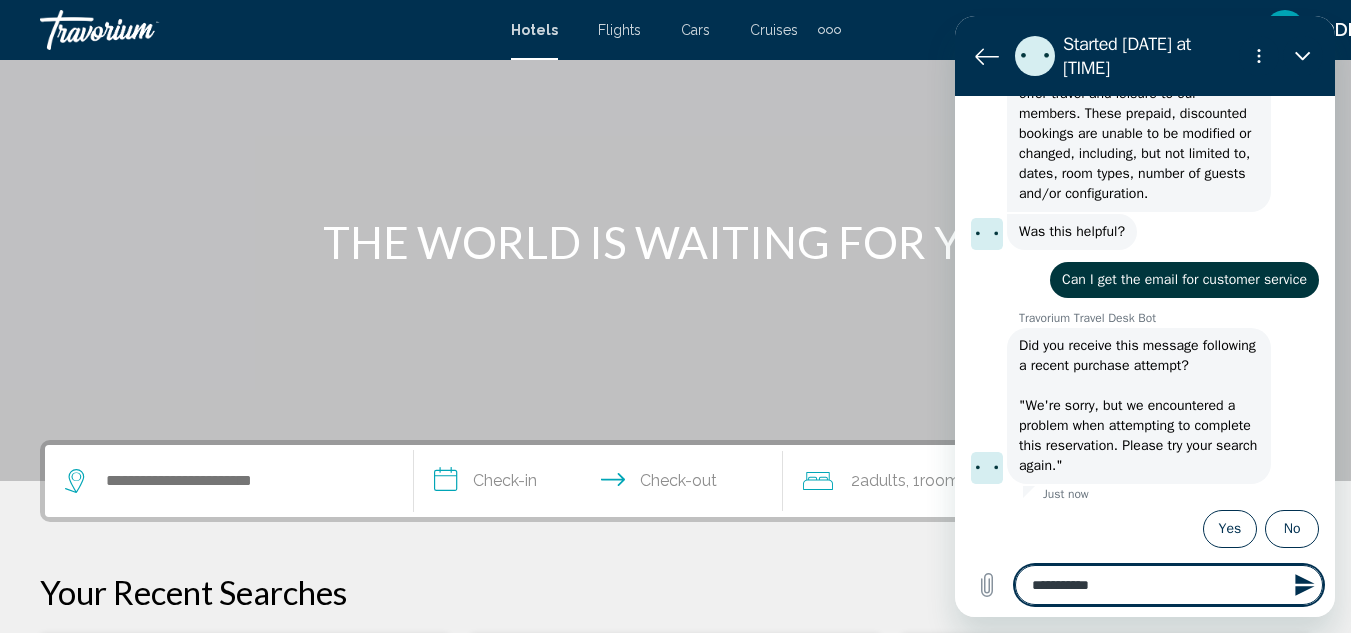 type on "**********" 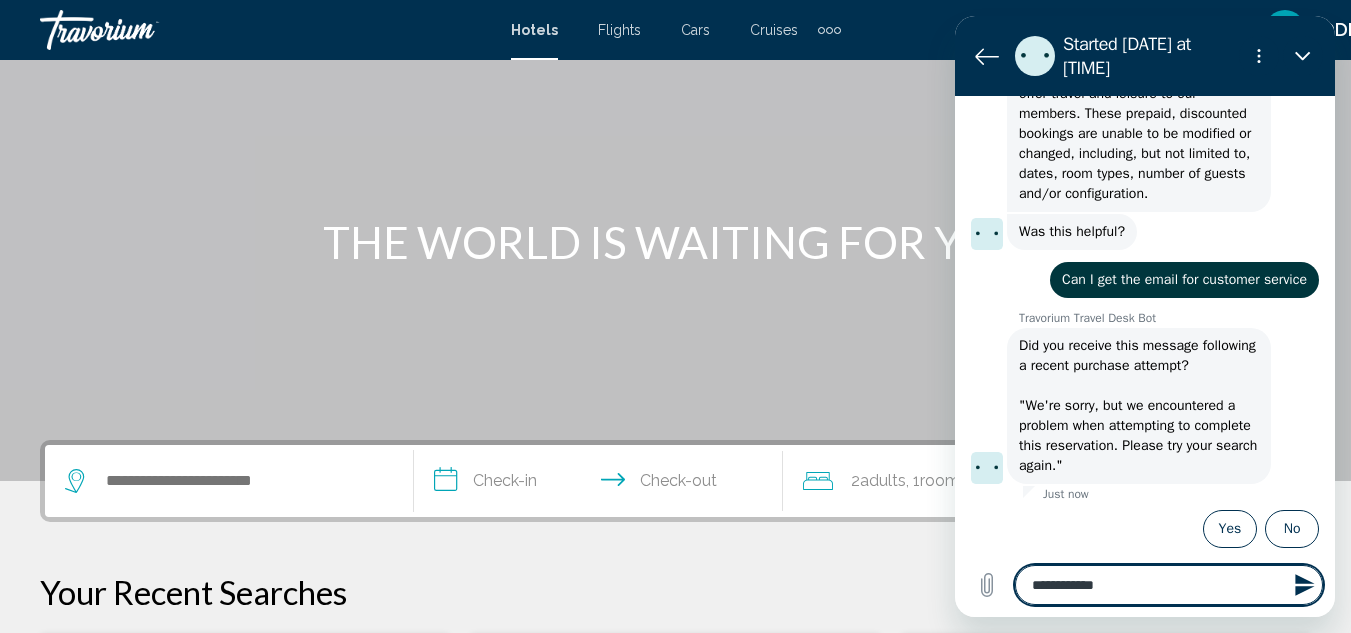 type on "**********" 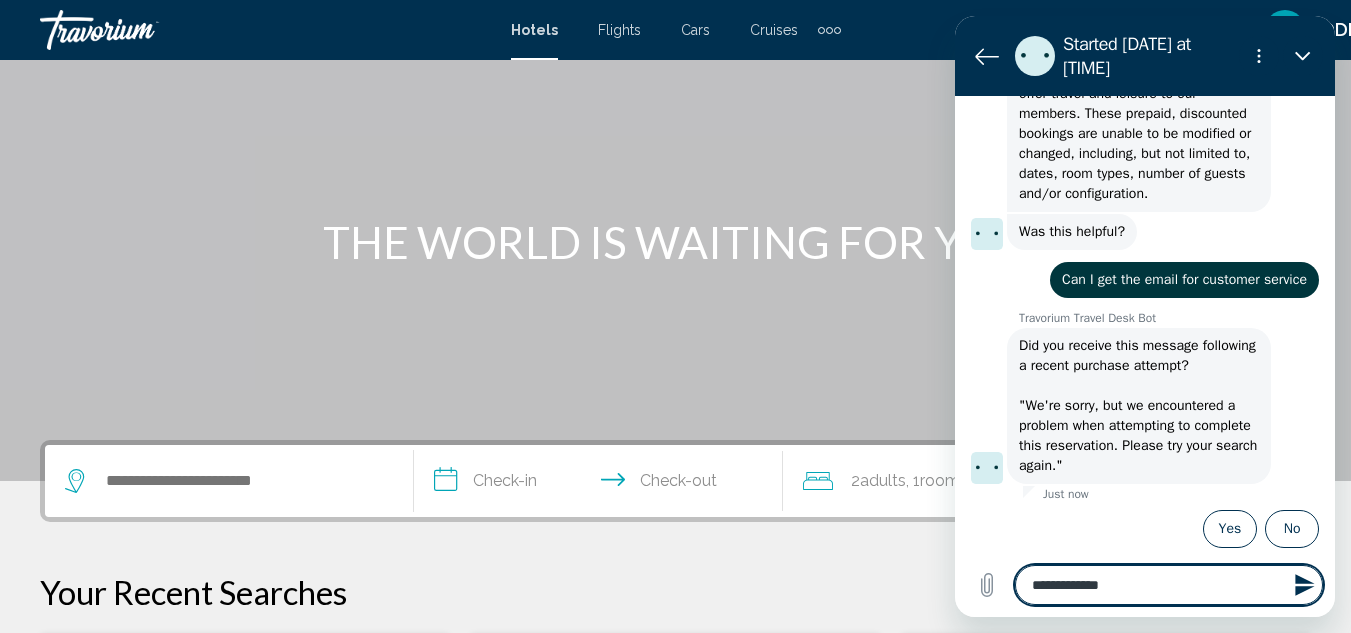 type on "*" 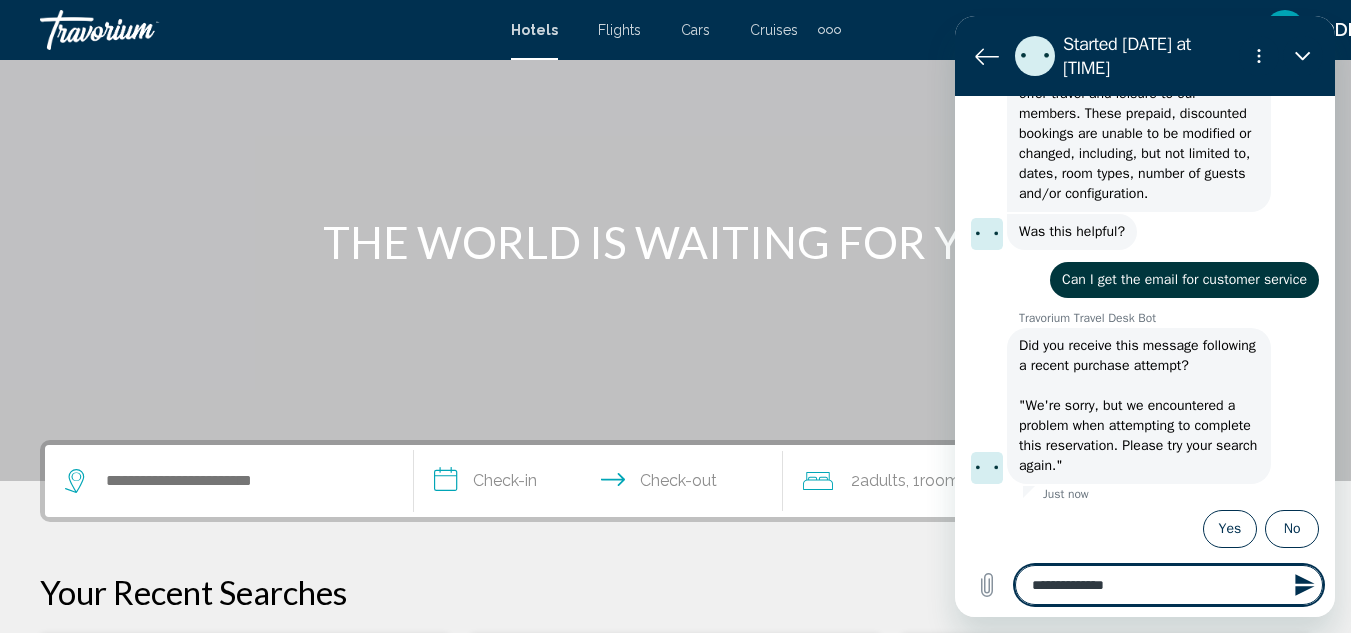 type on "**********" 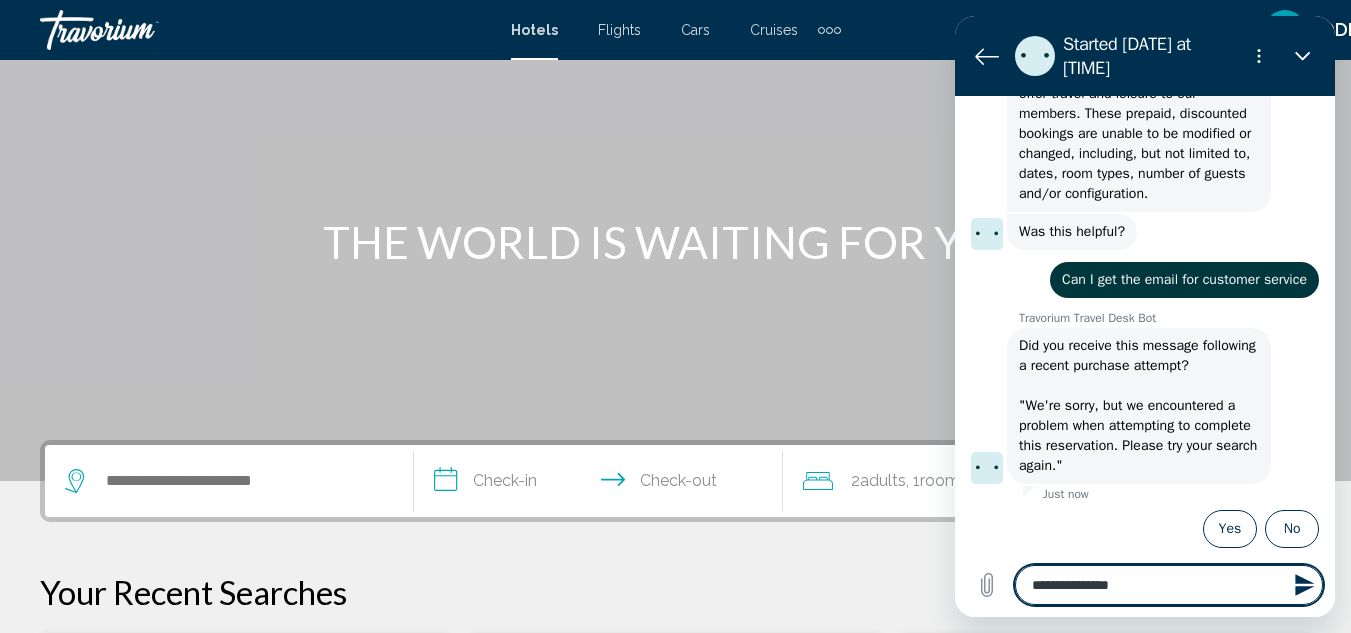 type on "**********" 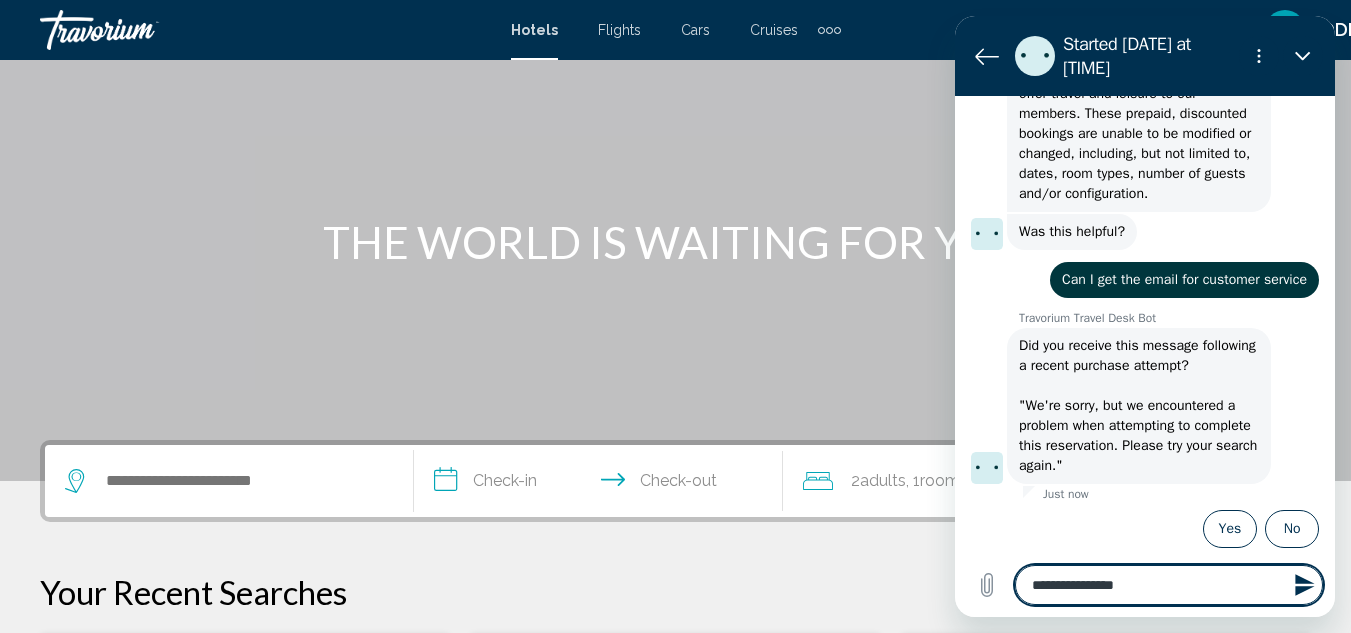 type on "**********" 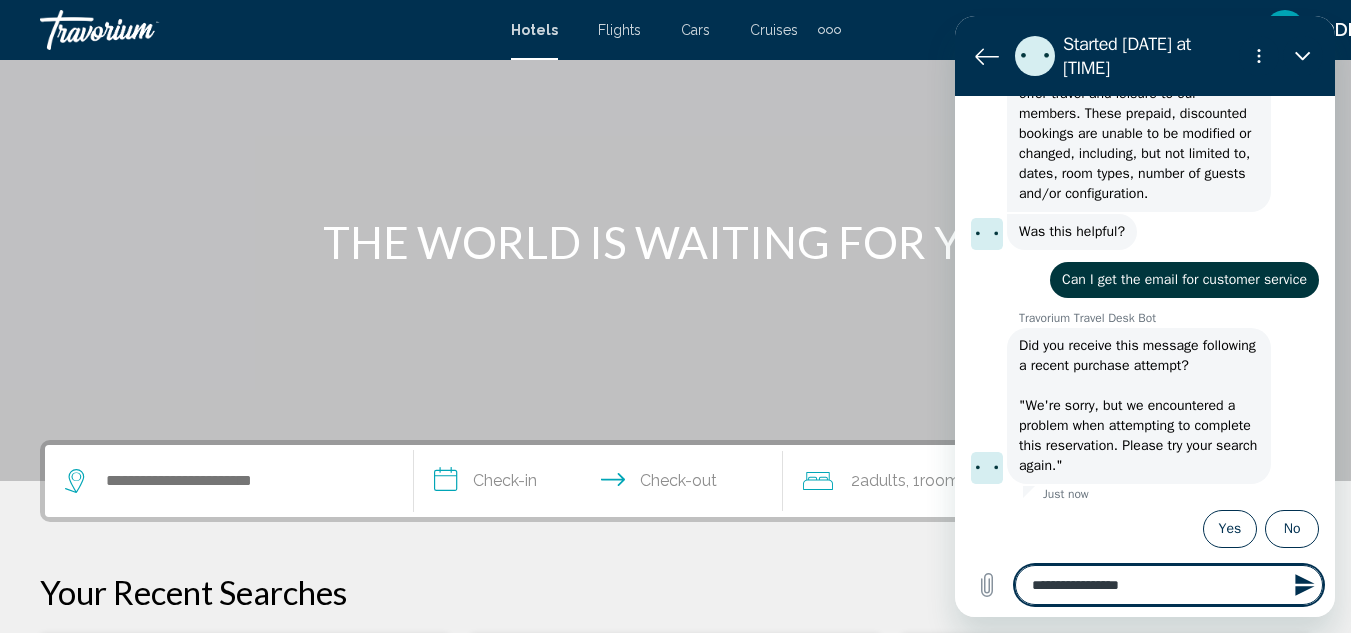 type on "**********" 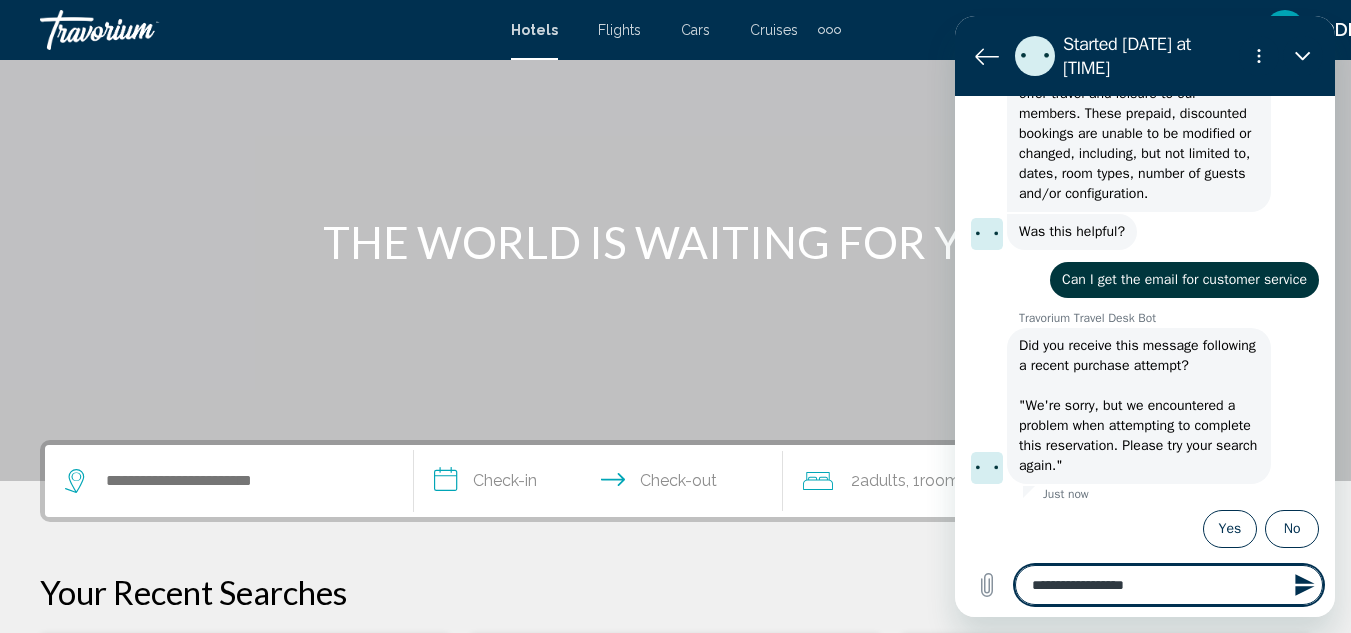 type on "**********" 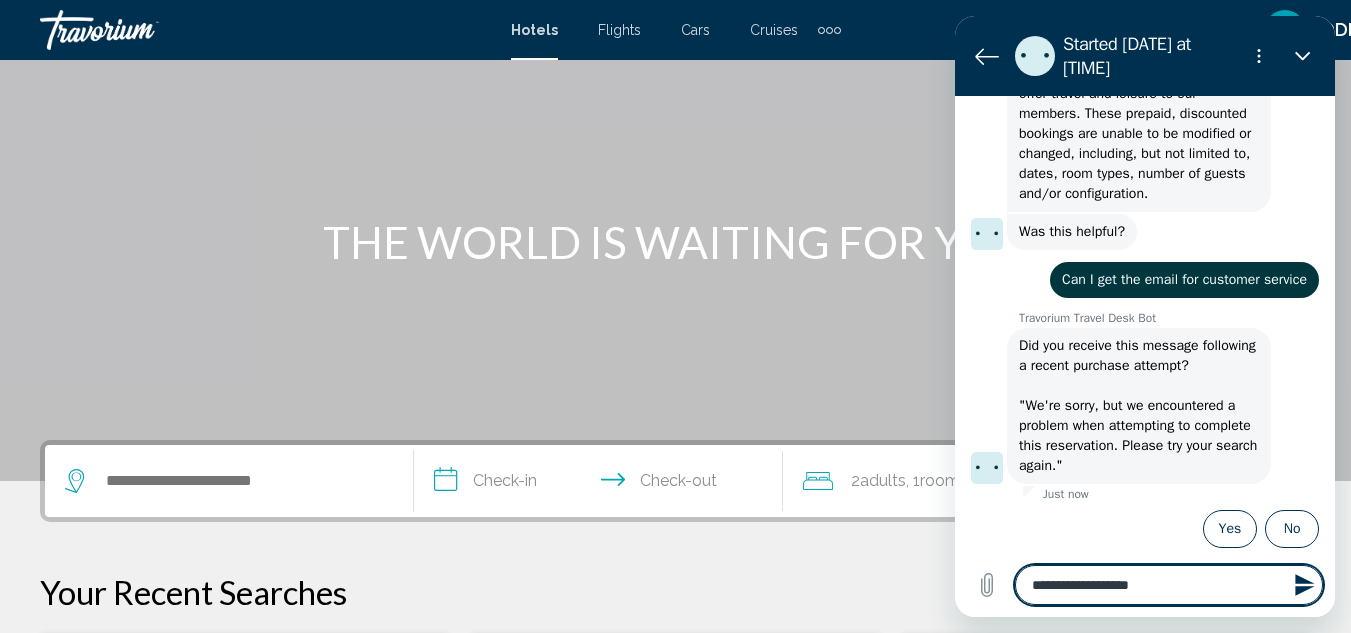 type on "**********" 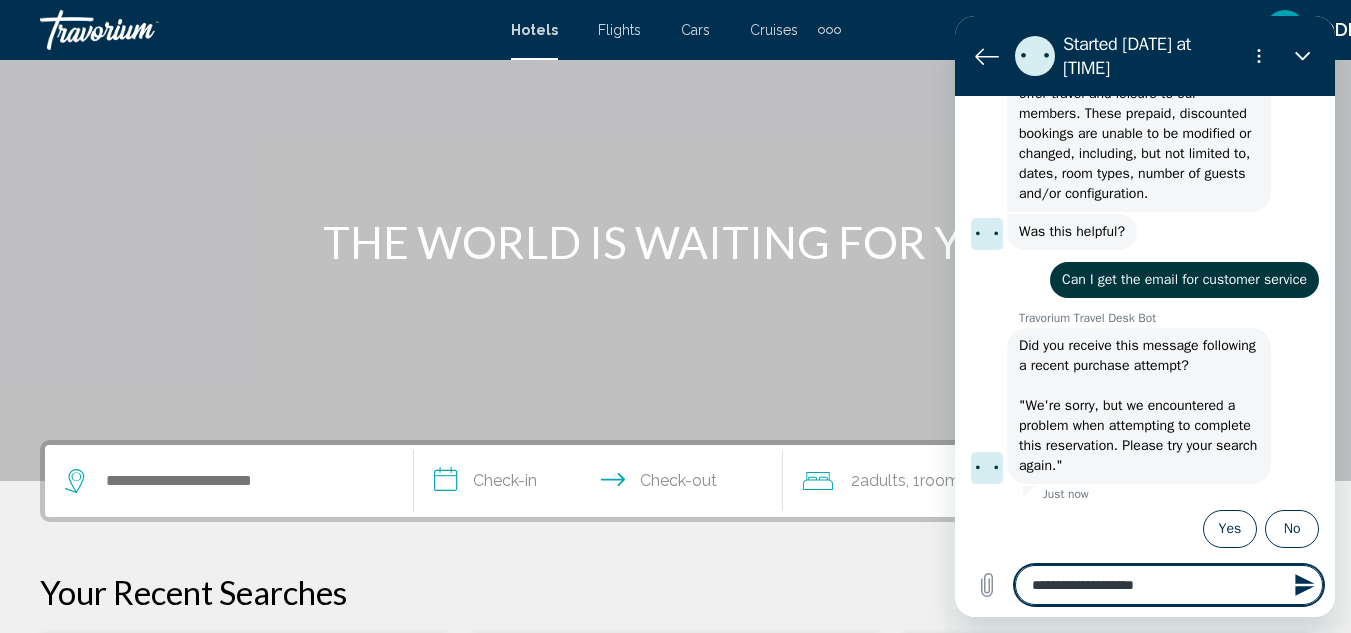 type on "**********" 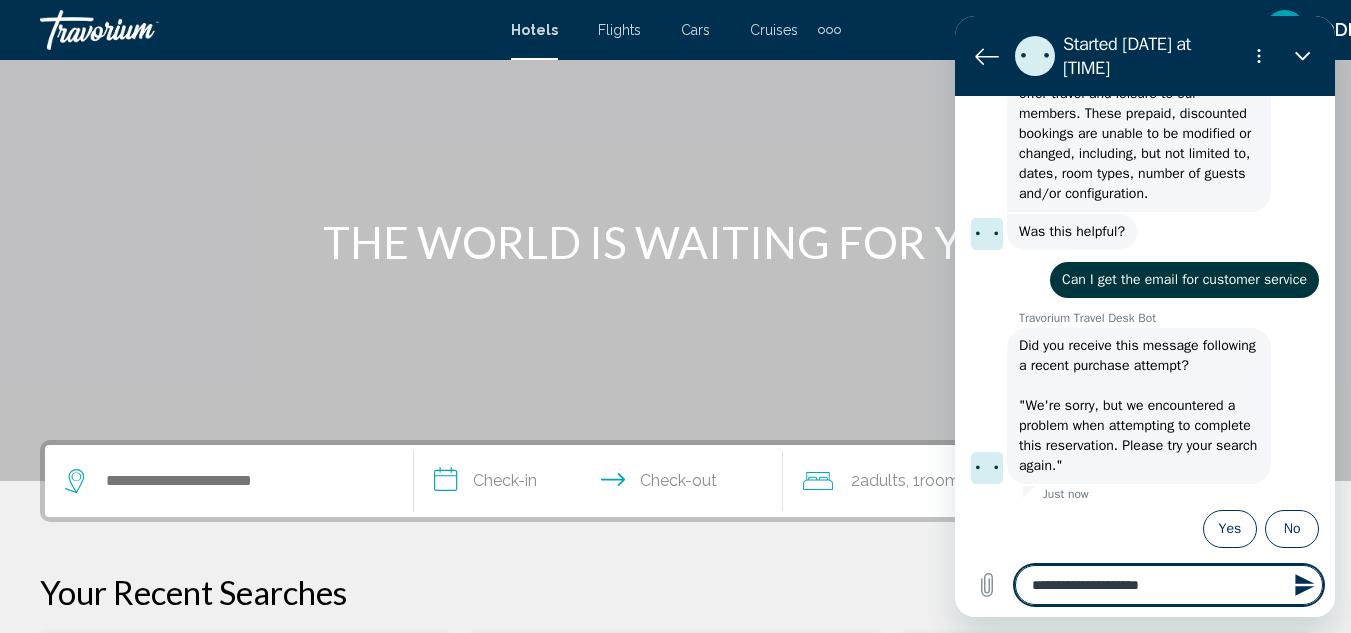 type on "**********" 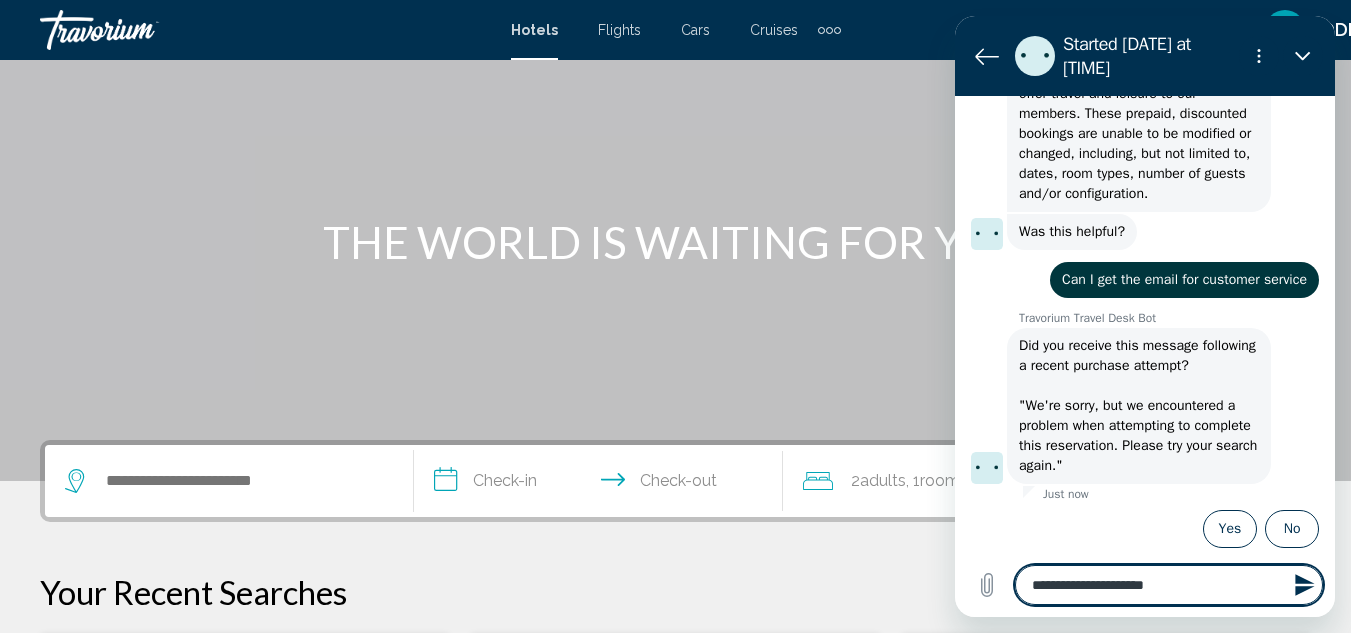 type on "**********" 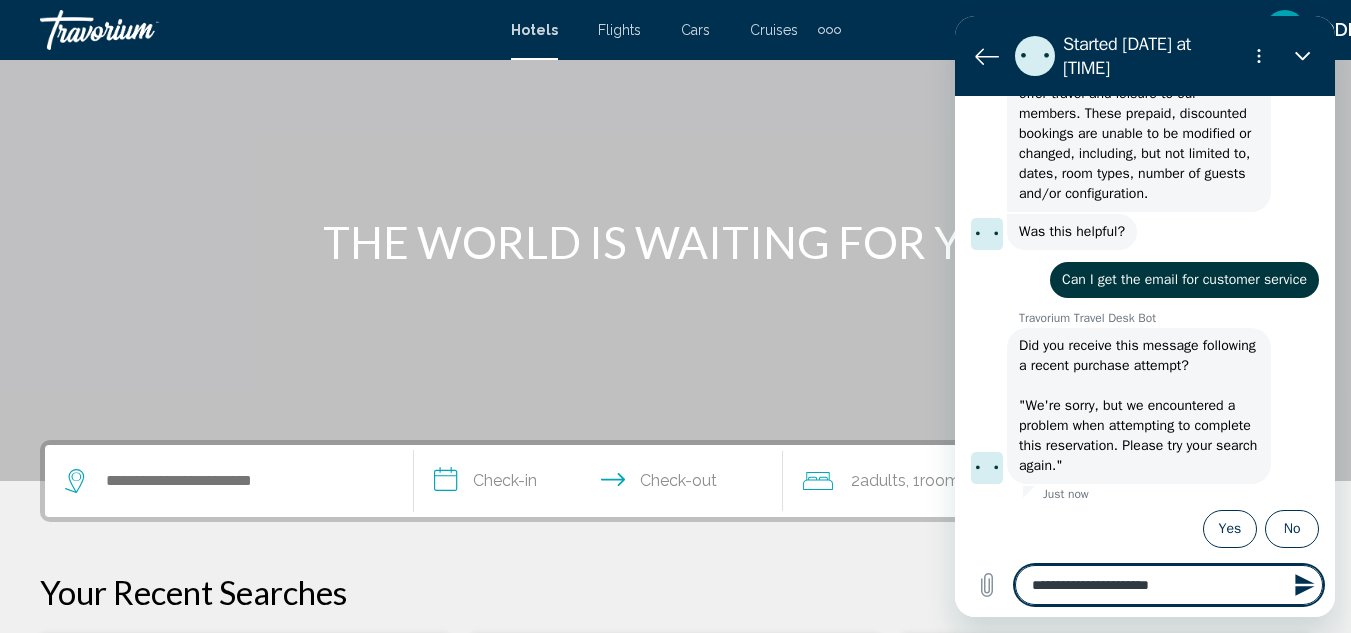 type on "*" 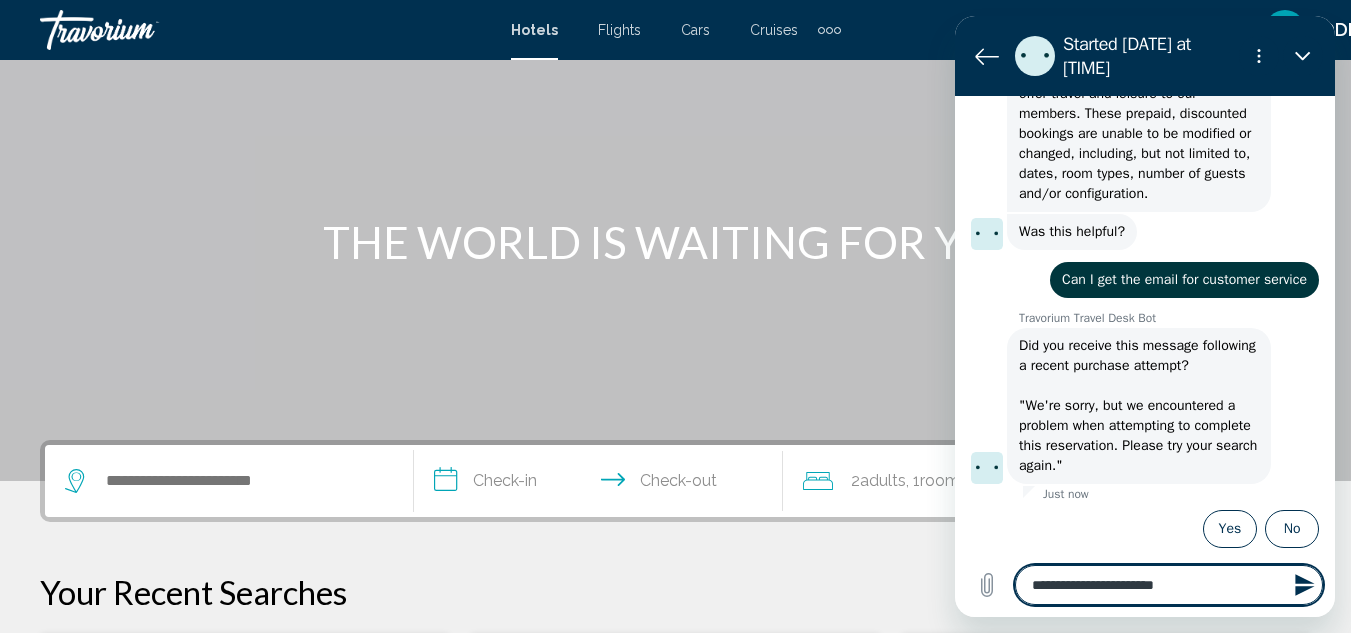 type on "**********" 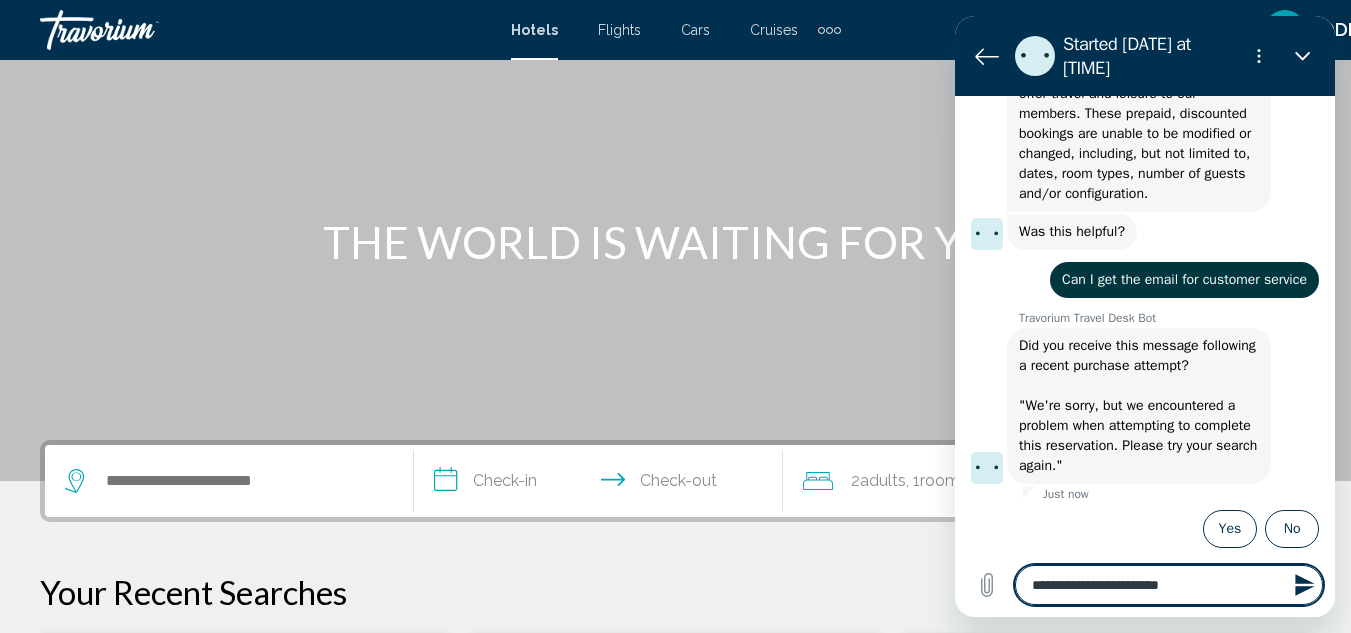 type on "**********" 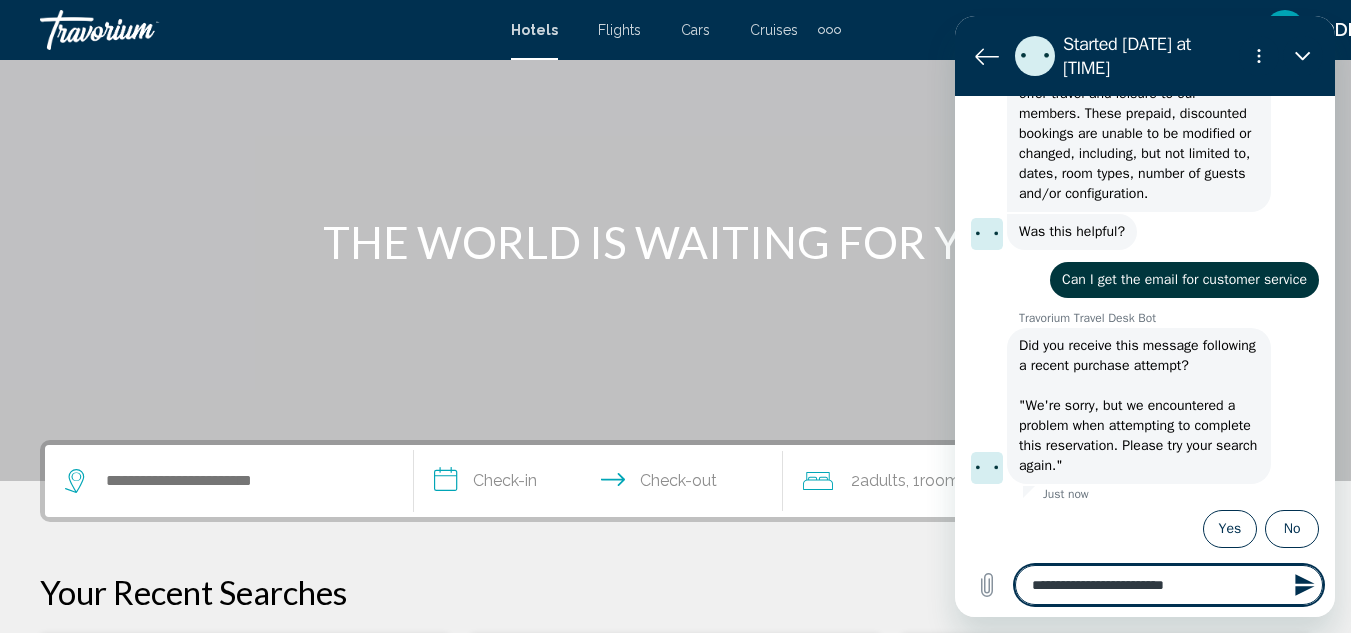 type on "**********" 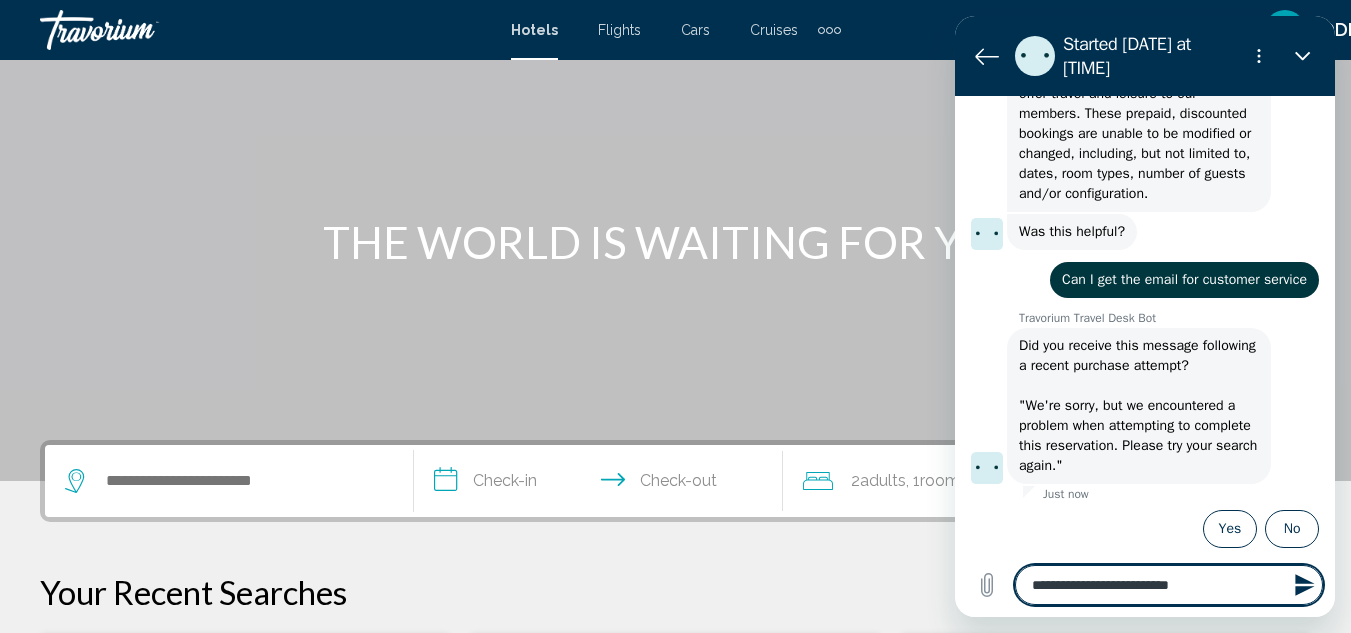 type on "**********" 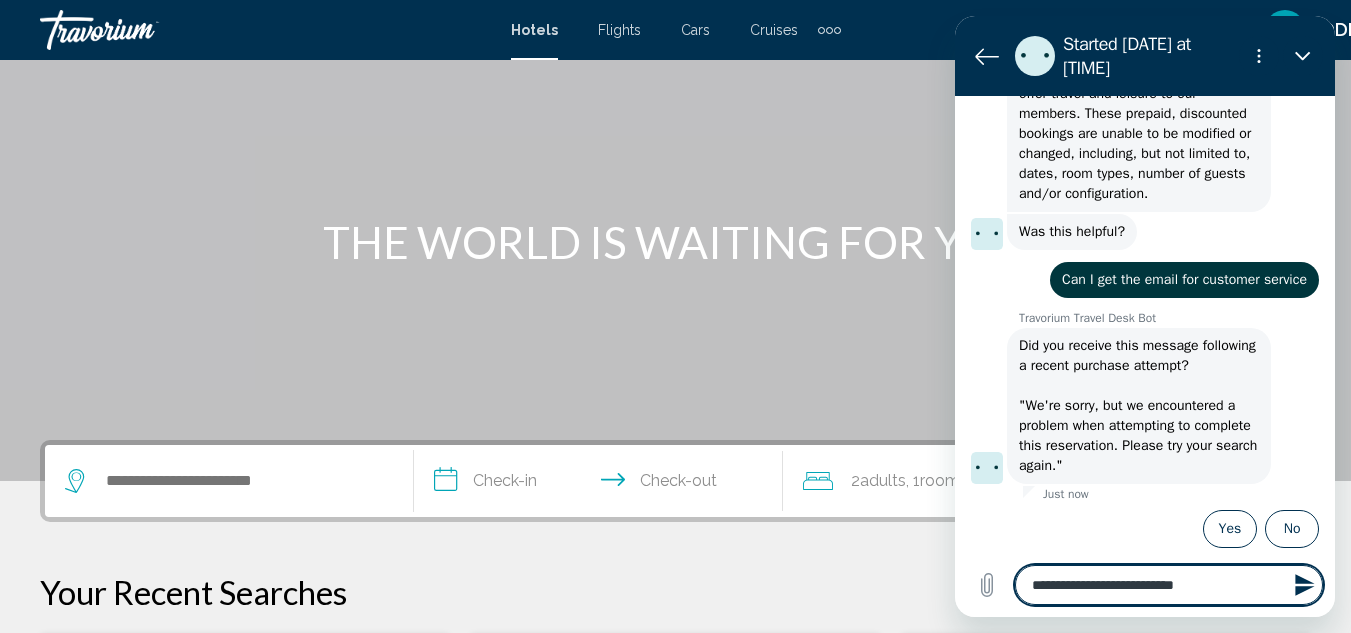type on "**********" 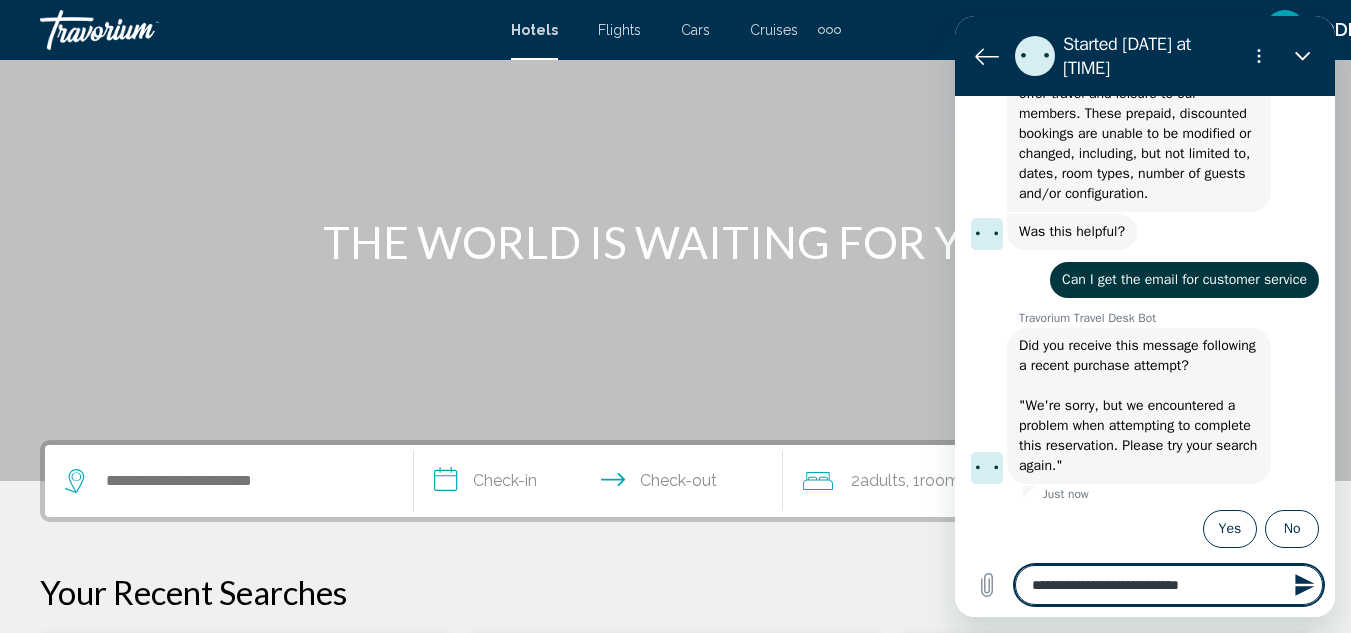 type on "**********" 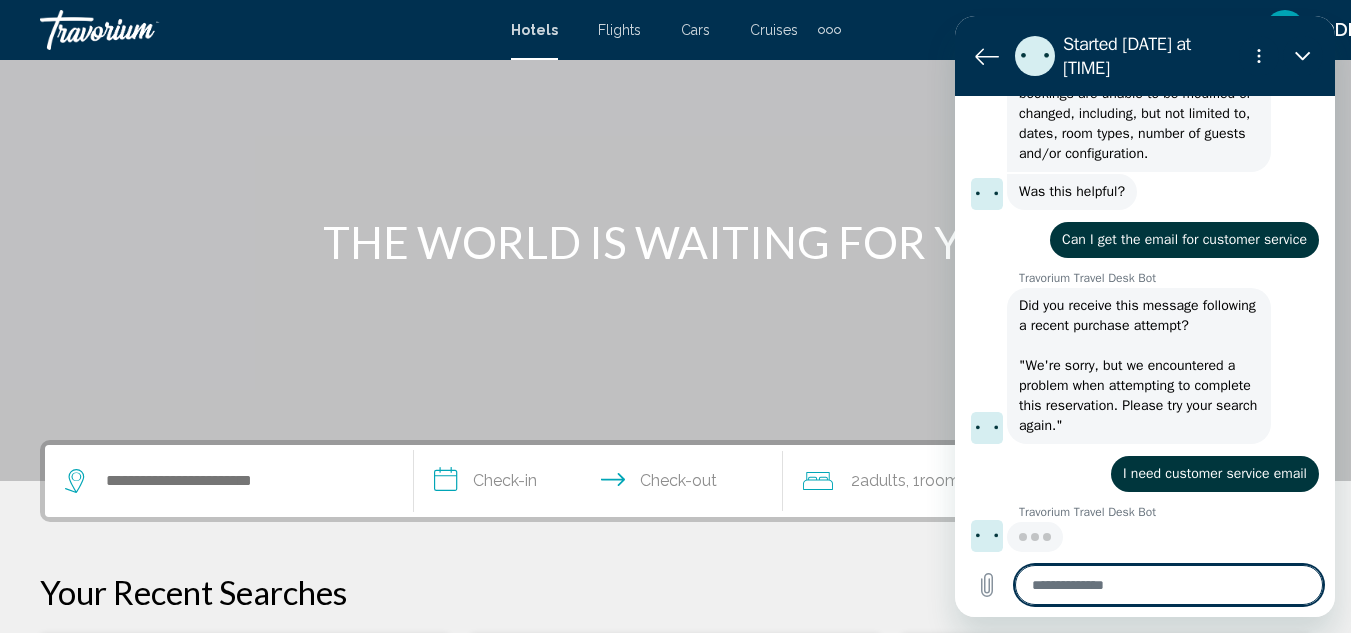 scroll, scrollTop: 871, scrollLeft: 0, axis: vertical 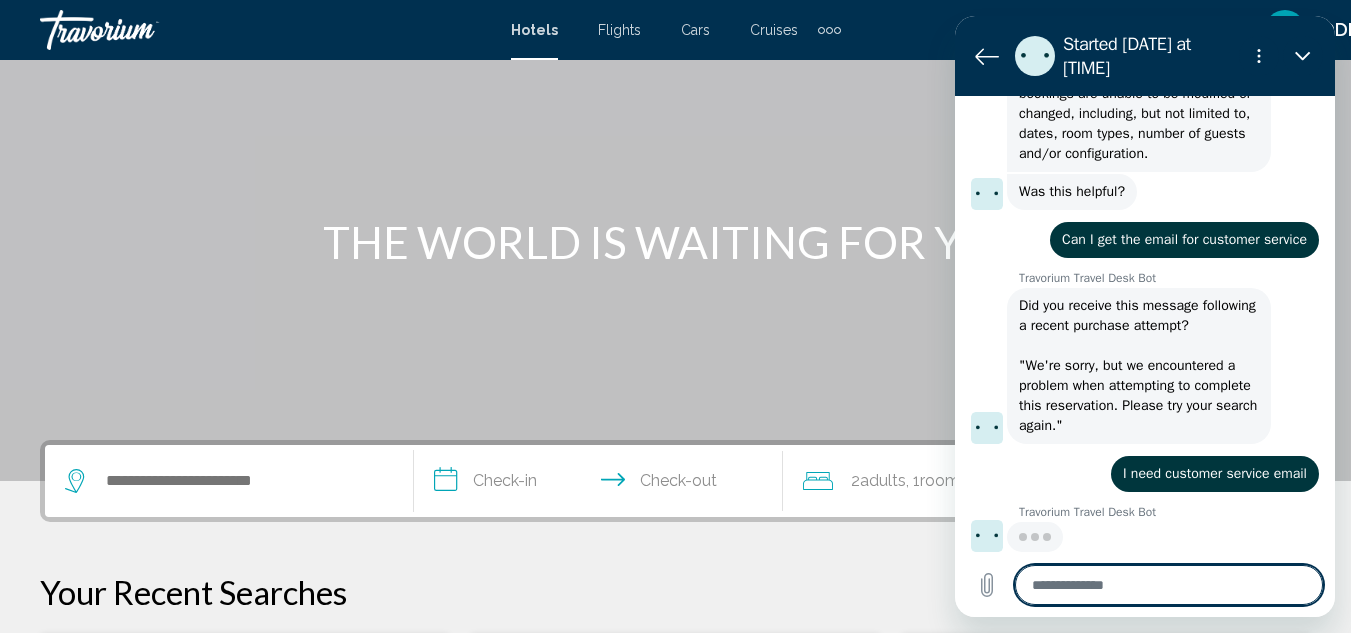 type on "*" 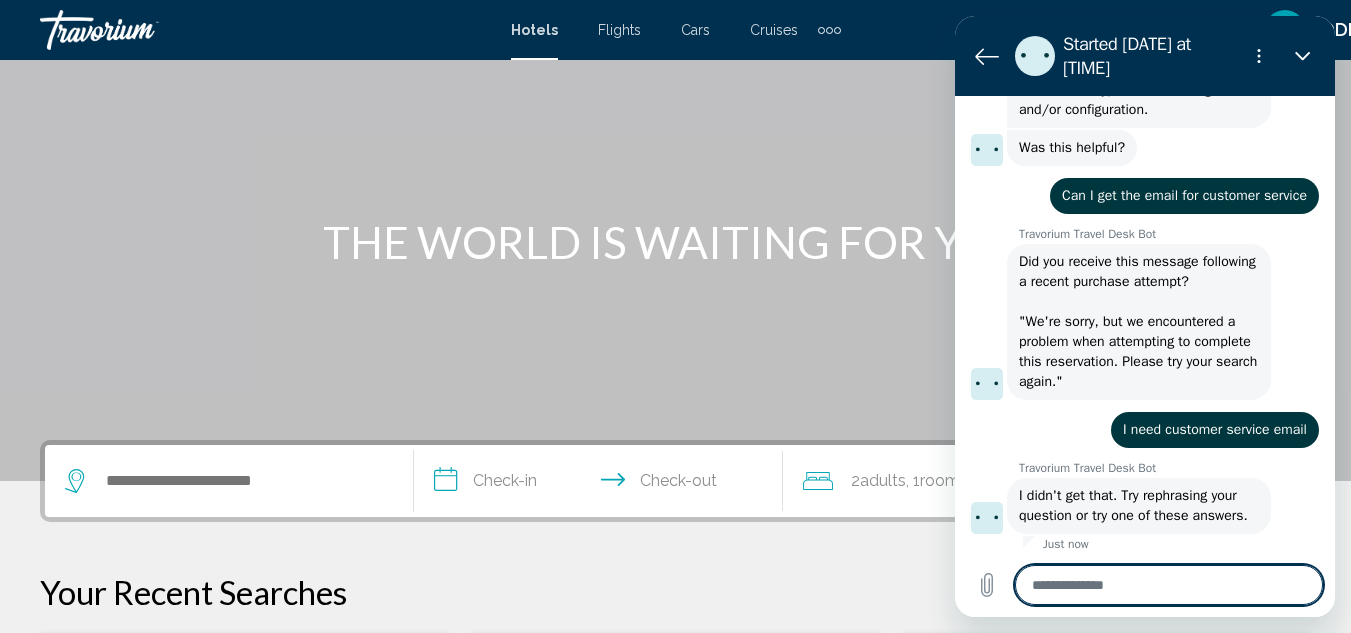 scroll, scrollTop: 939, scrollLeft: 0, axis: vertical 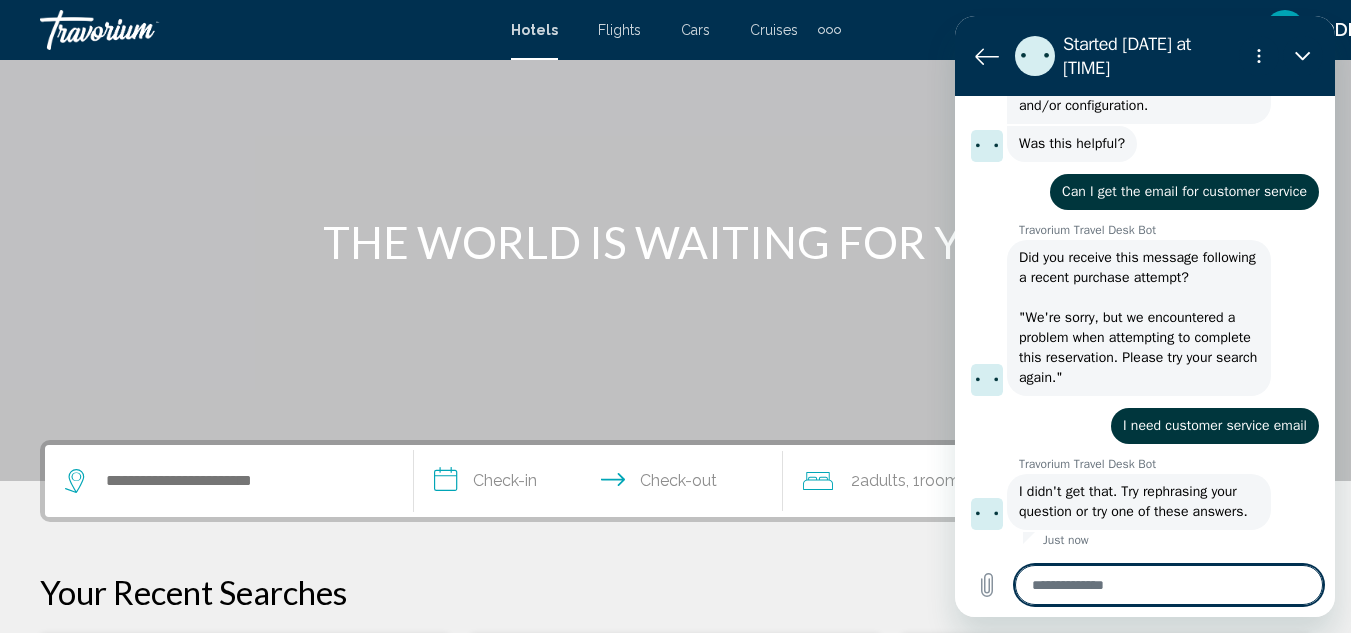 click at bounding box center (1169, 585) 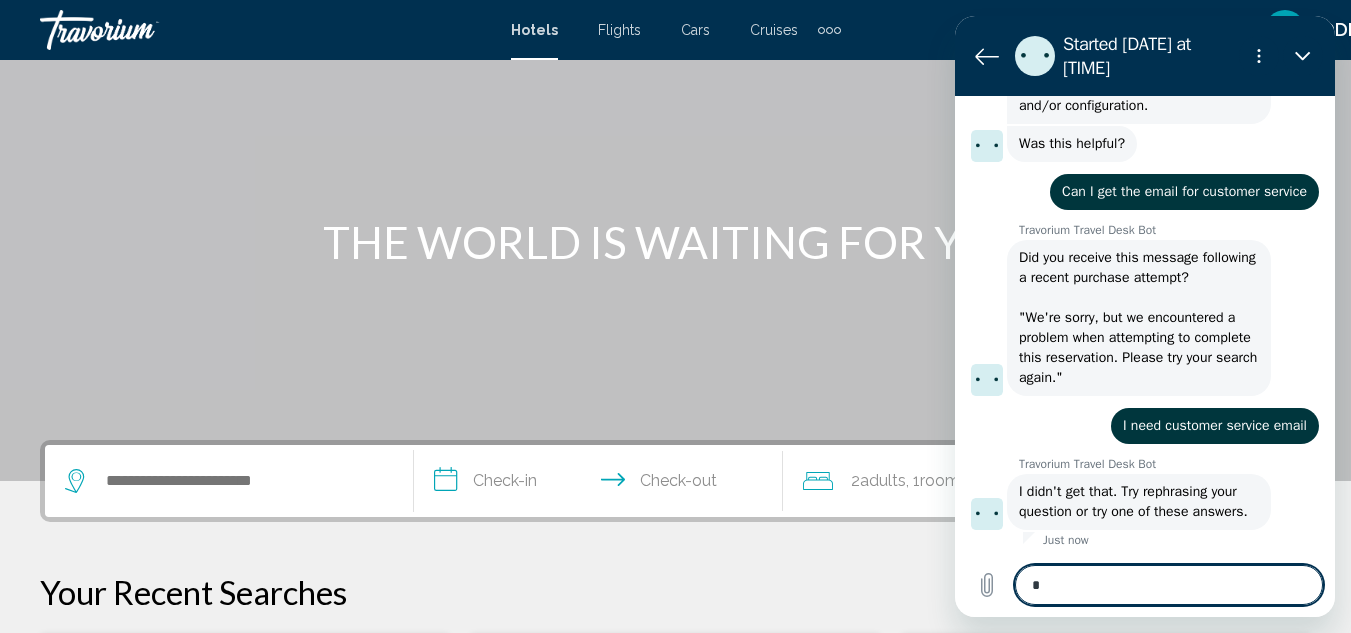 type on "**" 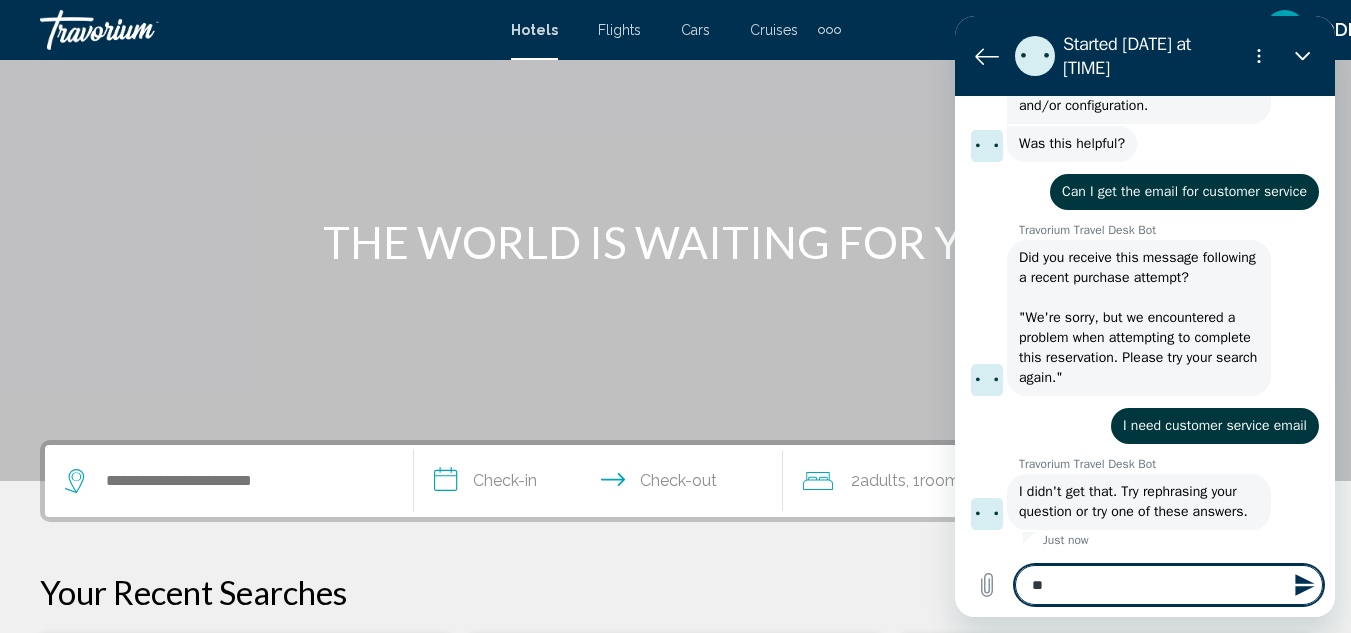 type on "***" 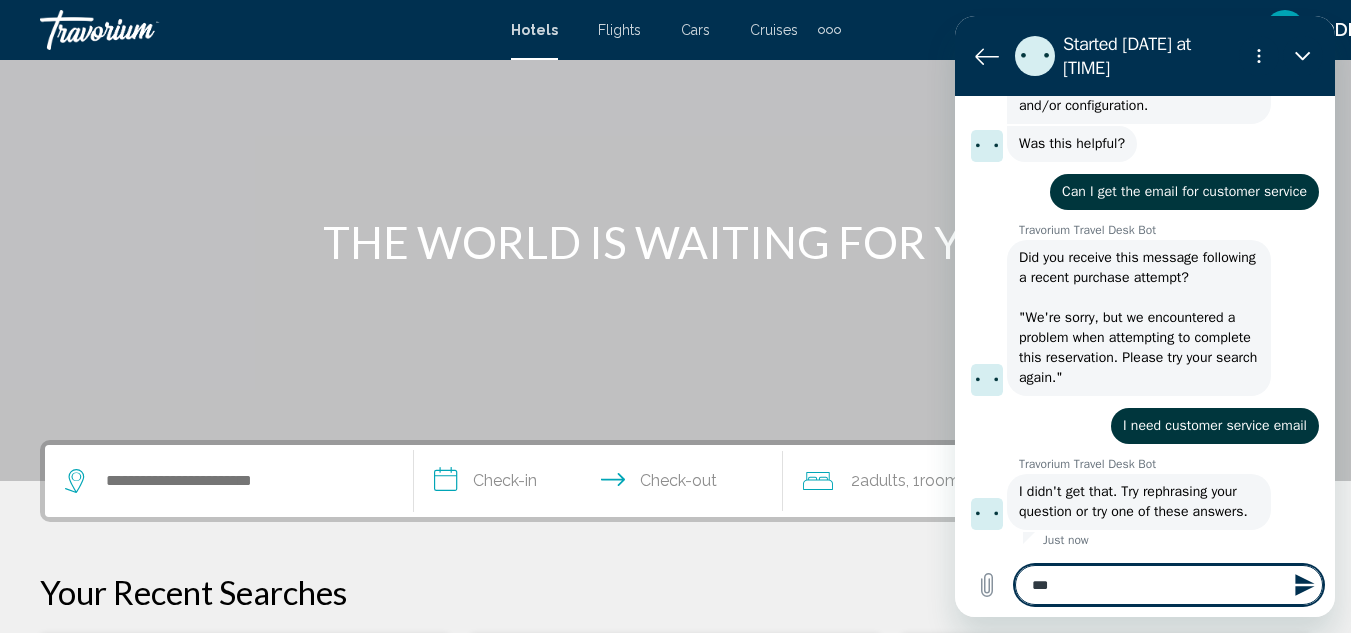 type on "***" 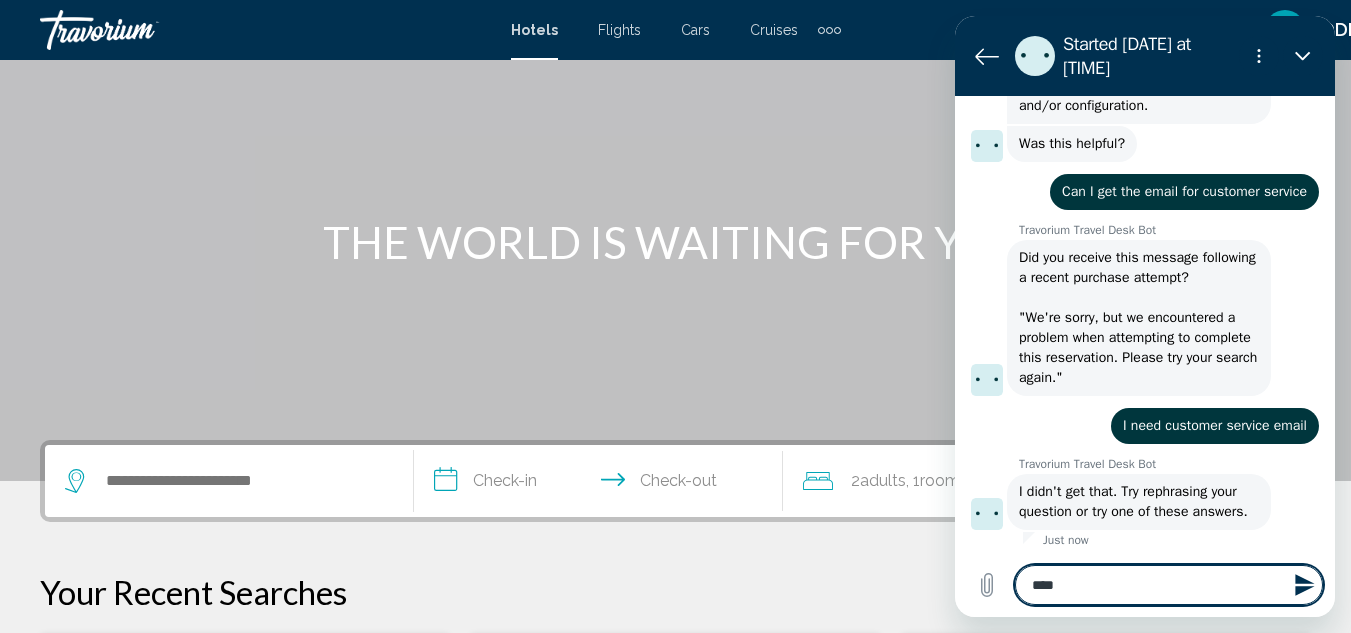 type on "*****" 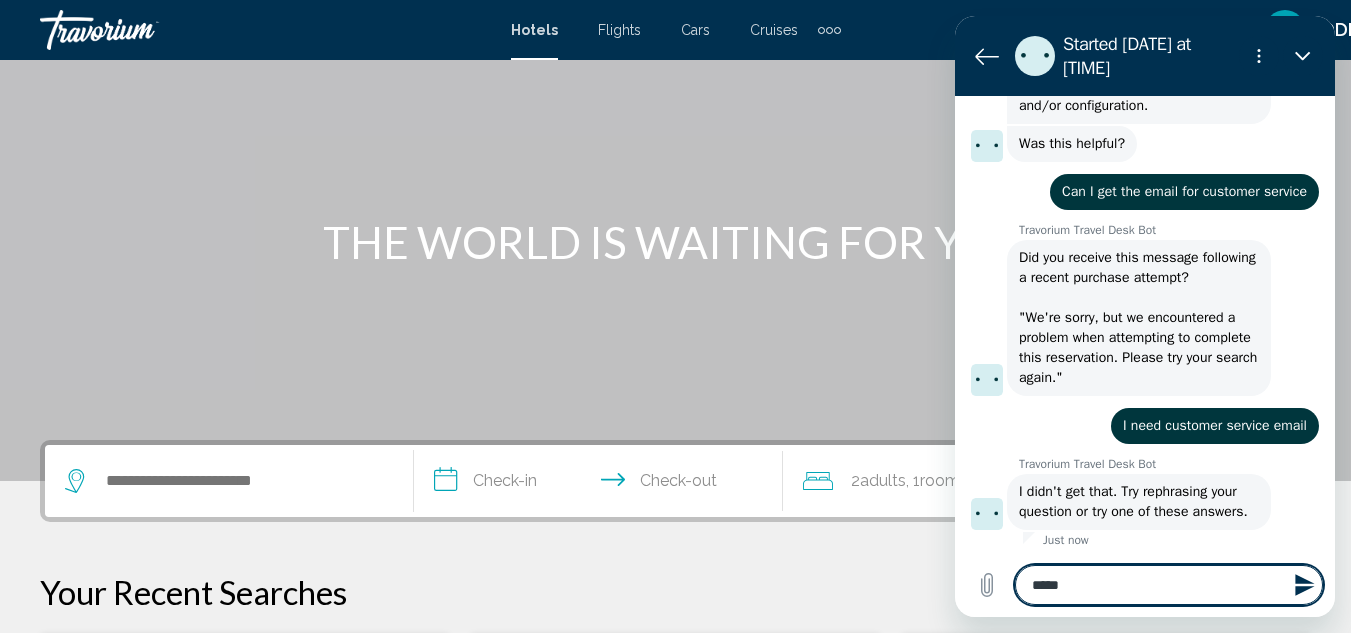 type on "*****" 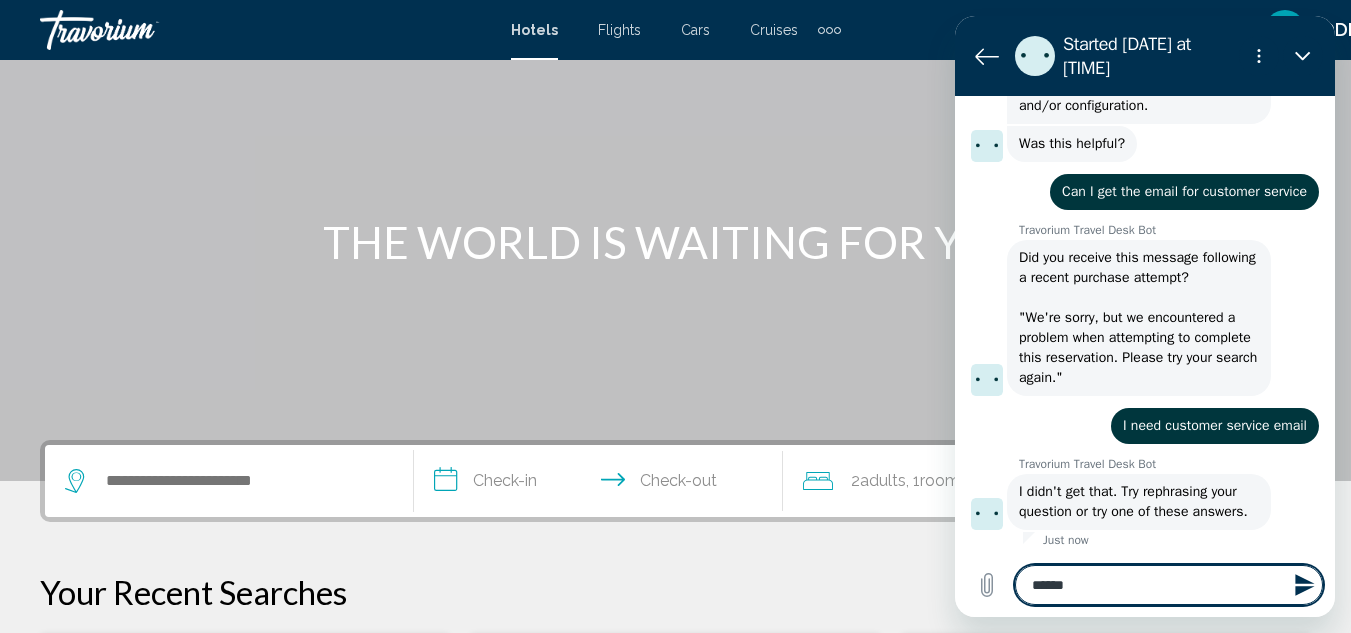 type on "*******" 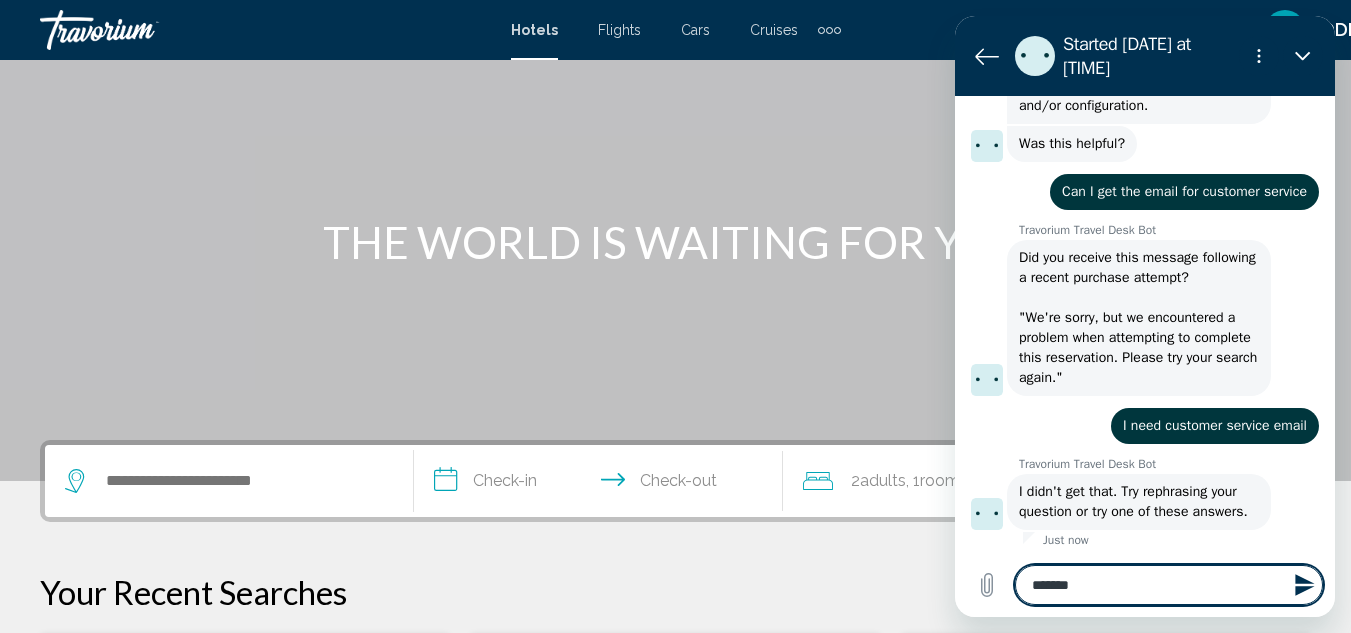 type on "********" 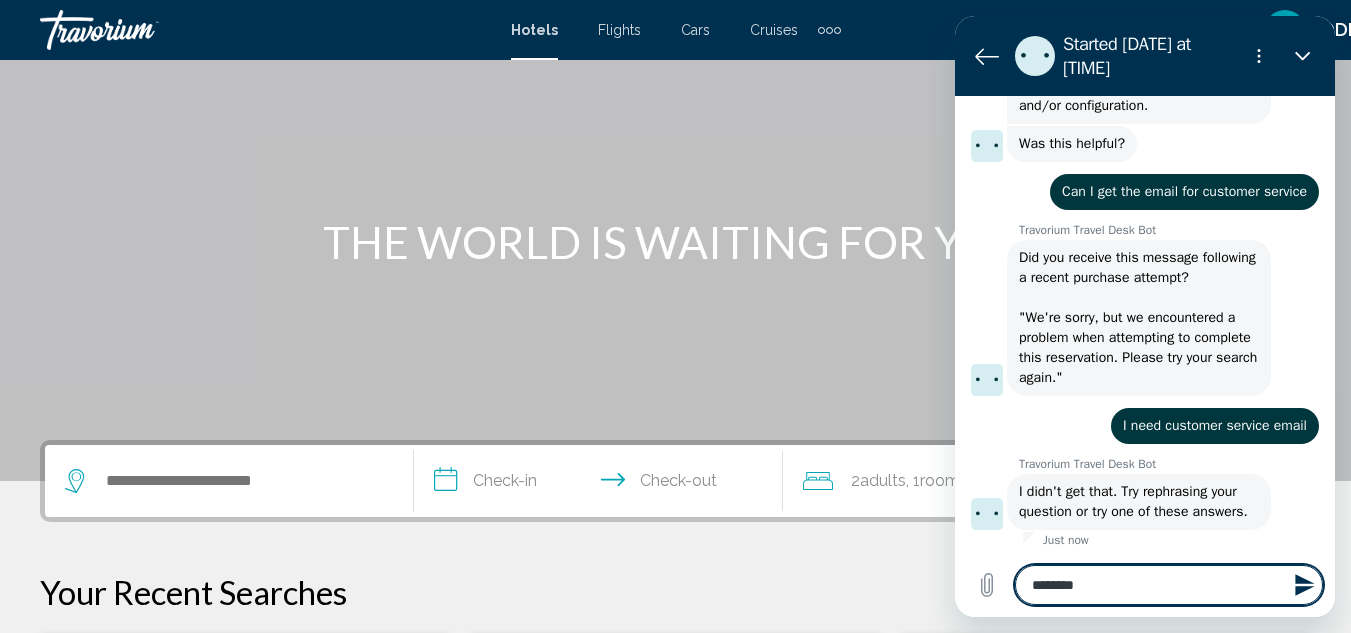 type on "*********" 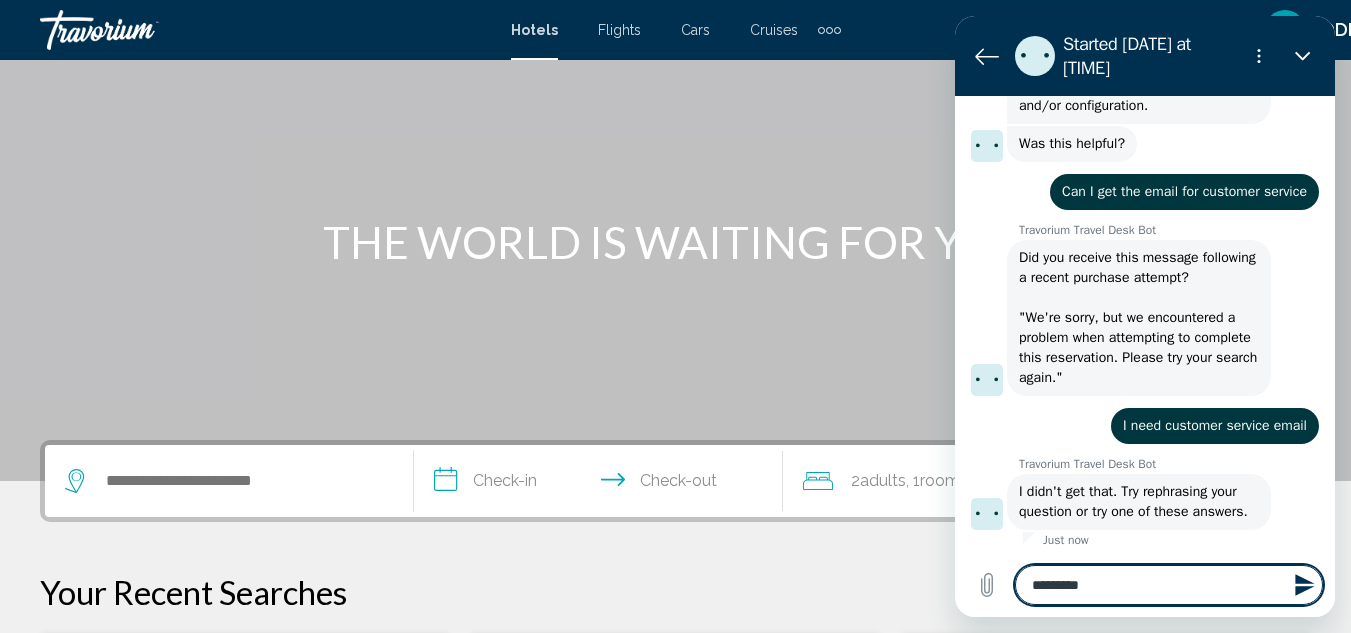 type on "*********" 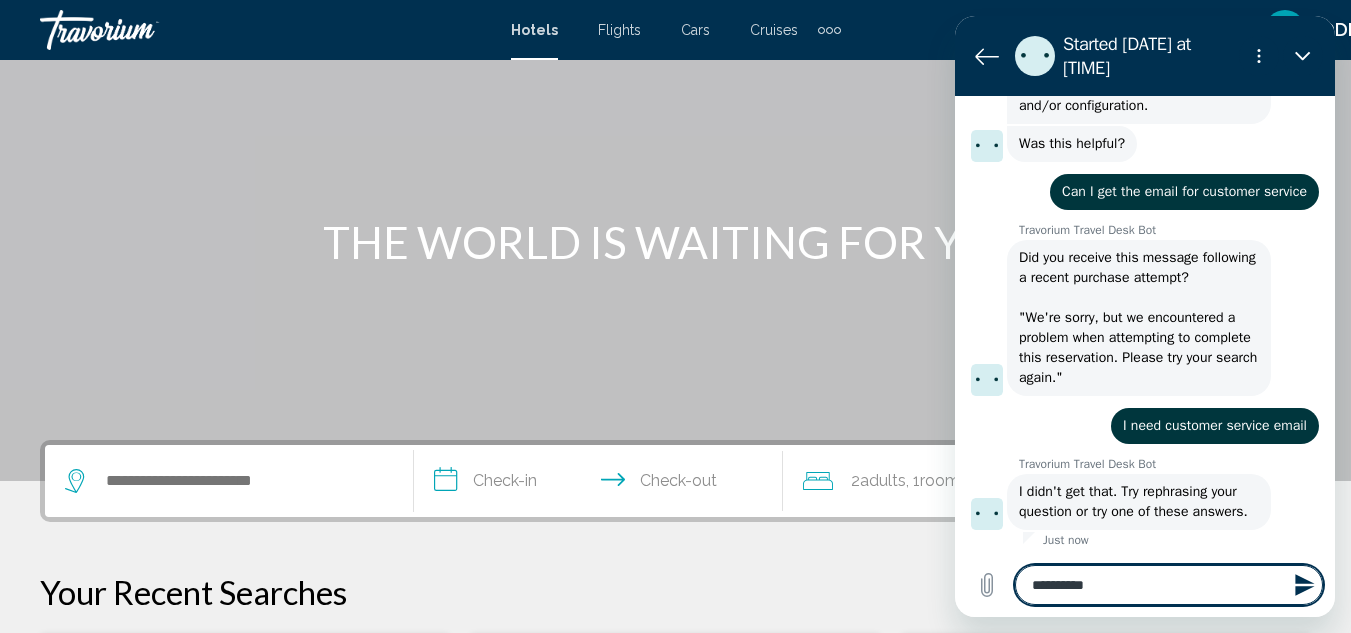 type on "**********" 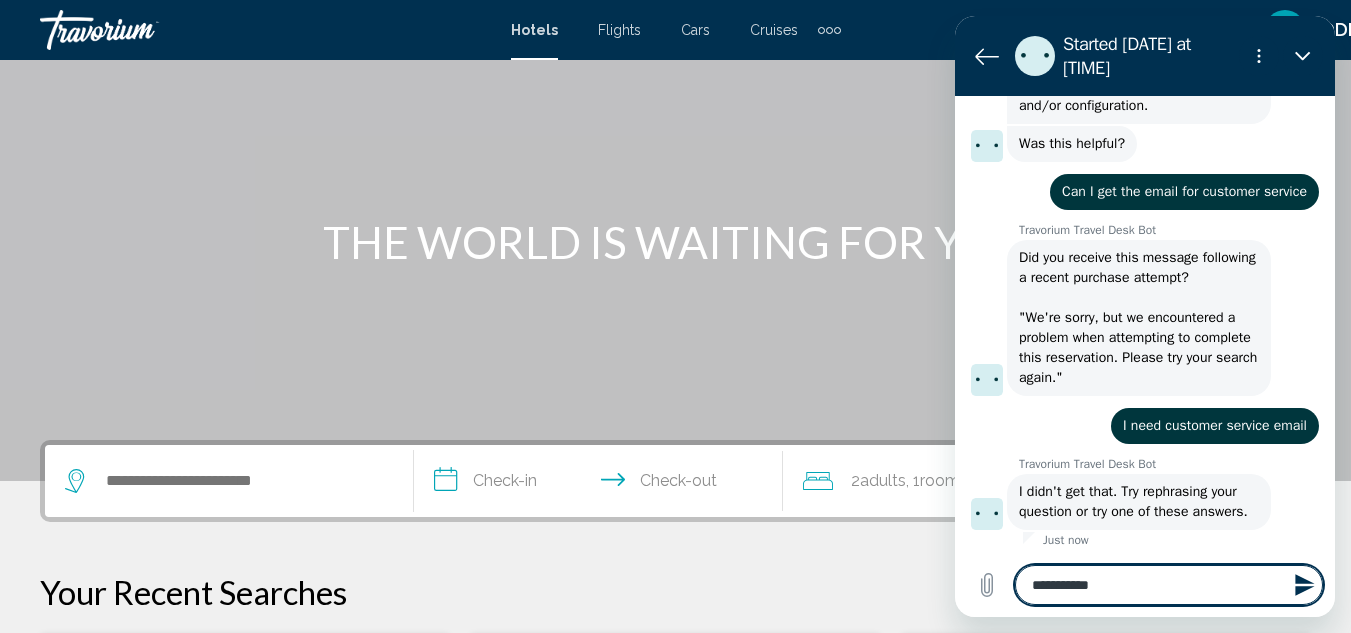 type on "**********" 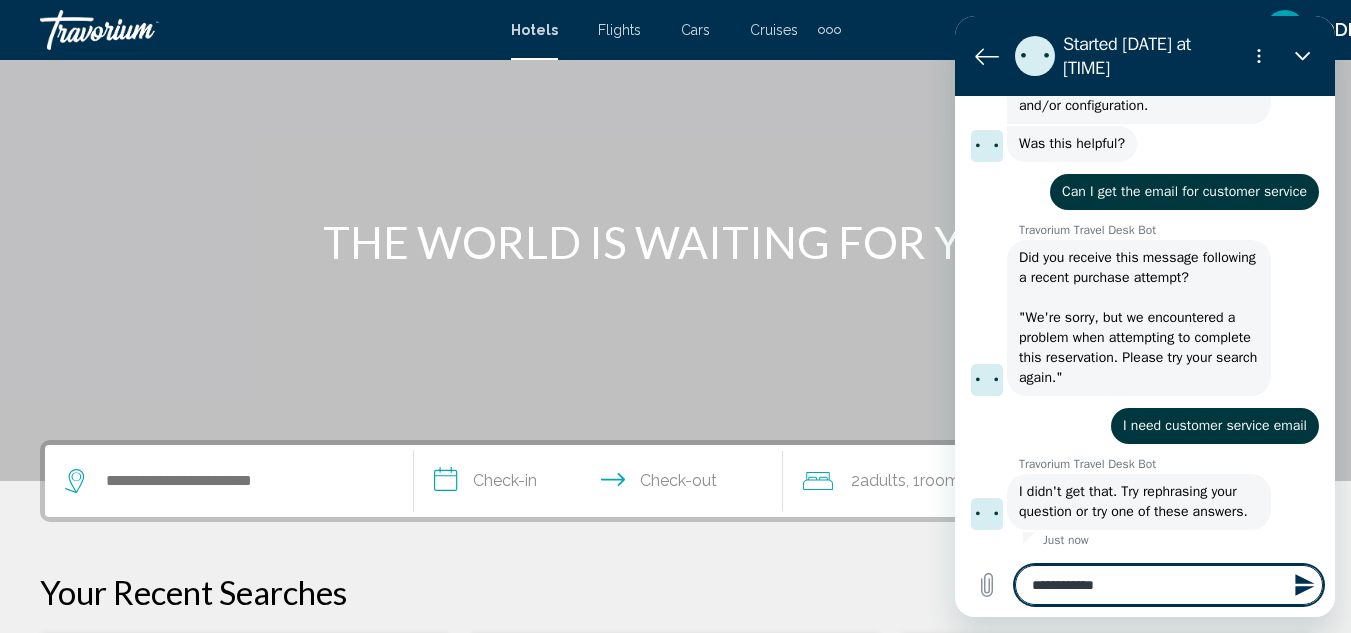 type on "**********" 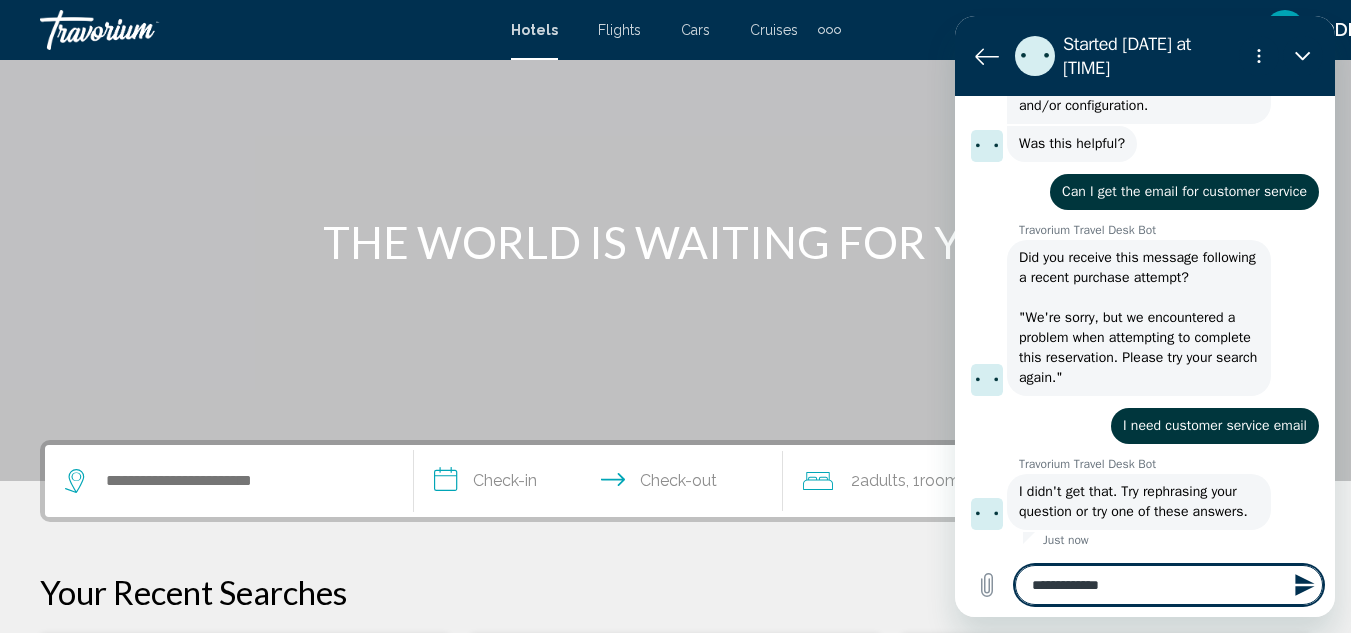 type on "*" 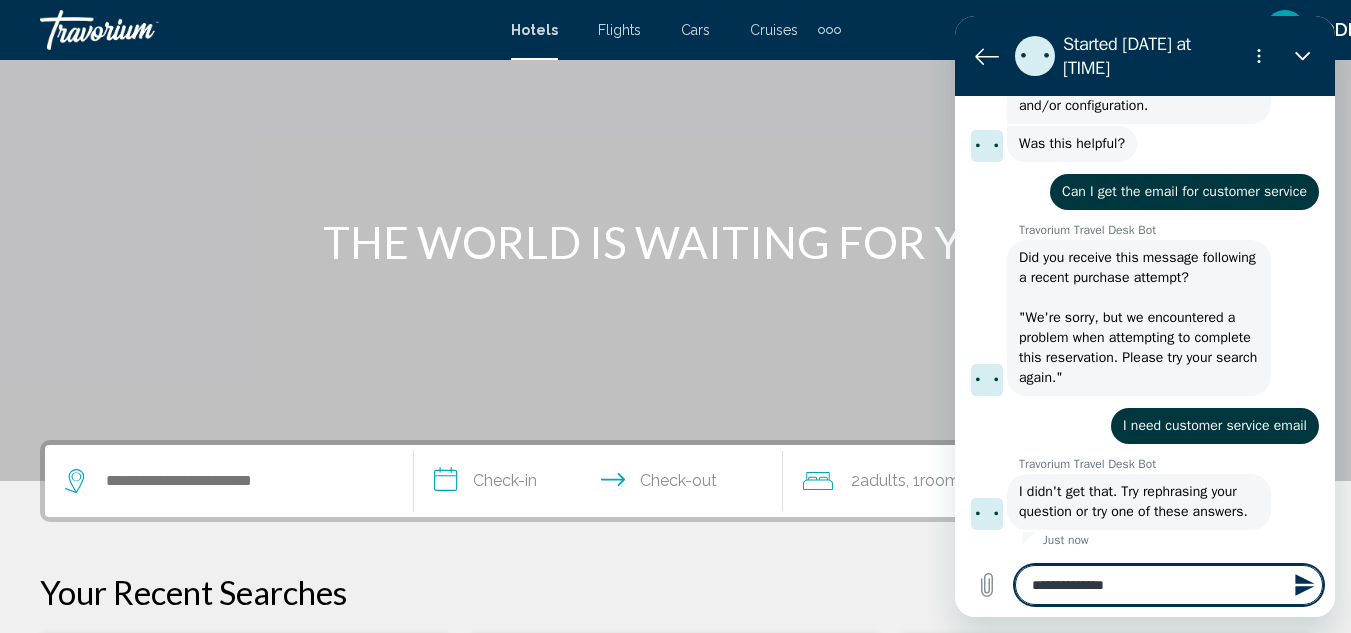 type on "**********" 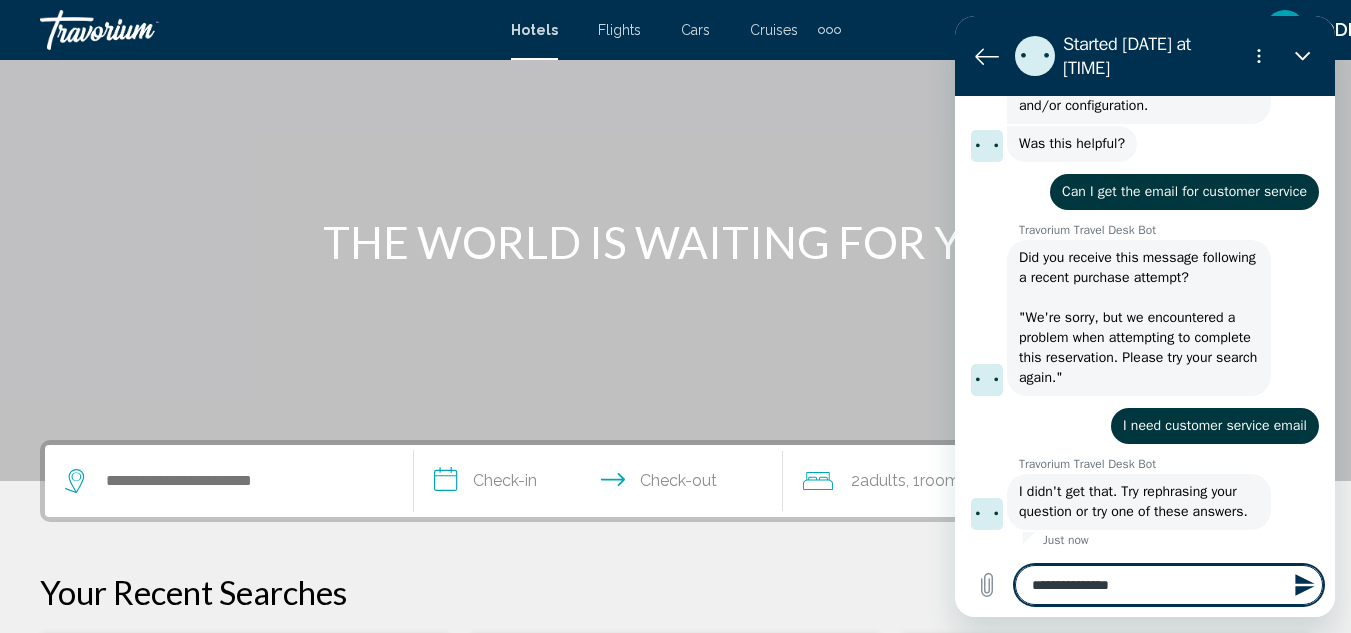 type on "**********" 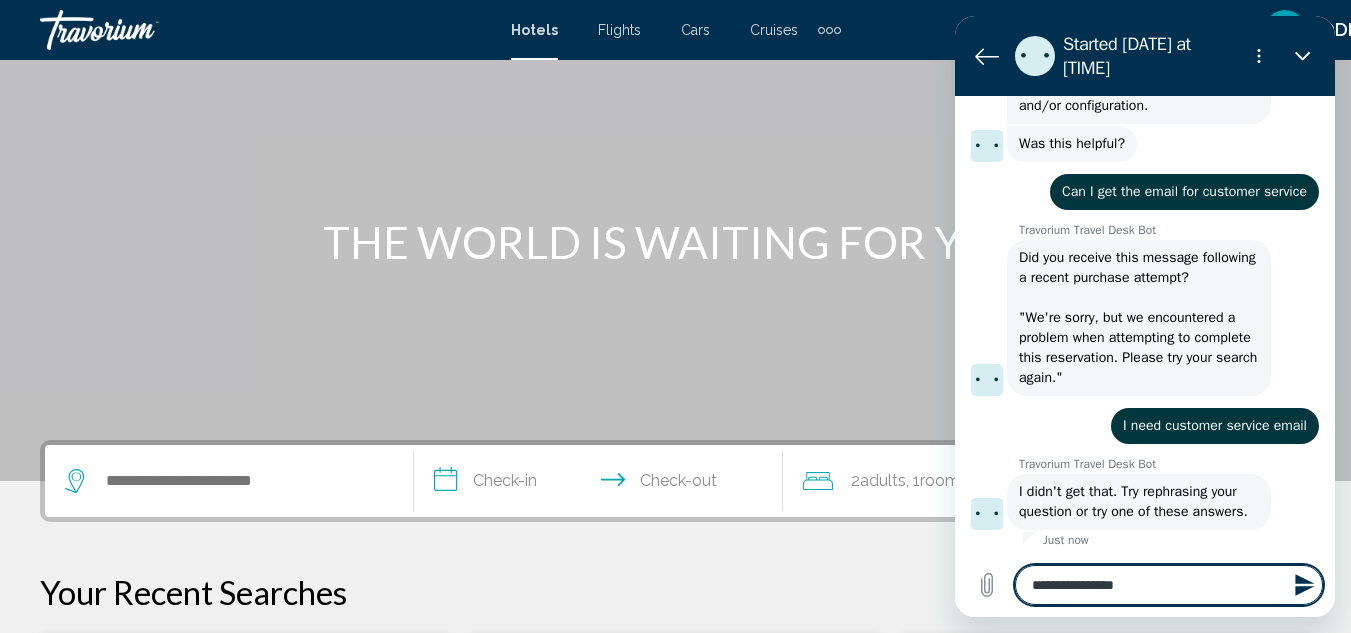 type on "**********" 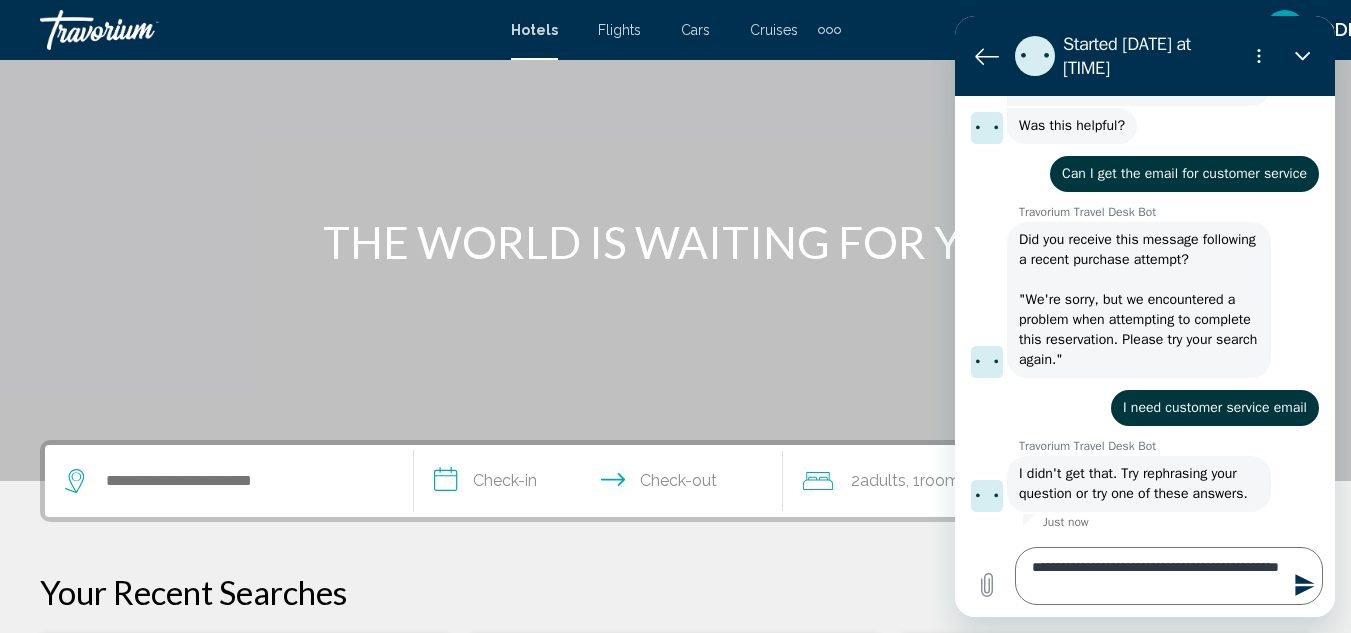 click 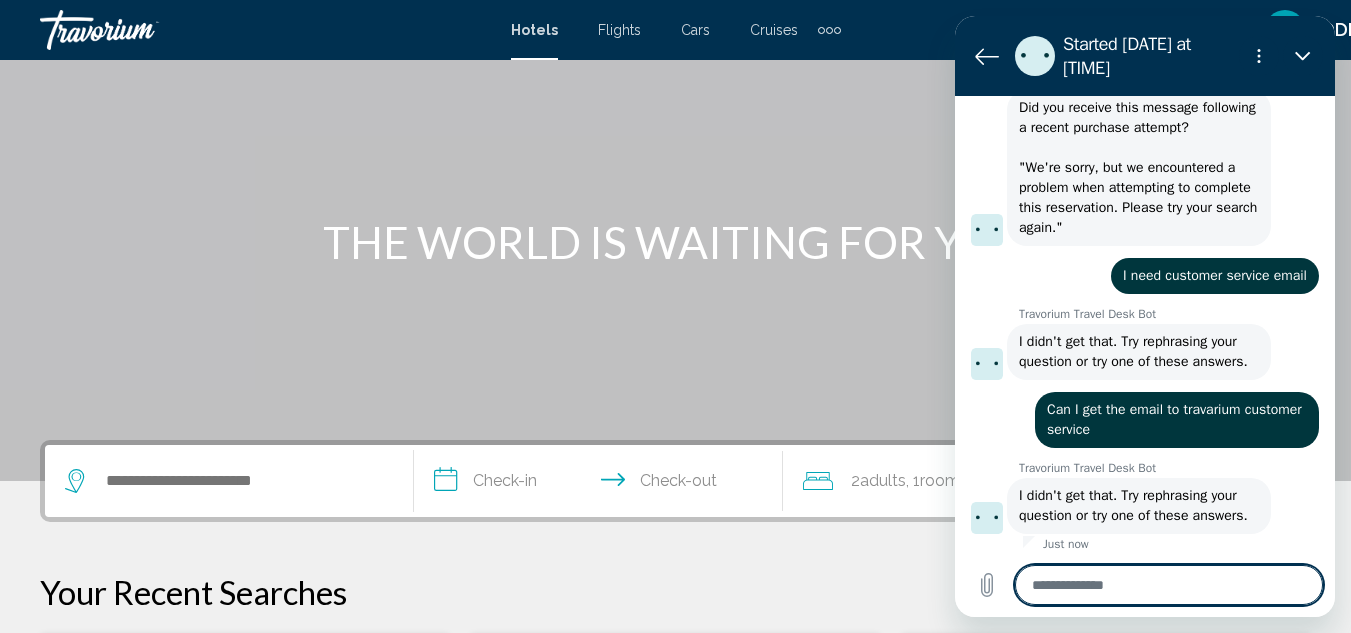 scroll, scrollTop: 1113, scrollLeft: 0, axis: vertical 